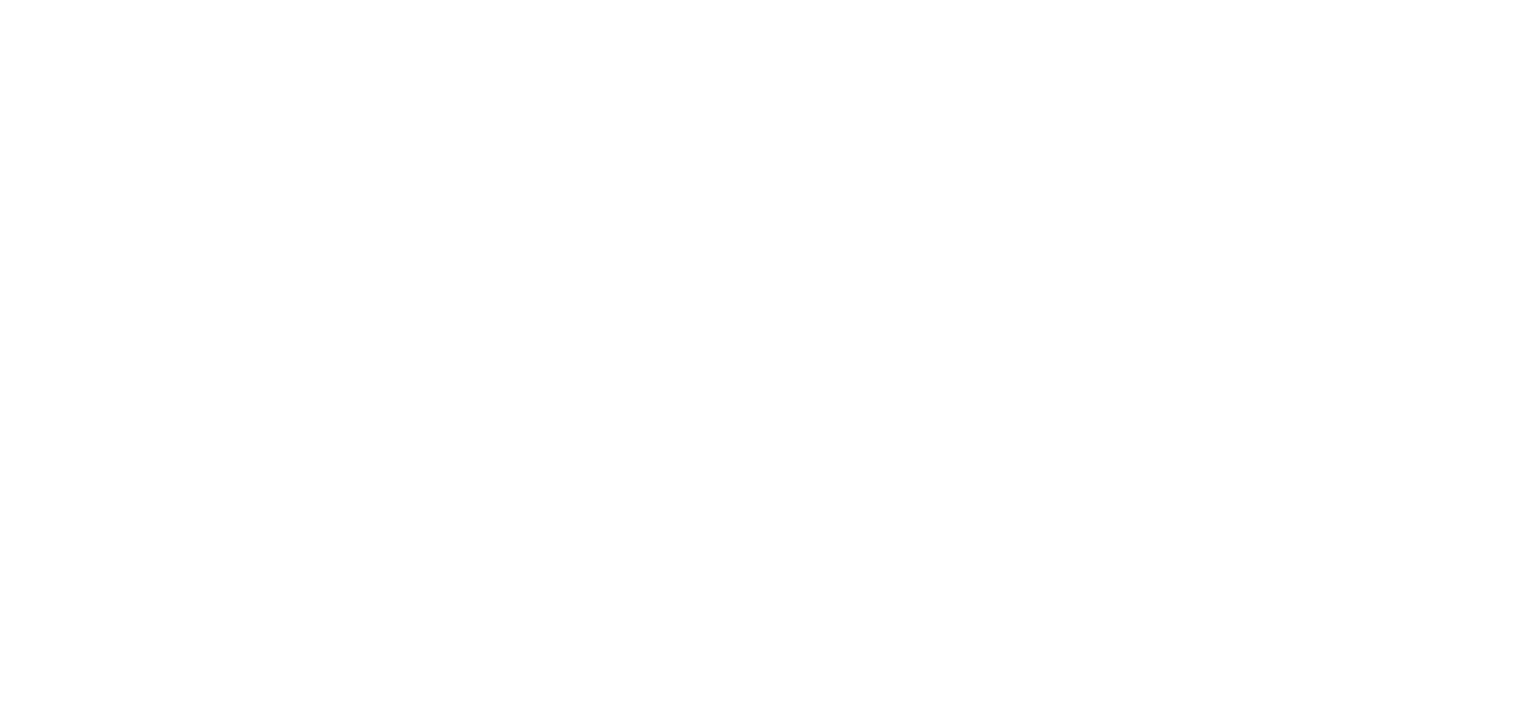 scroll, scrollTop: 0, scrollLeft: 0, axis: both 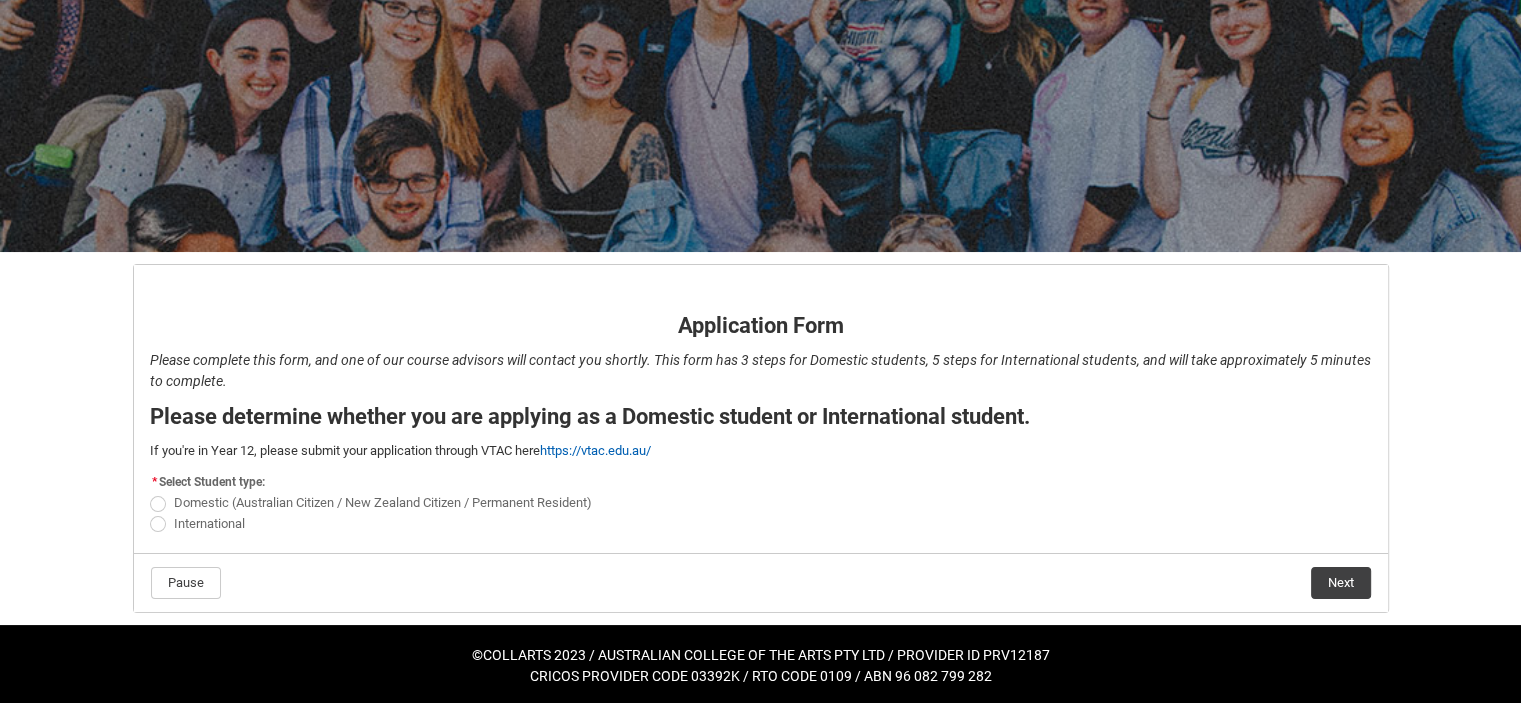 click on "Domestic (Australian Citizen / New Zealand Citizen / Permanent Resident)" at bounding box center [383, 502] 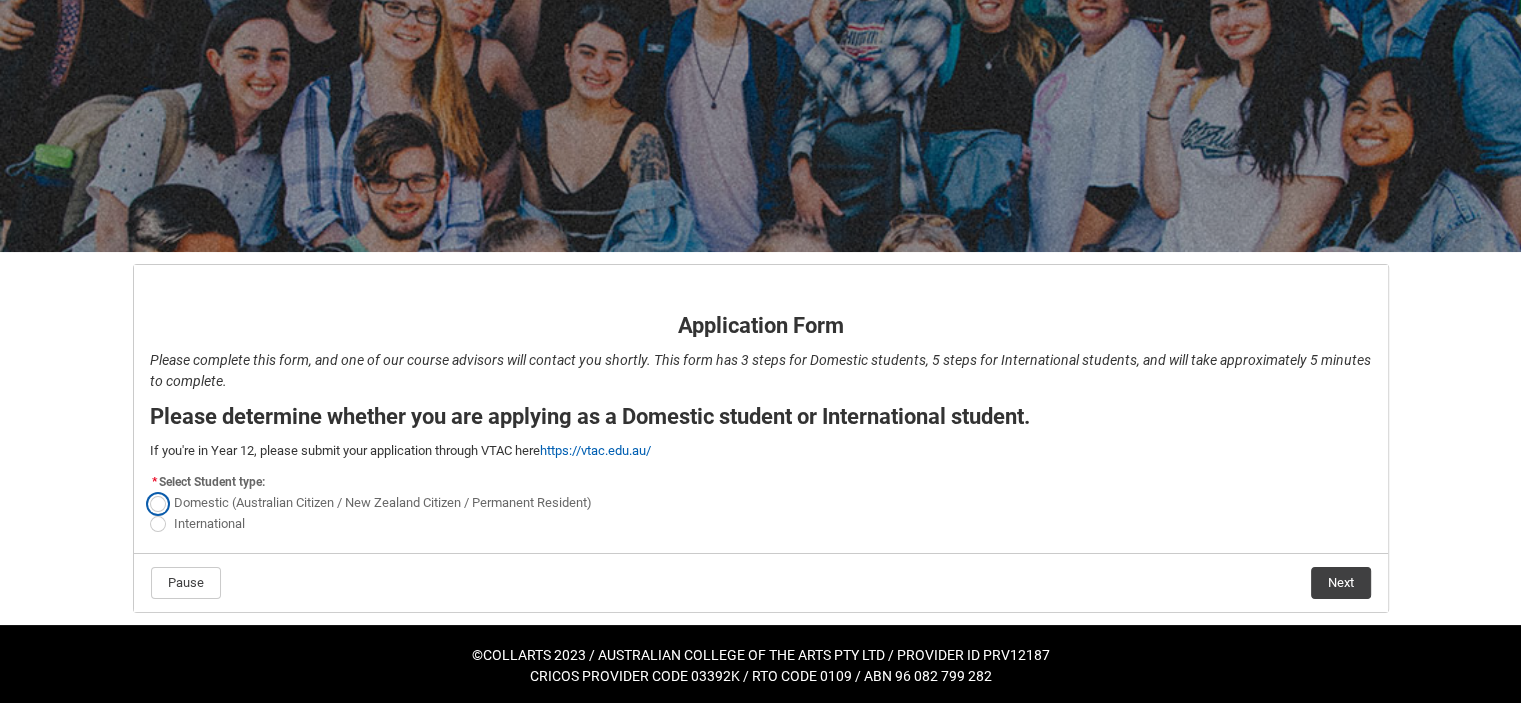 click on "Domestic (Australian Citizen / New Zealand Citizen / Permanent Resident)" at bounding box center (149, 492) 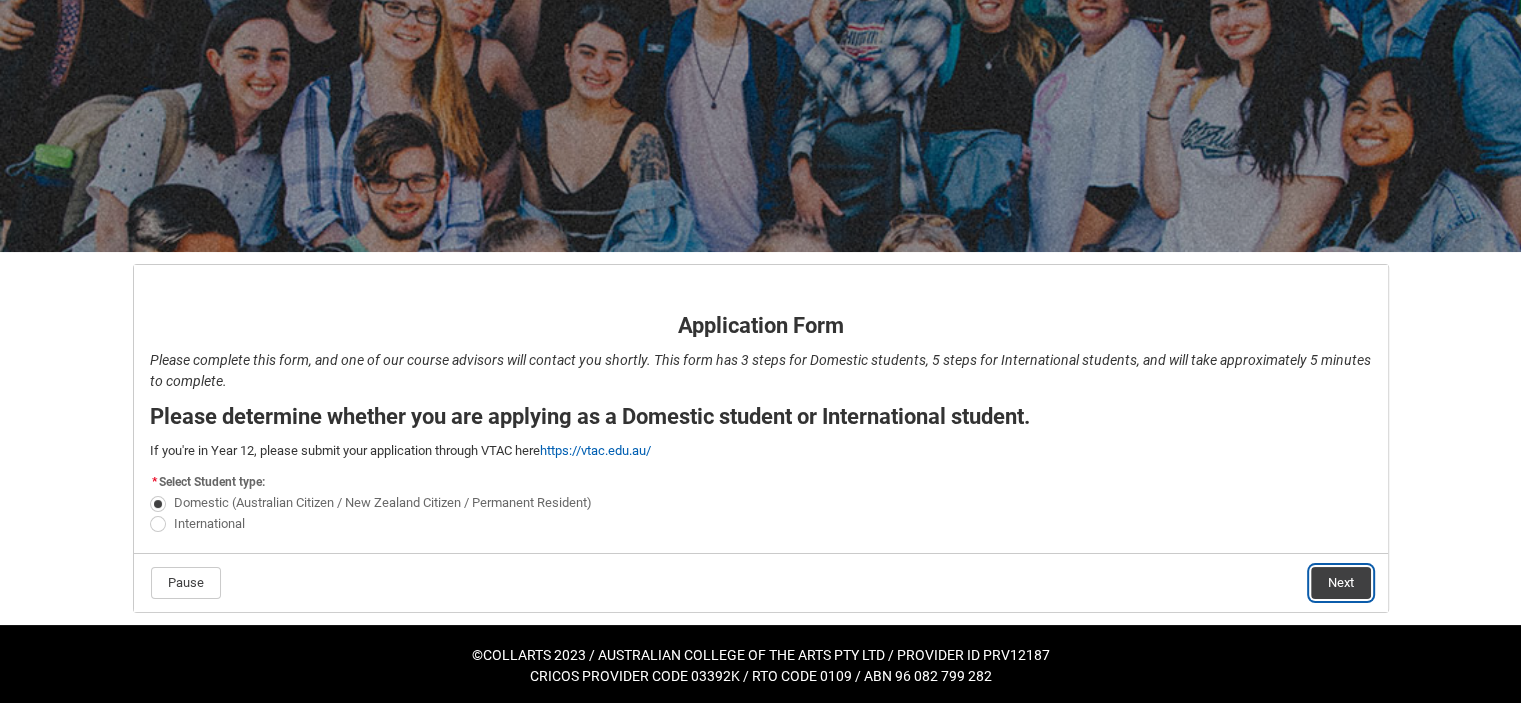 click on "Next" 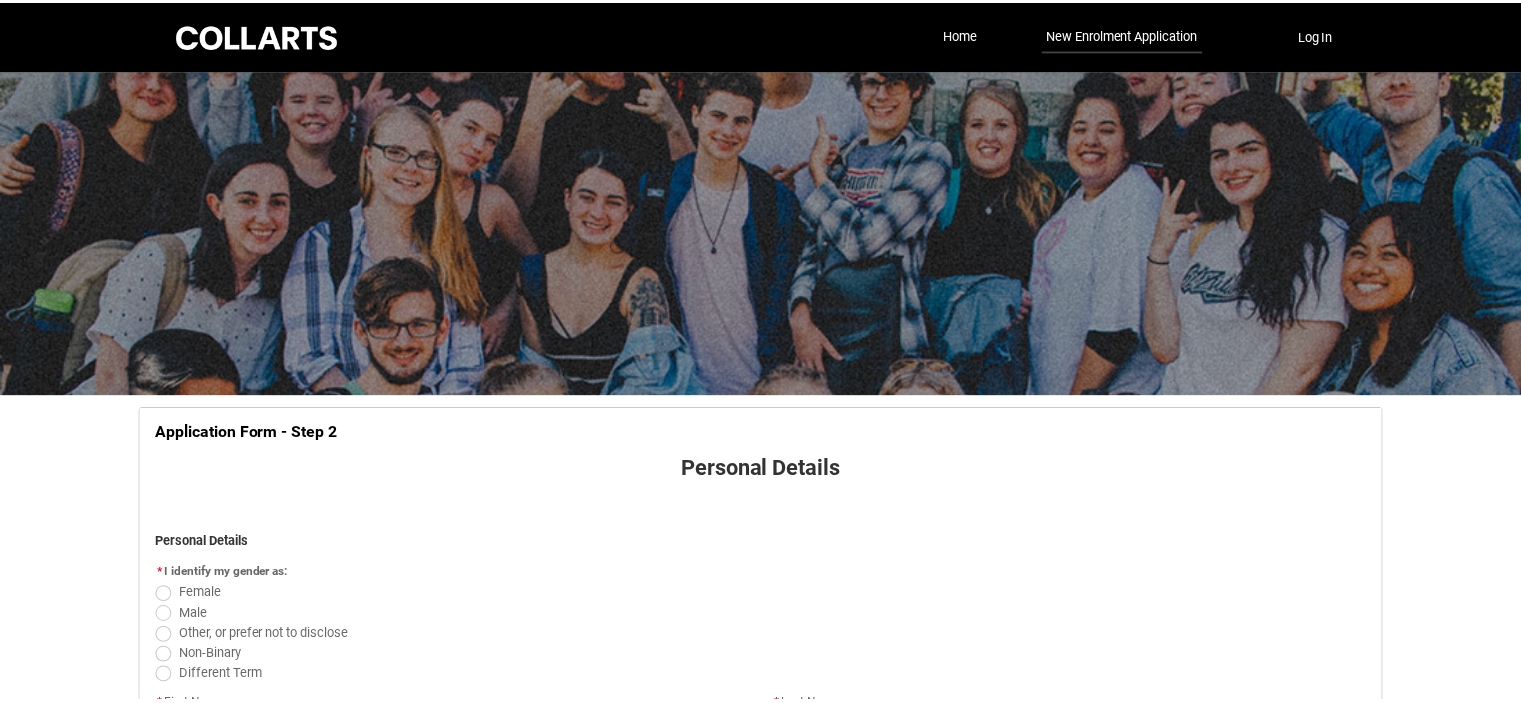 scroll, scrollTop: 208, scrollLeft: 0, axis: vertical 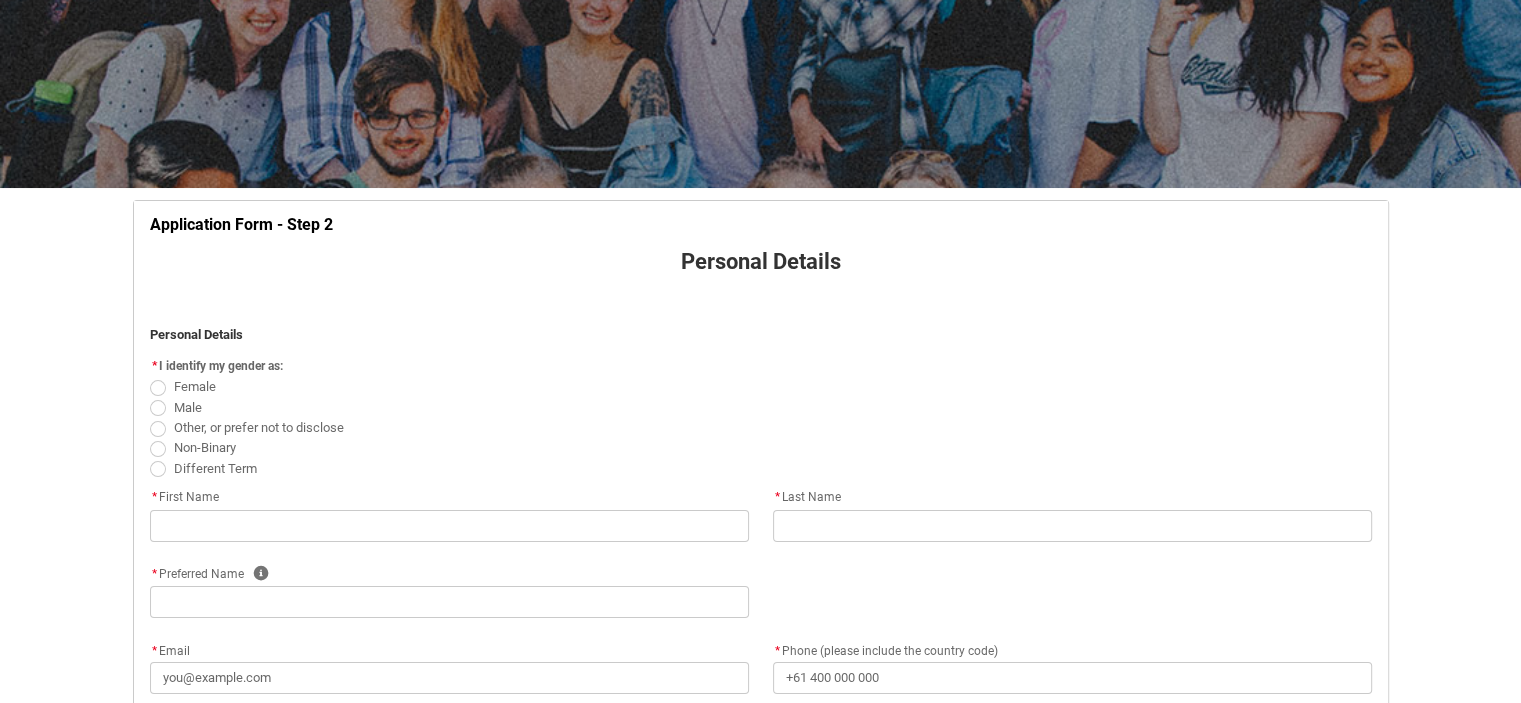 click at bounding box center (158, 388) 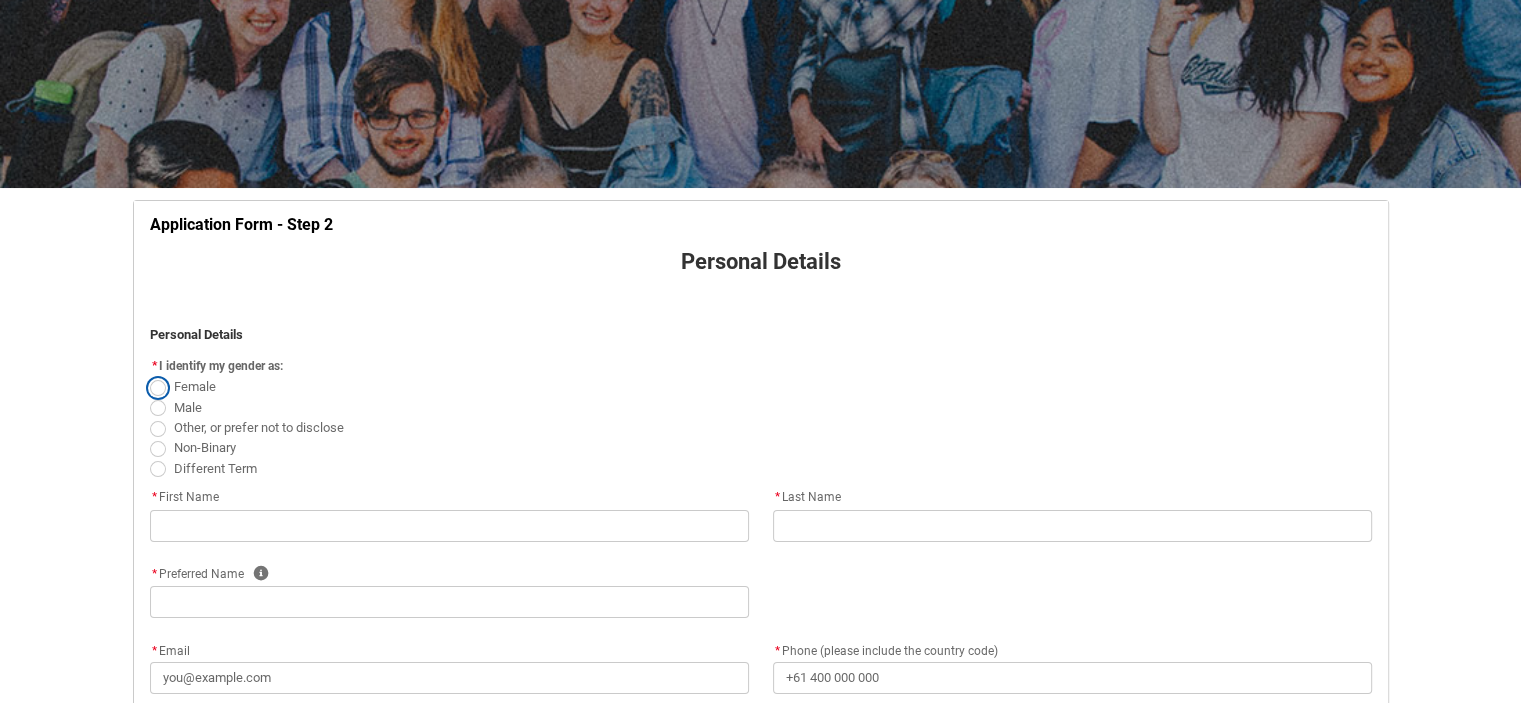 click on "Female" at bounding box center (149, 376) 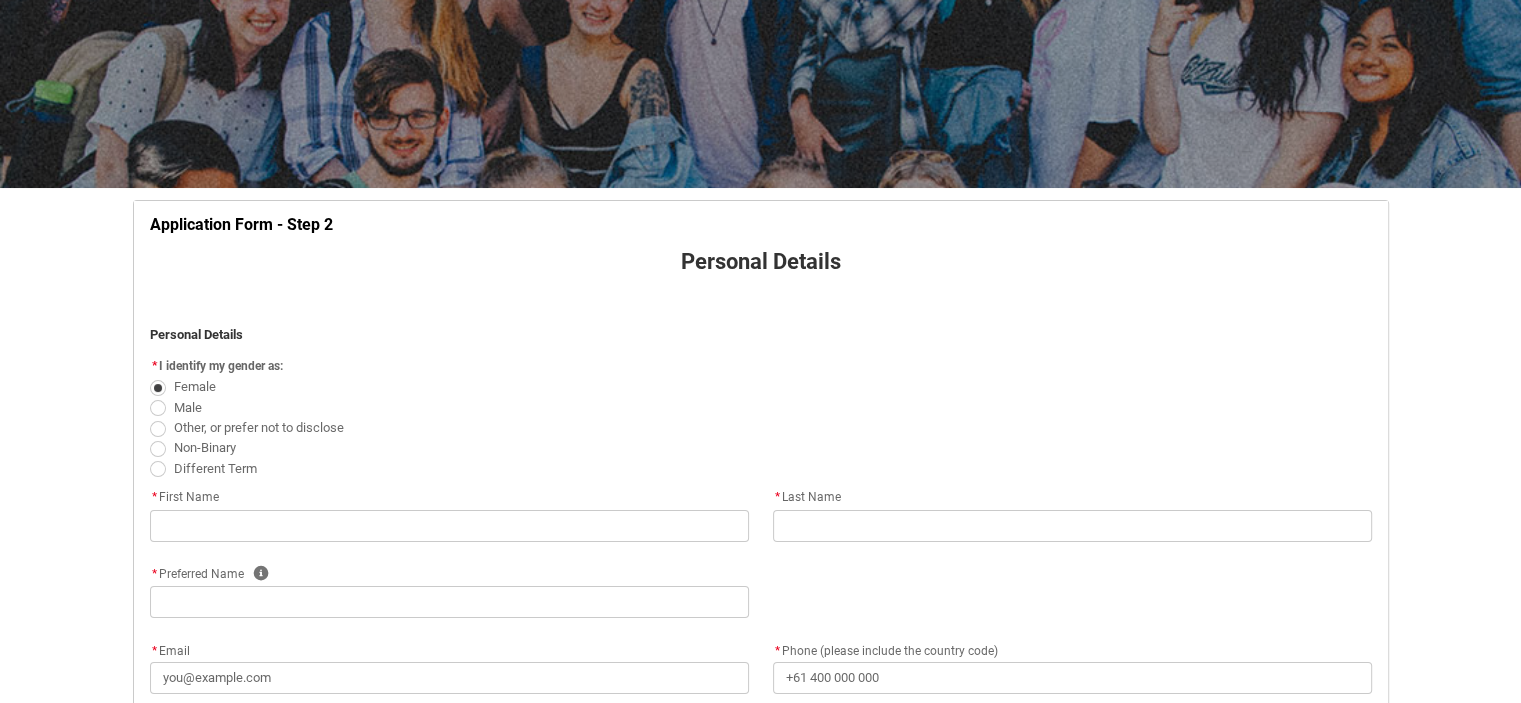 click on "Female" at bounding box center (195, 386) 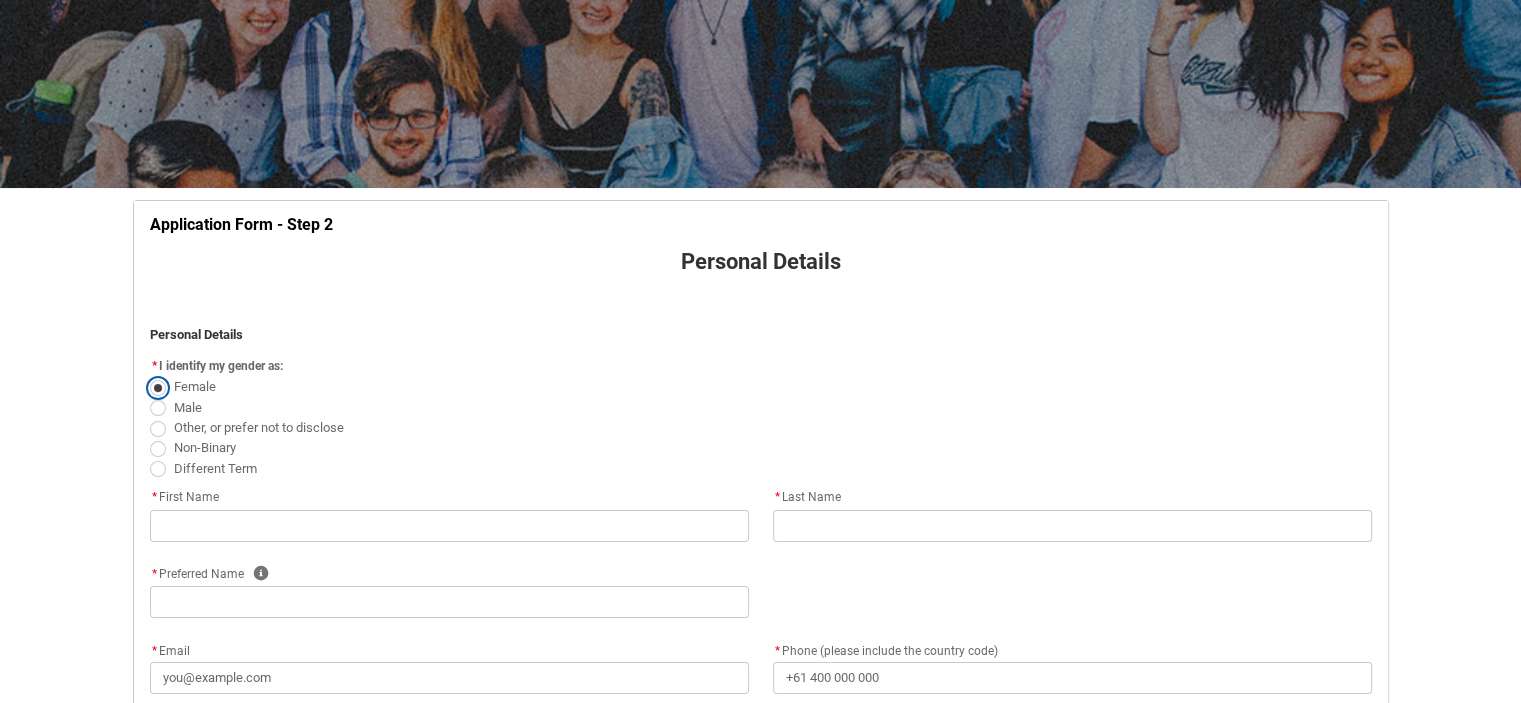 click on "Female" at bounding box center (149, 376) 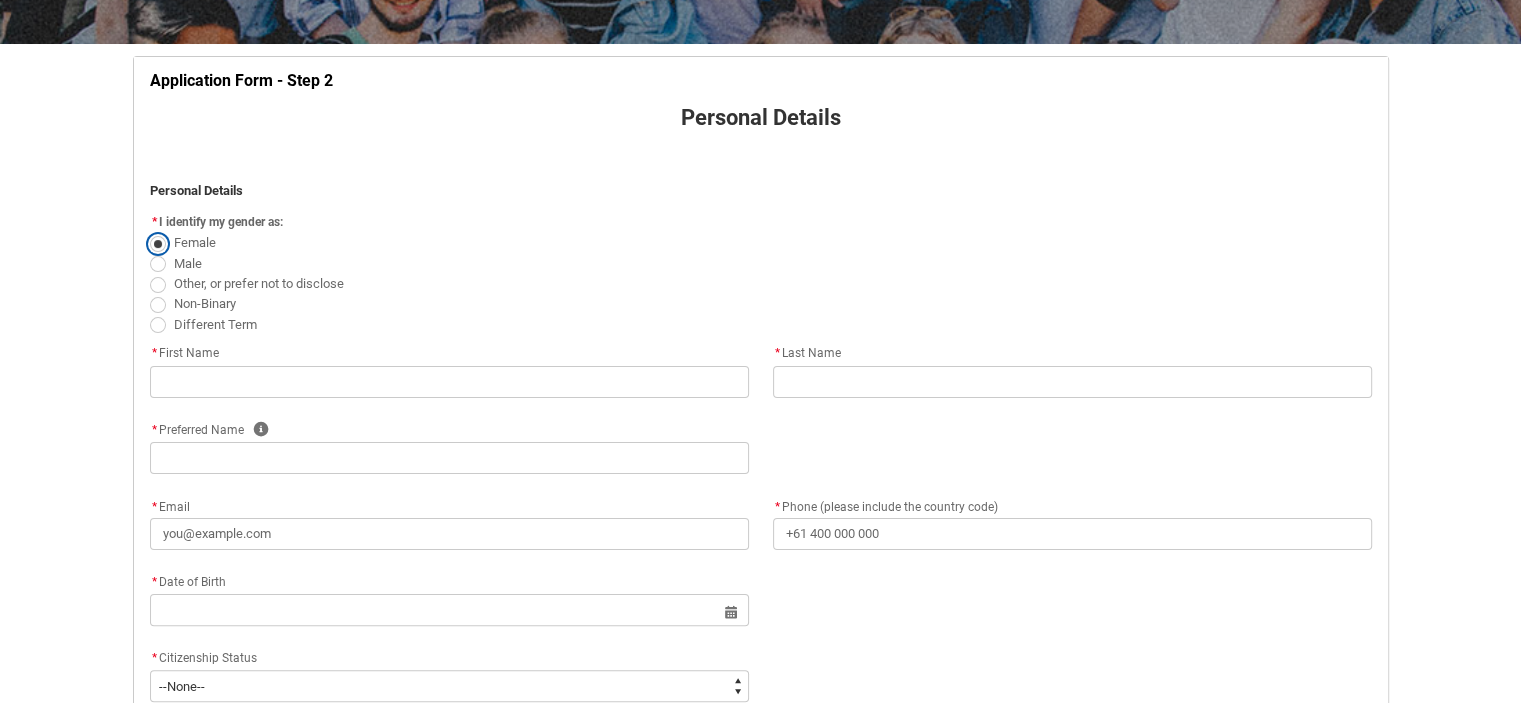 scroll, scrollTop: 353, scrollLeft: 0, axis: vertical 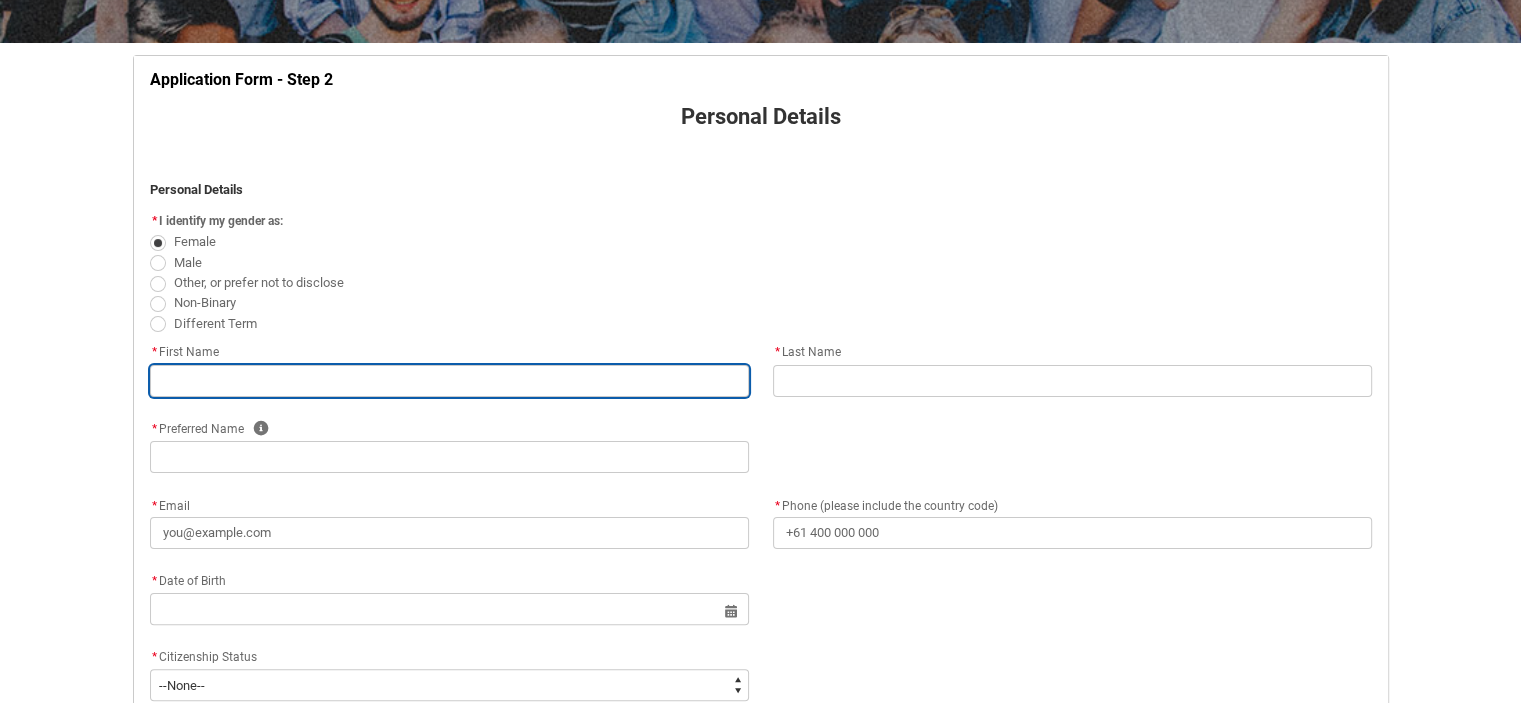 click at bounding box center [449, 381] 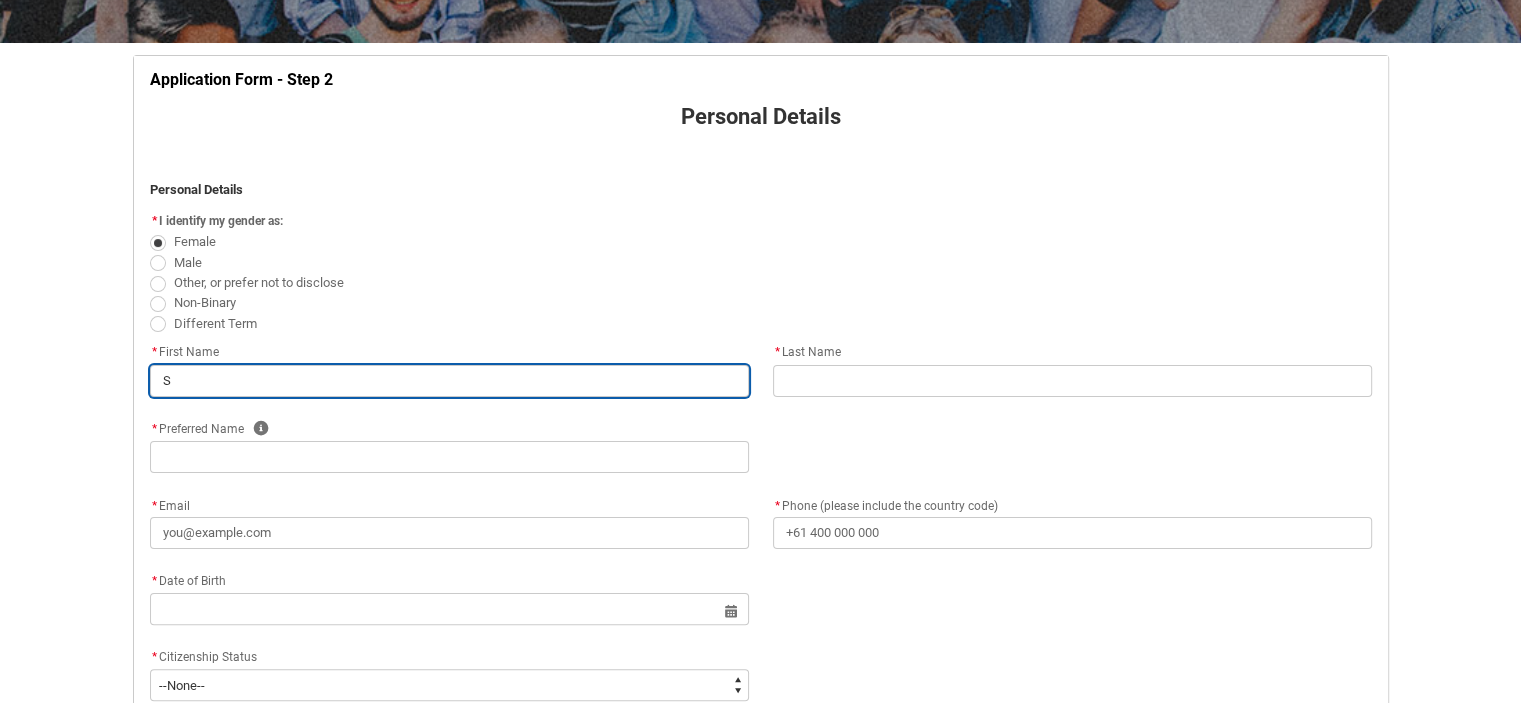 type on "[FIRST]" 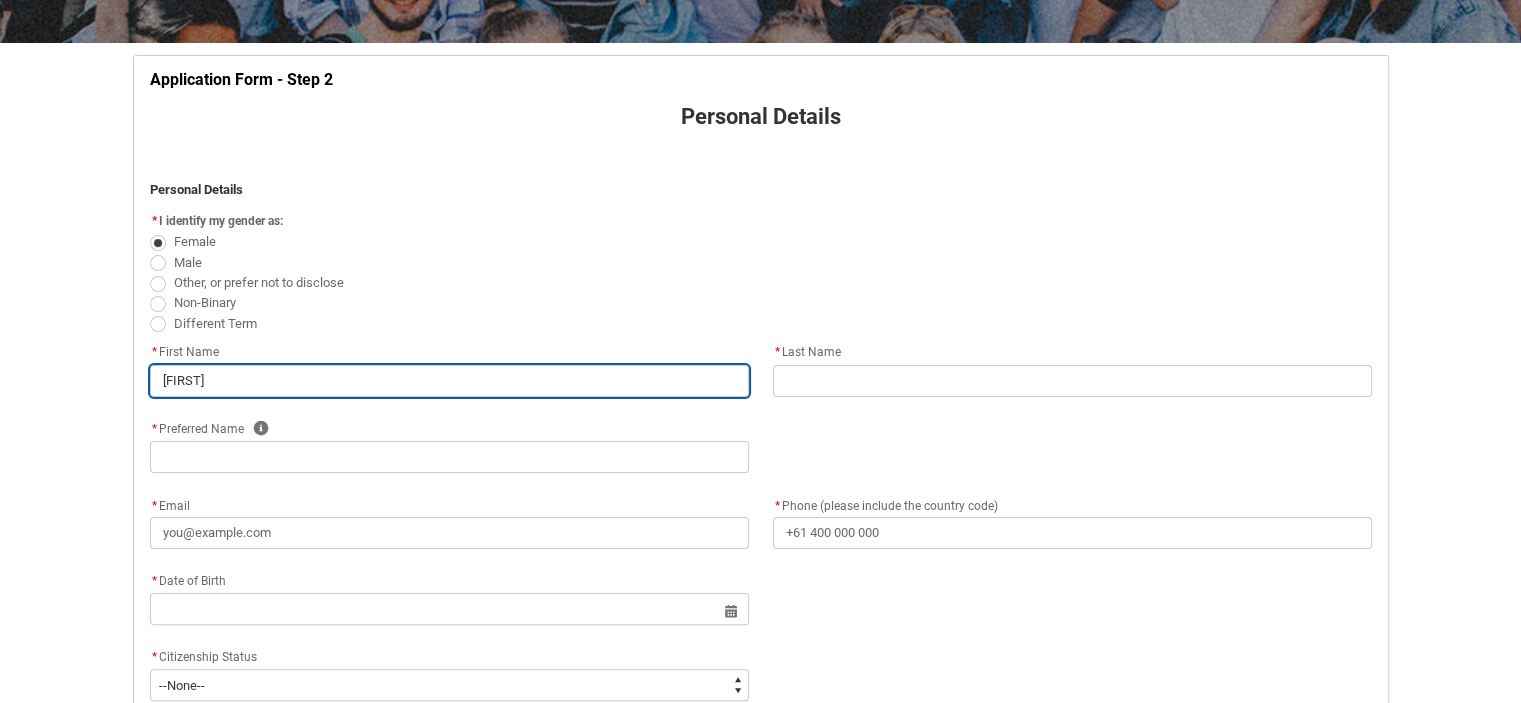 type on "[FIRST]" 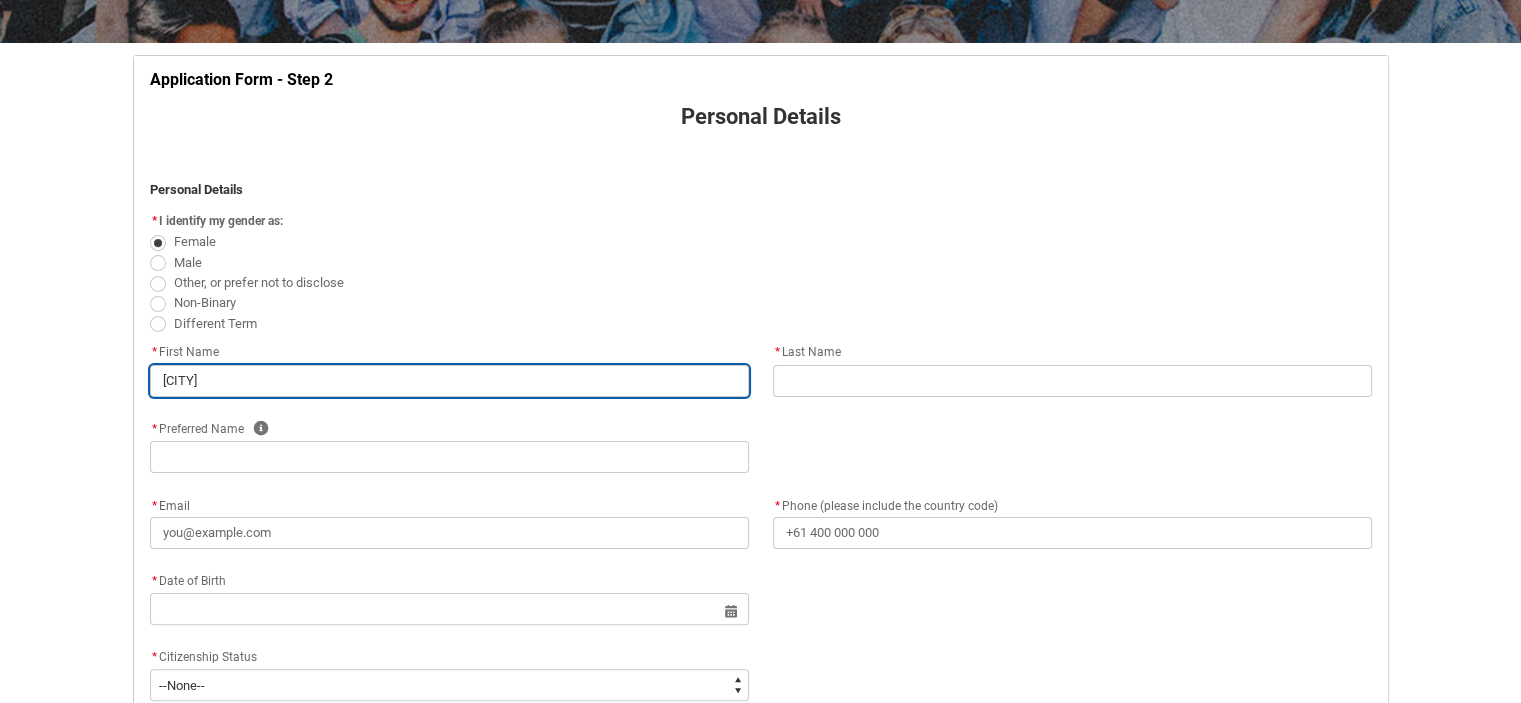 type on "[FIRST]" 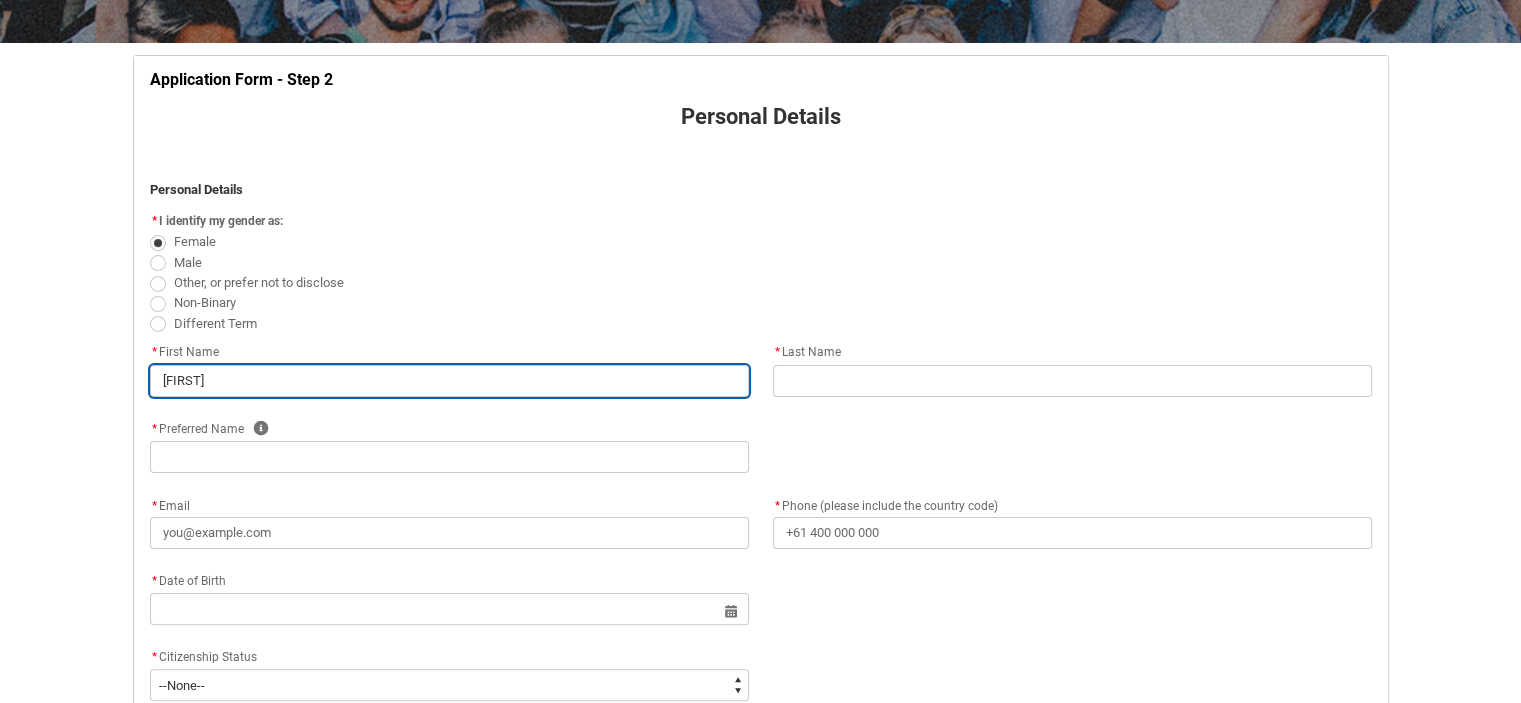 type on "[FIRST]" 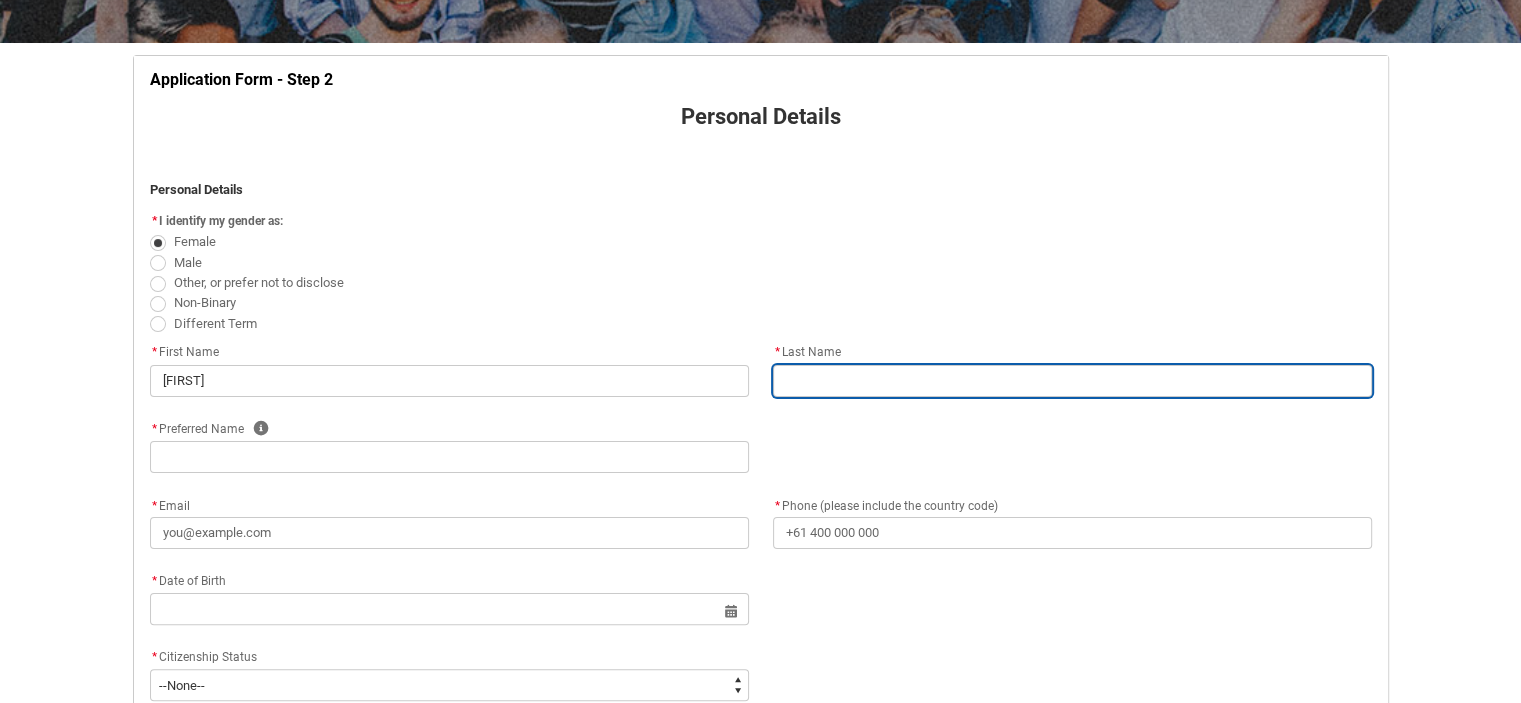 type on "G" 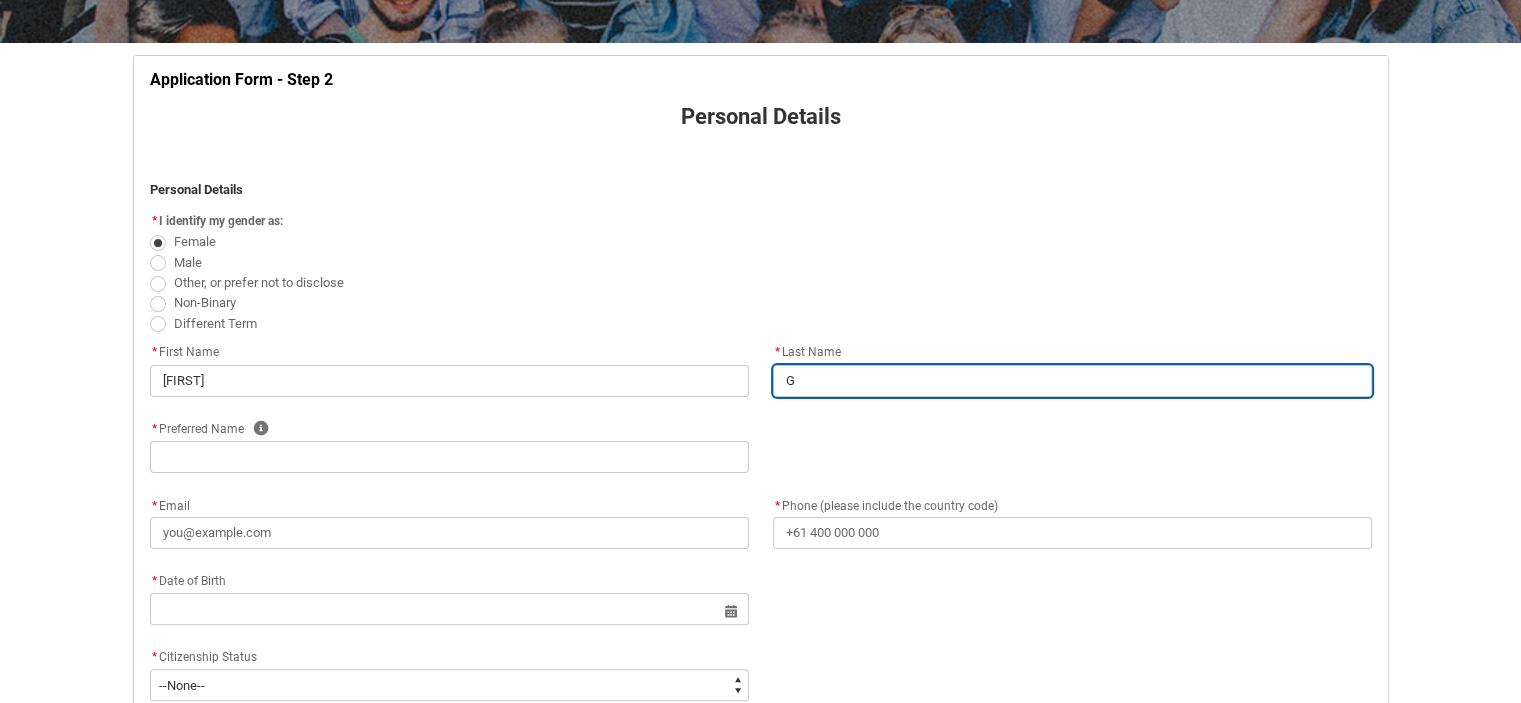 type on "[FIRST]" 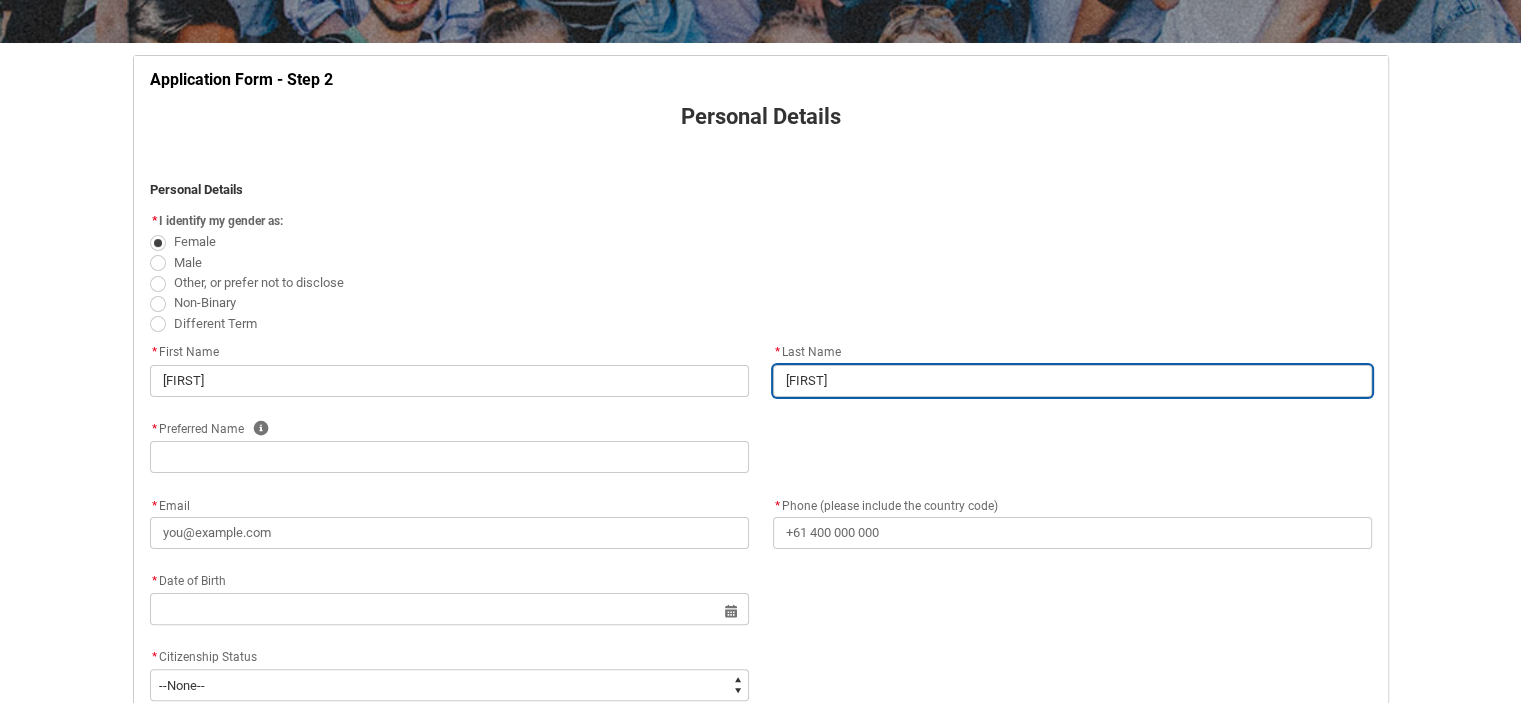 type on "[FIRST]" 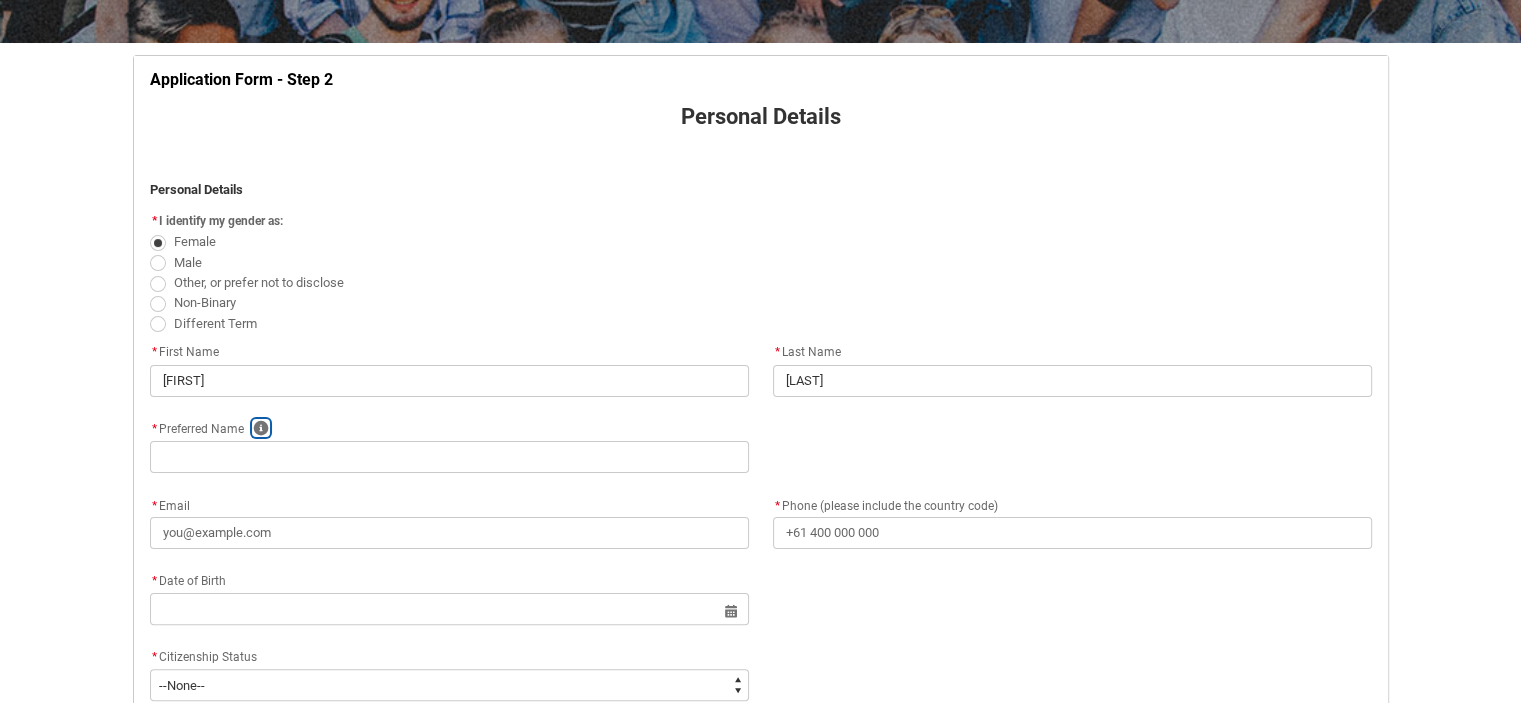 type 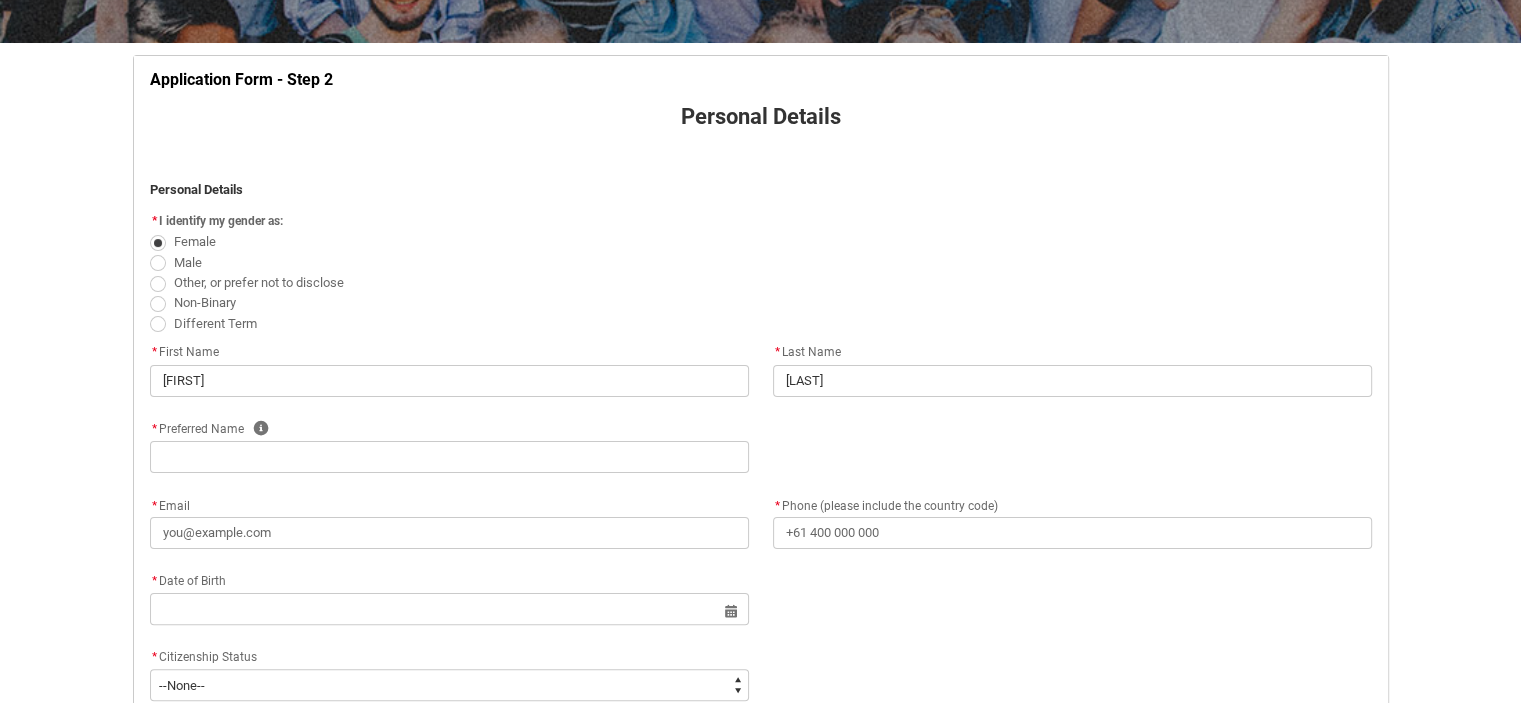 click on "* Preferred Name Help" 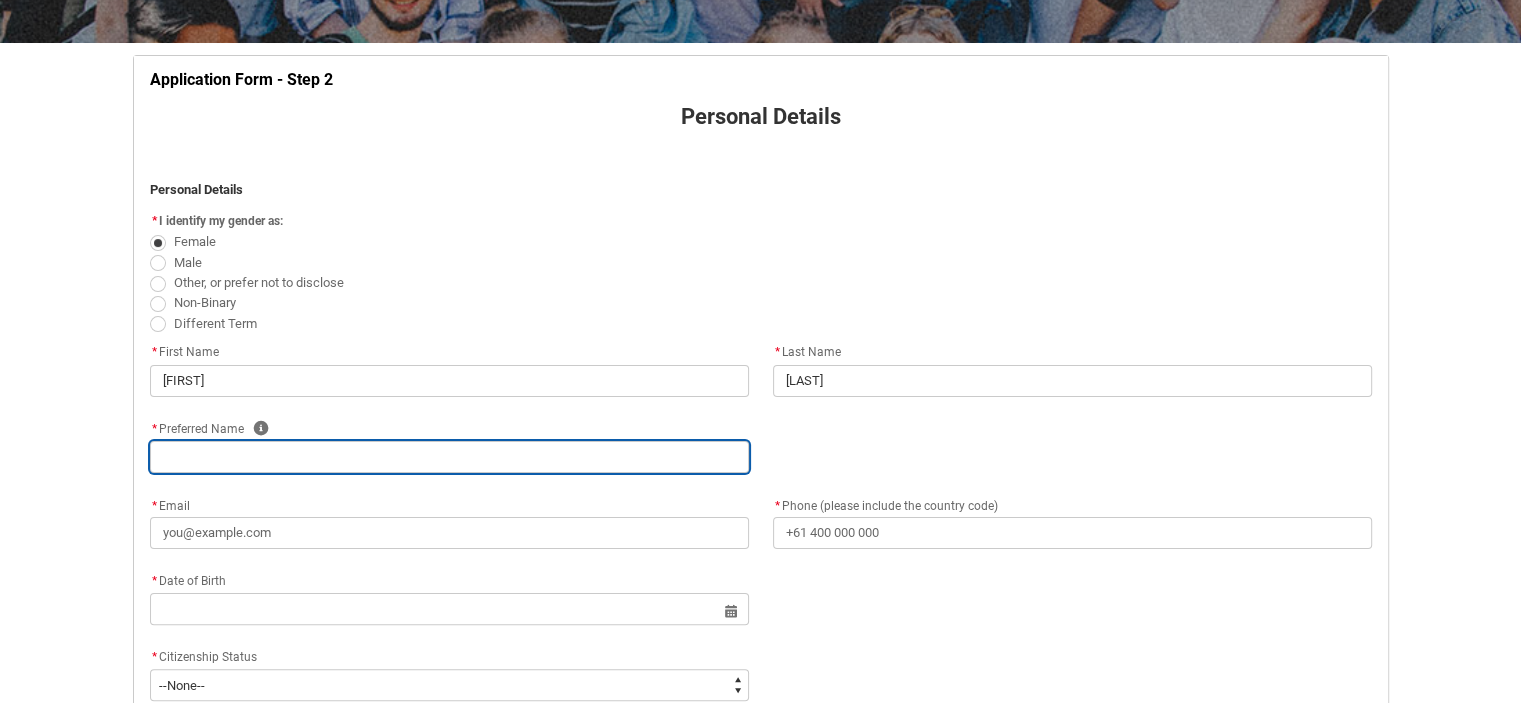 click at bounding box center (449, 457) 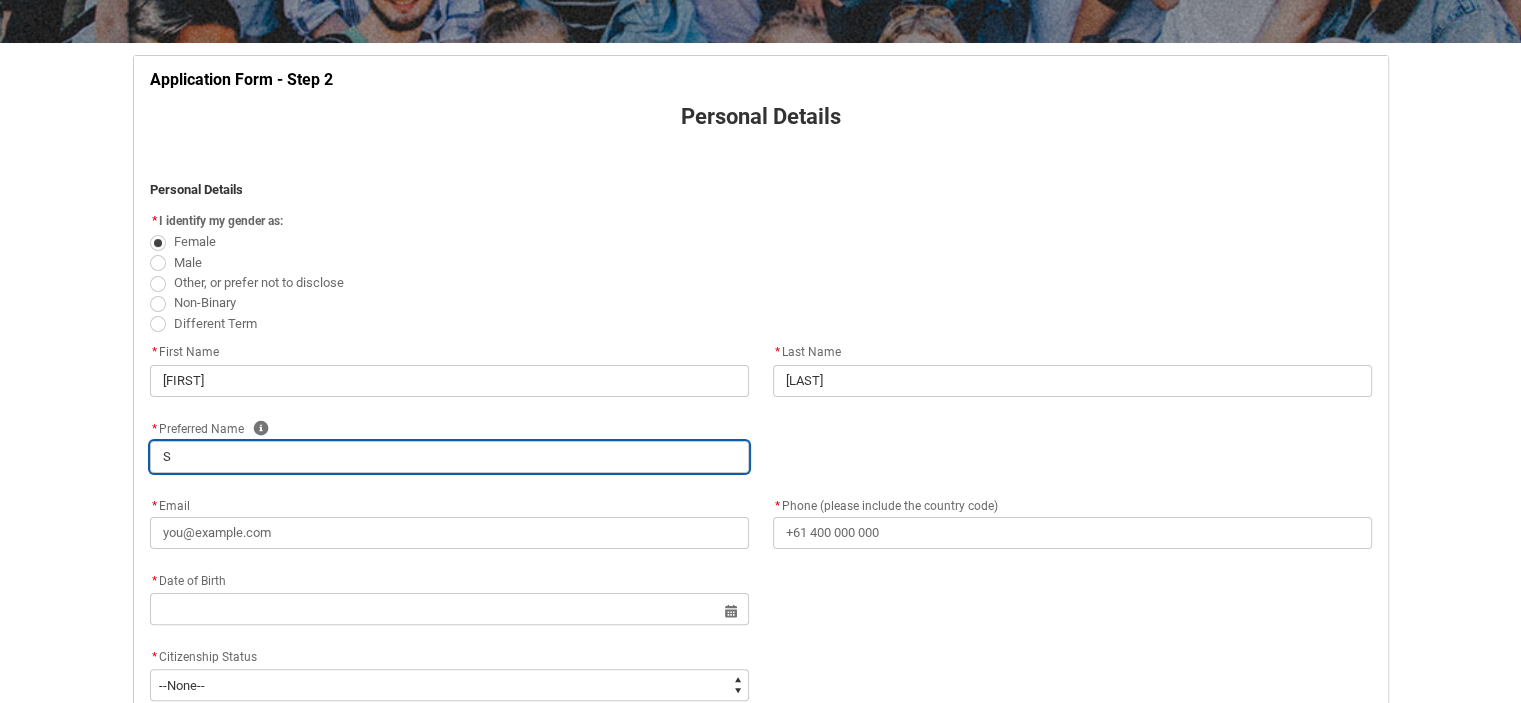 type on "[FIRST]" 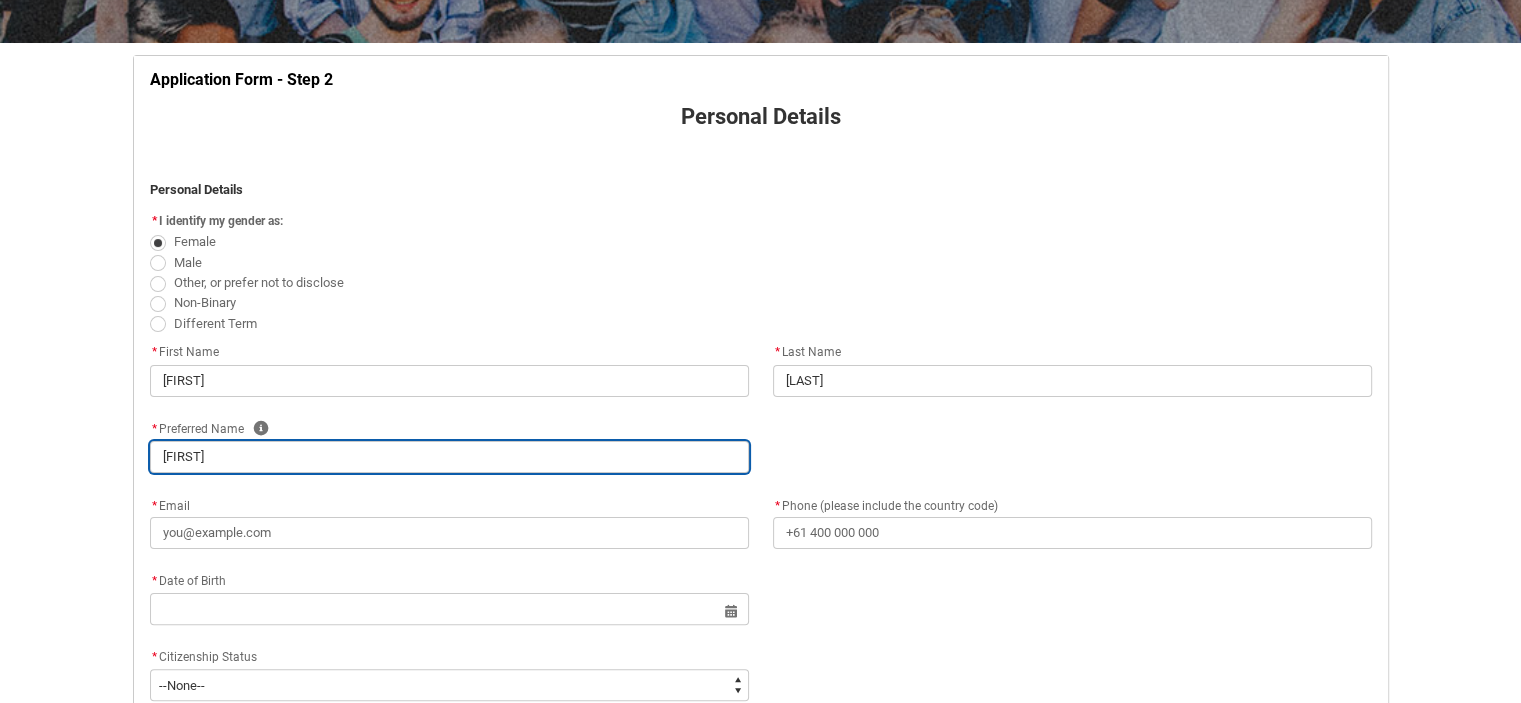 type on "[FIRST]" 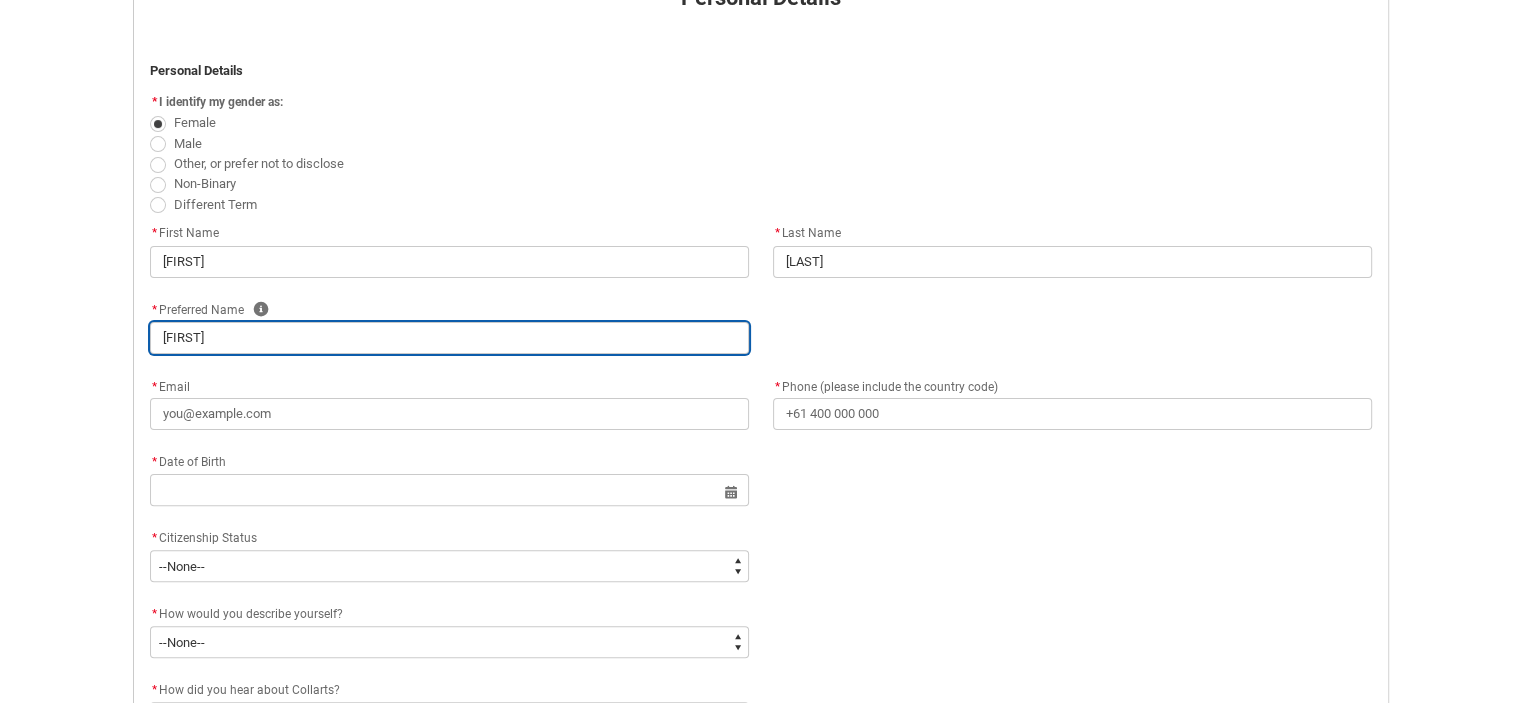 scroll, scrollTop: 653, scrollLeft: 0, axis: vertical 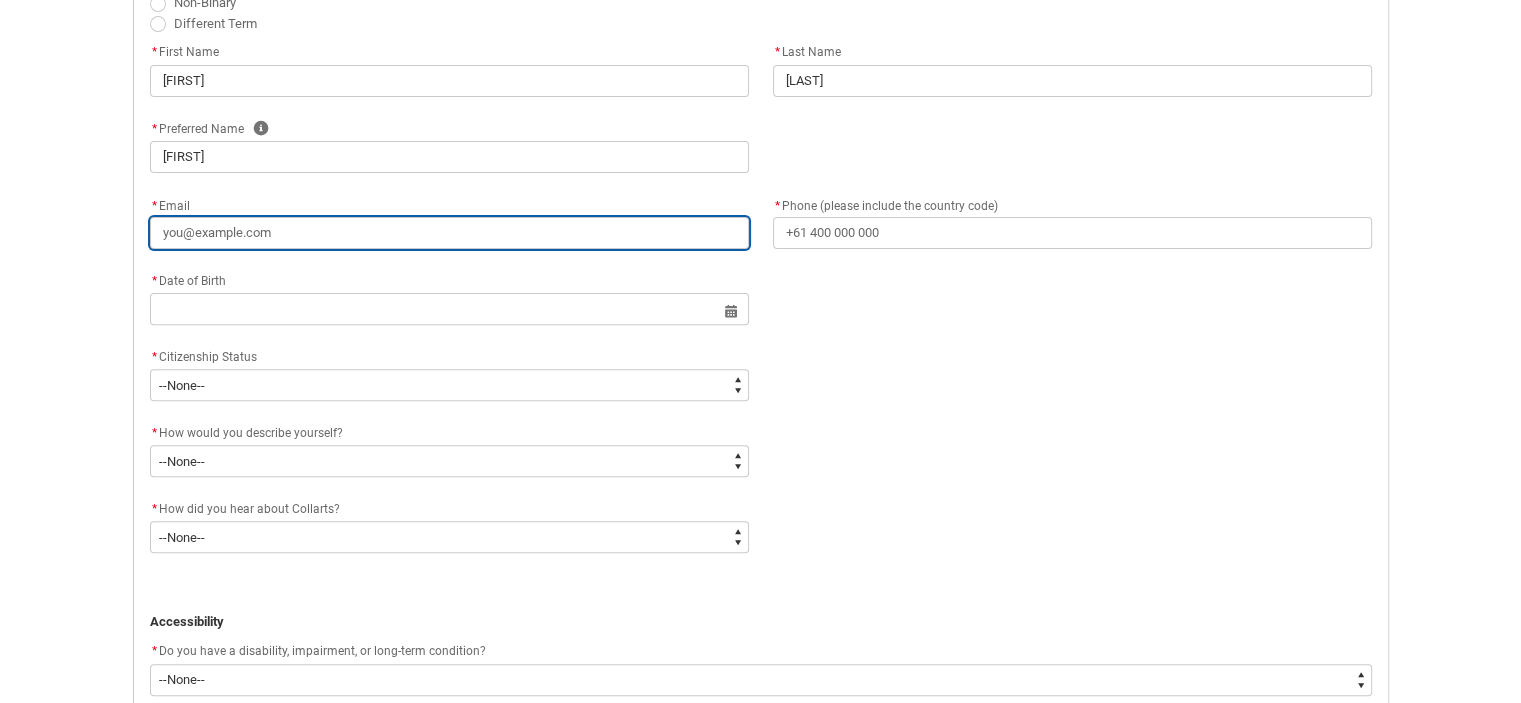 click on "* Email" at bounding box center (449, 233) 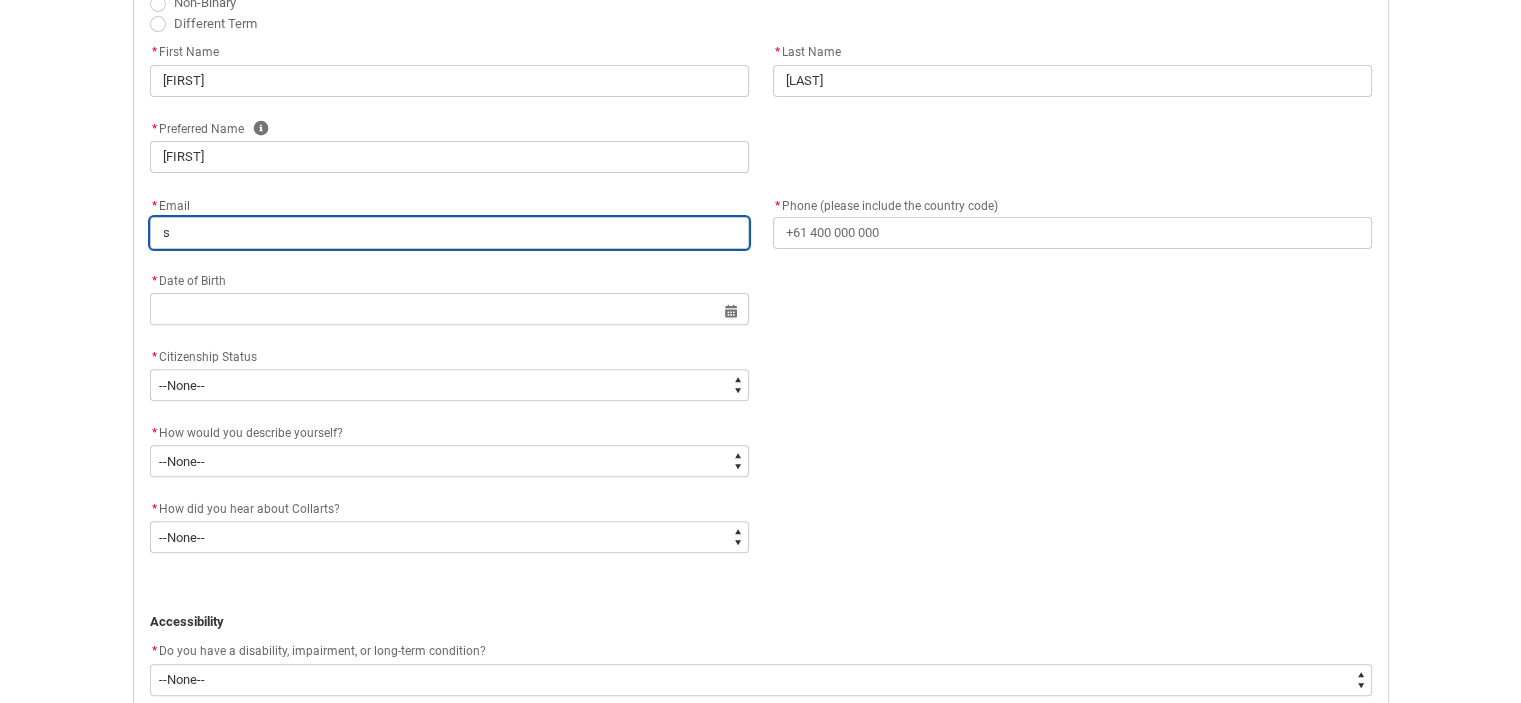 type on "si" 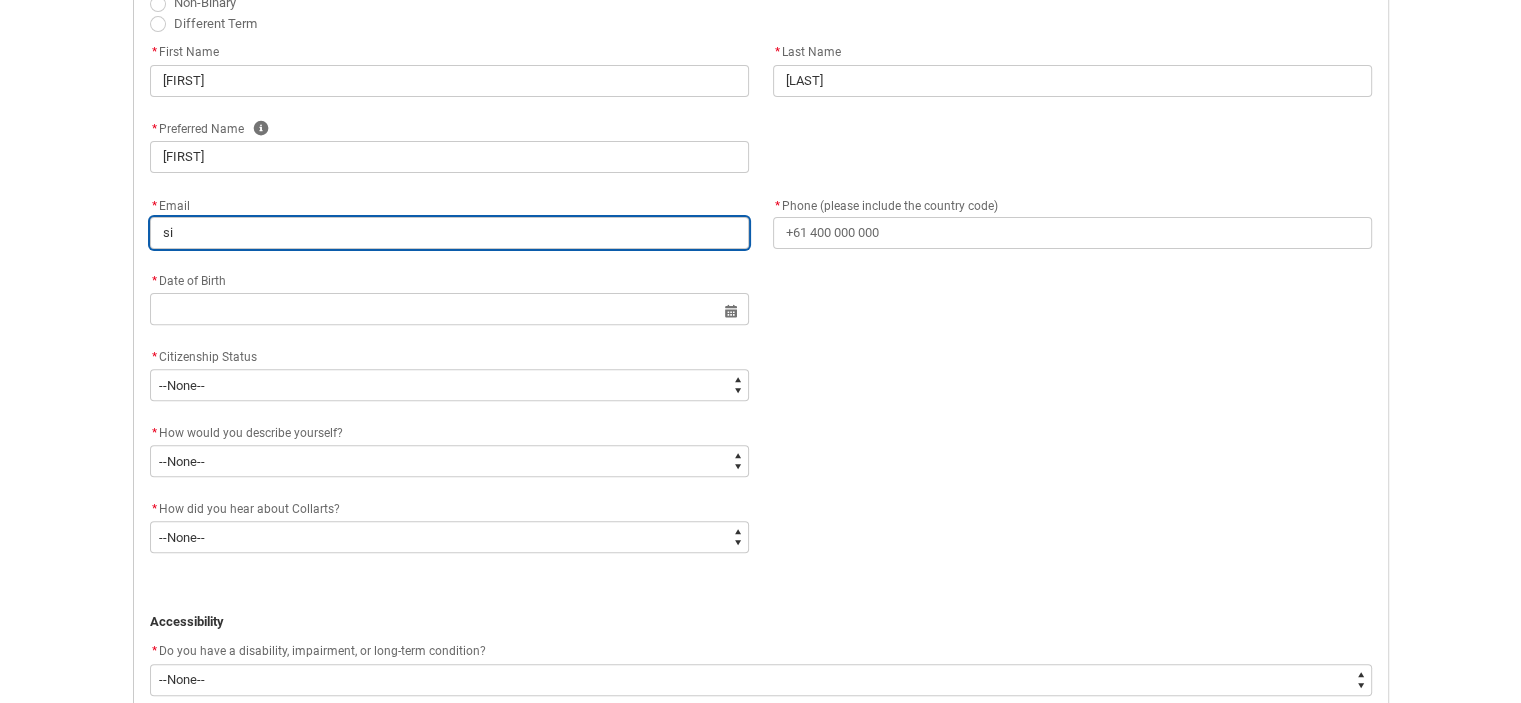 type on "[CITY]" 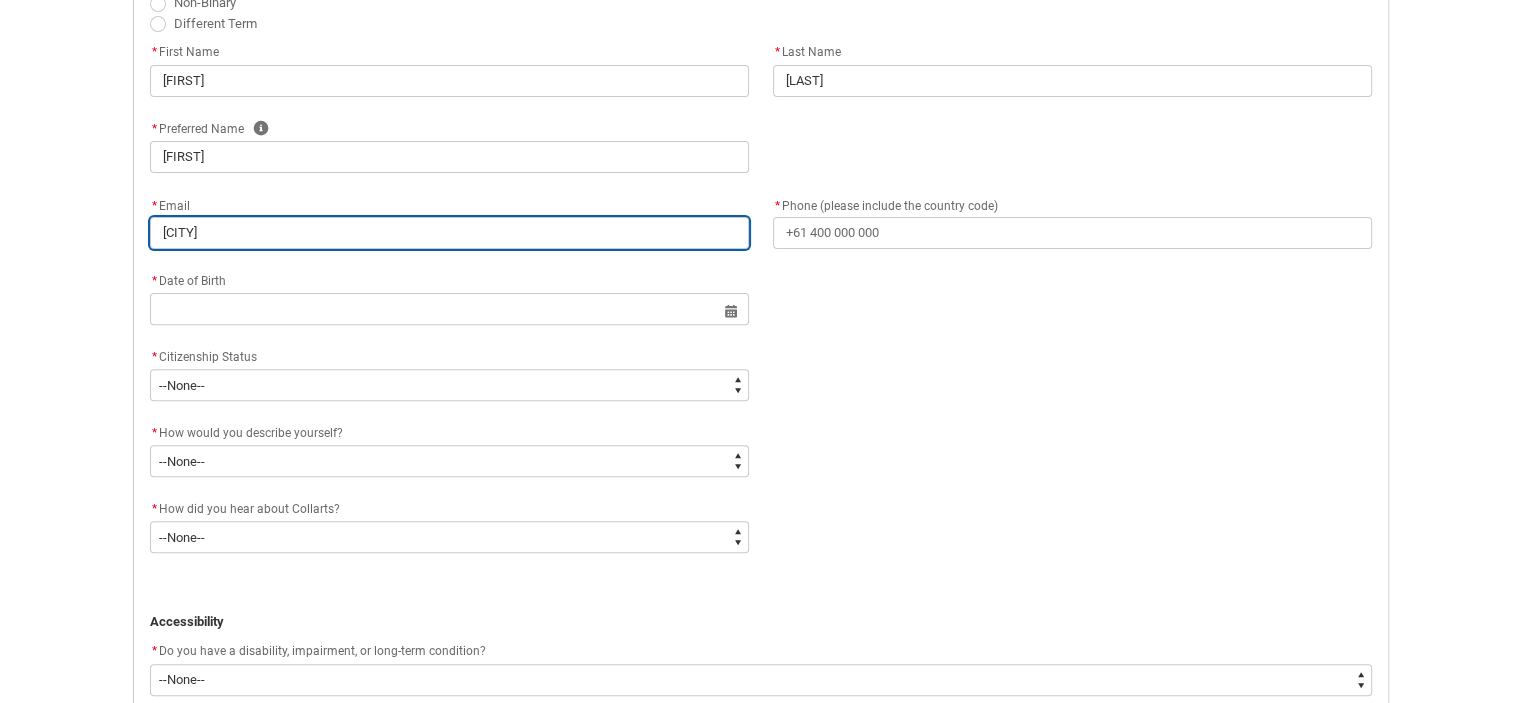 type on "[FIRST]" 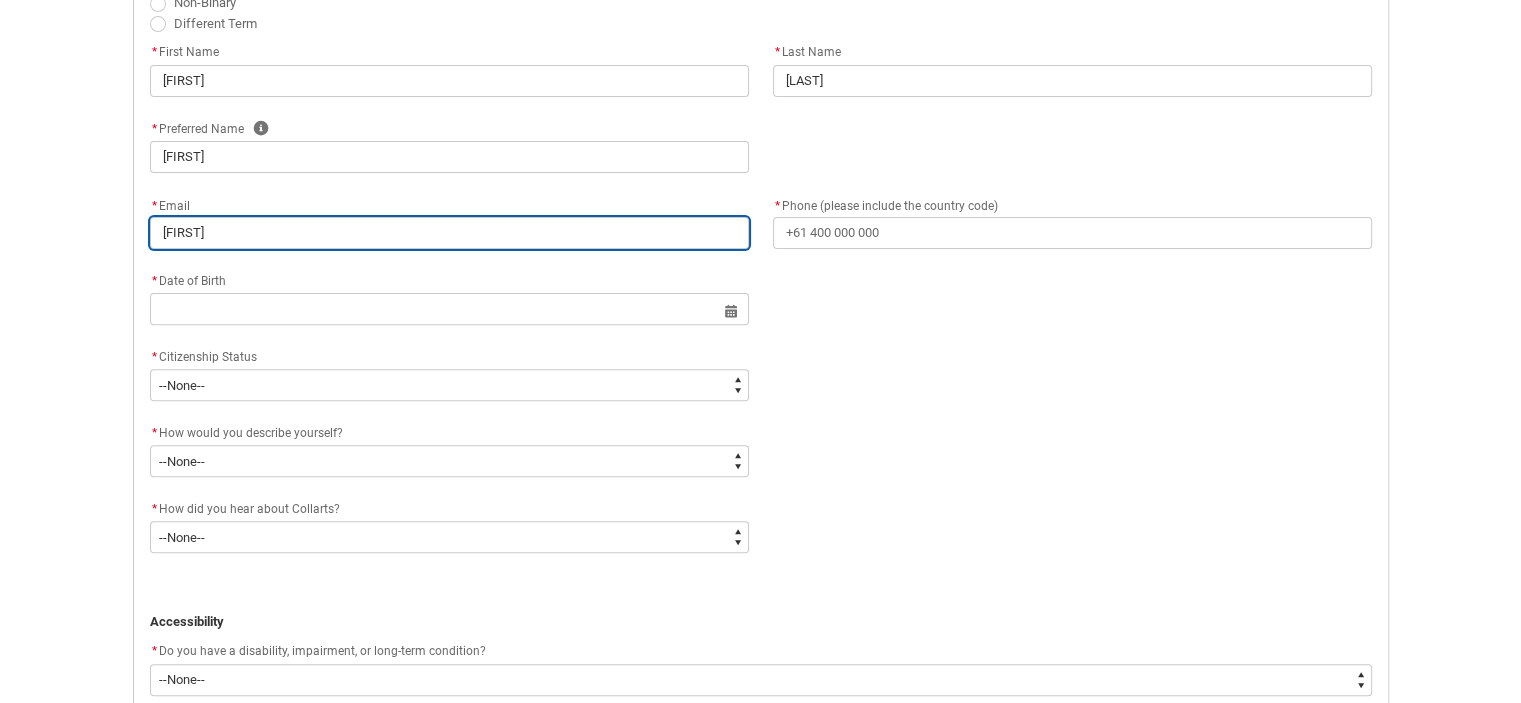 type on "[FIRST]" 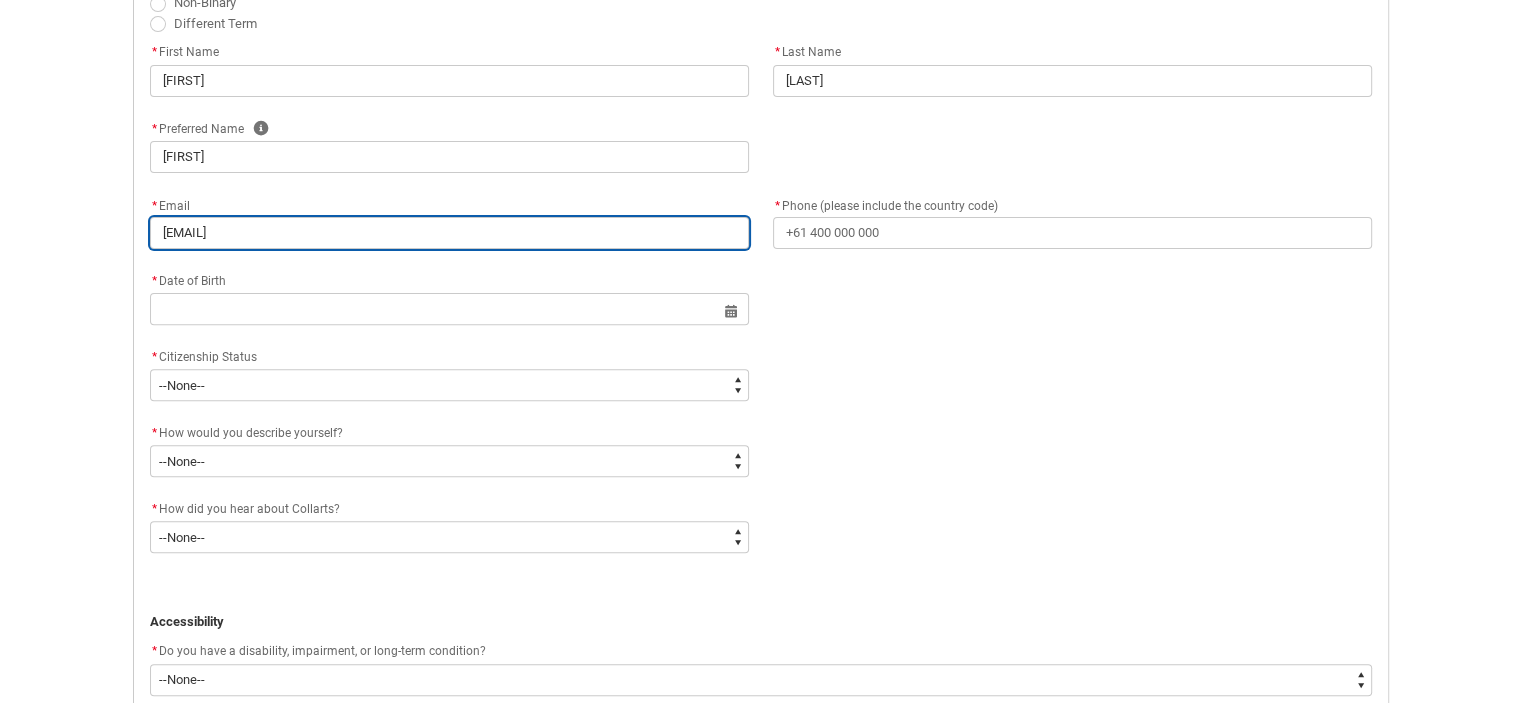 type on "[EMAIL]" 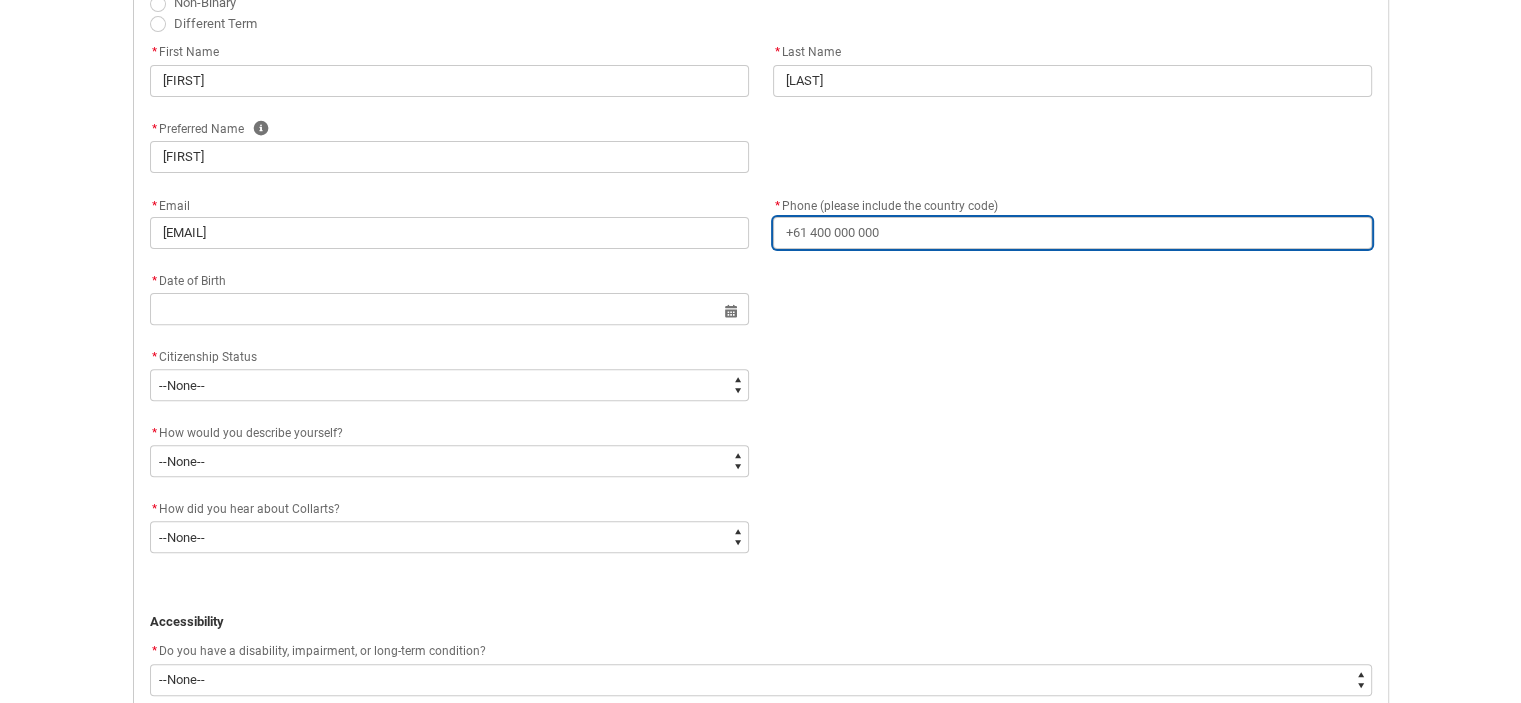 type on "0" 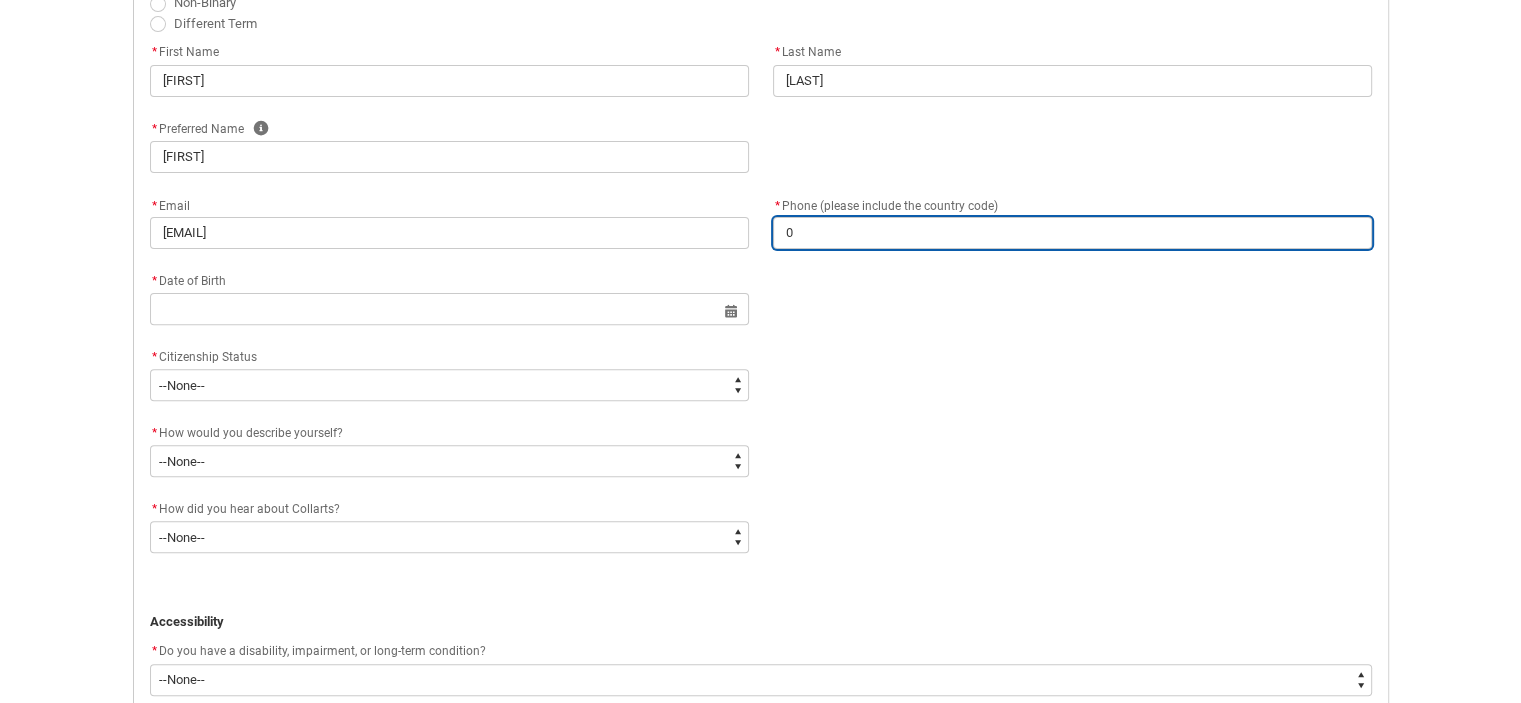 type 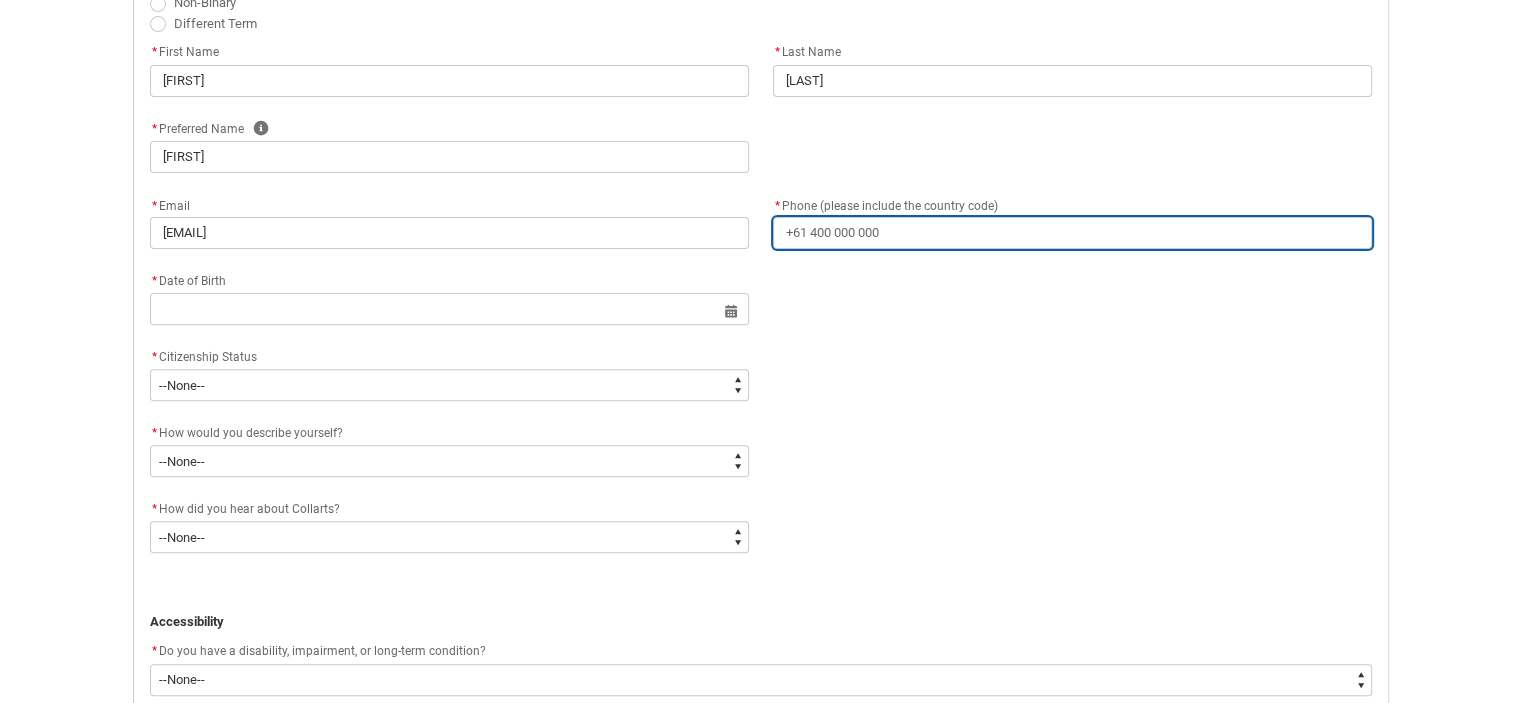 type on "6" 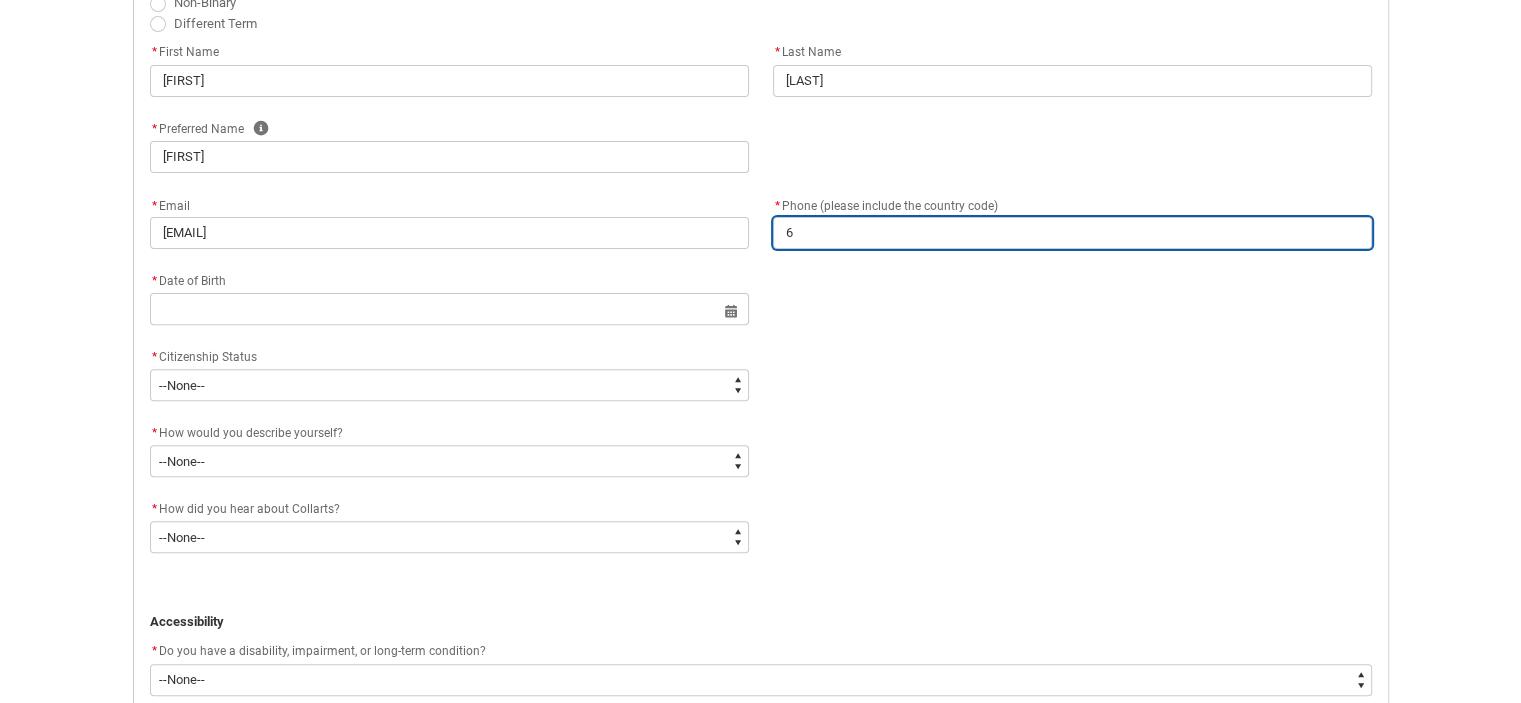 type on "[COUNTRY_CODE]" 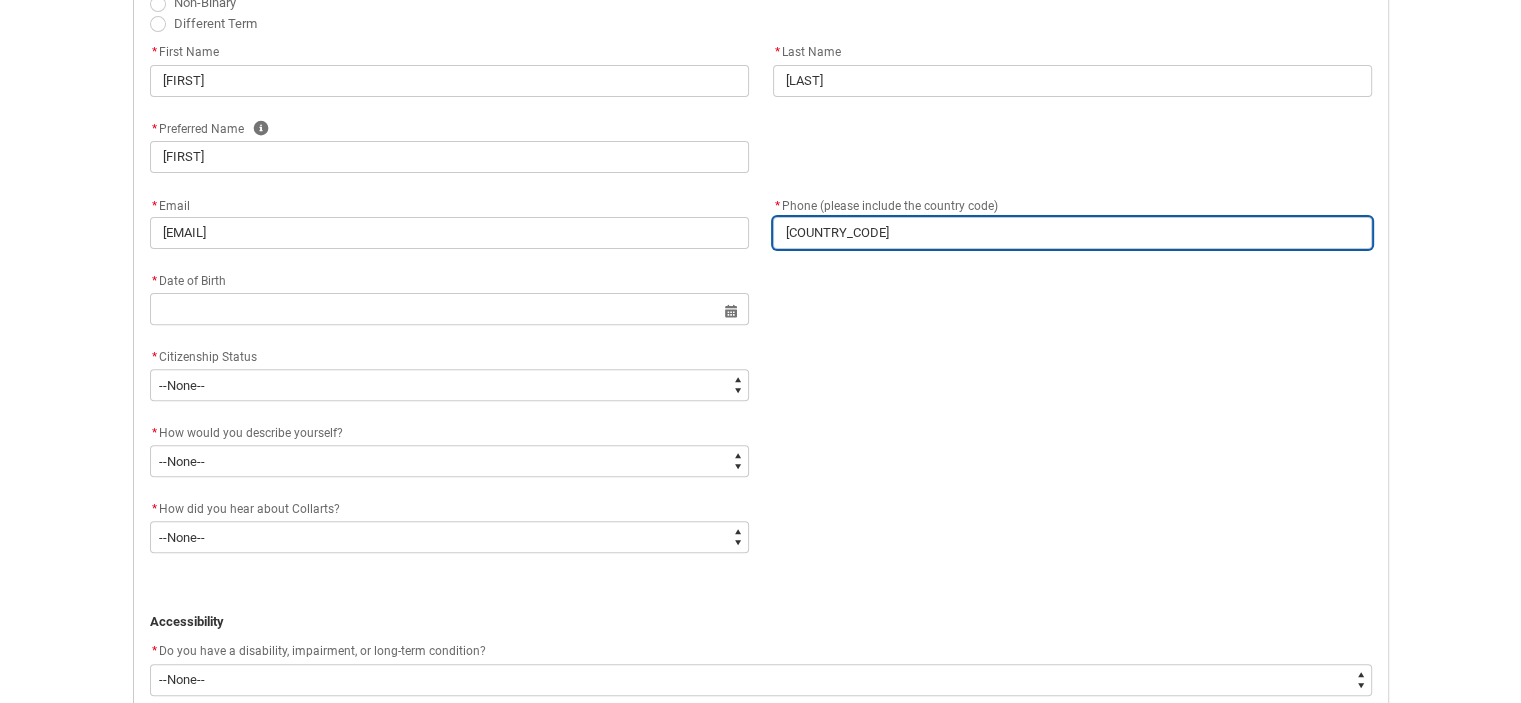 type on "6" 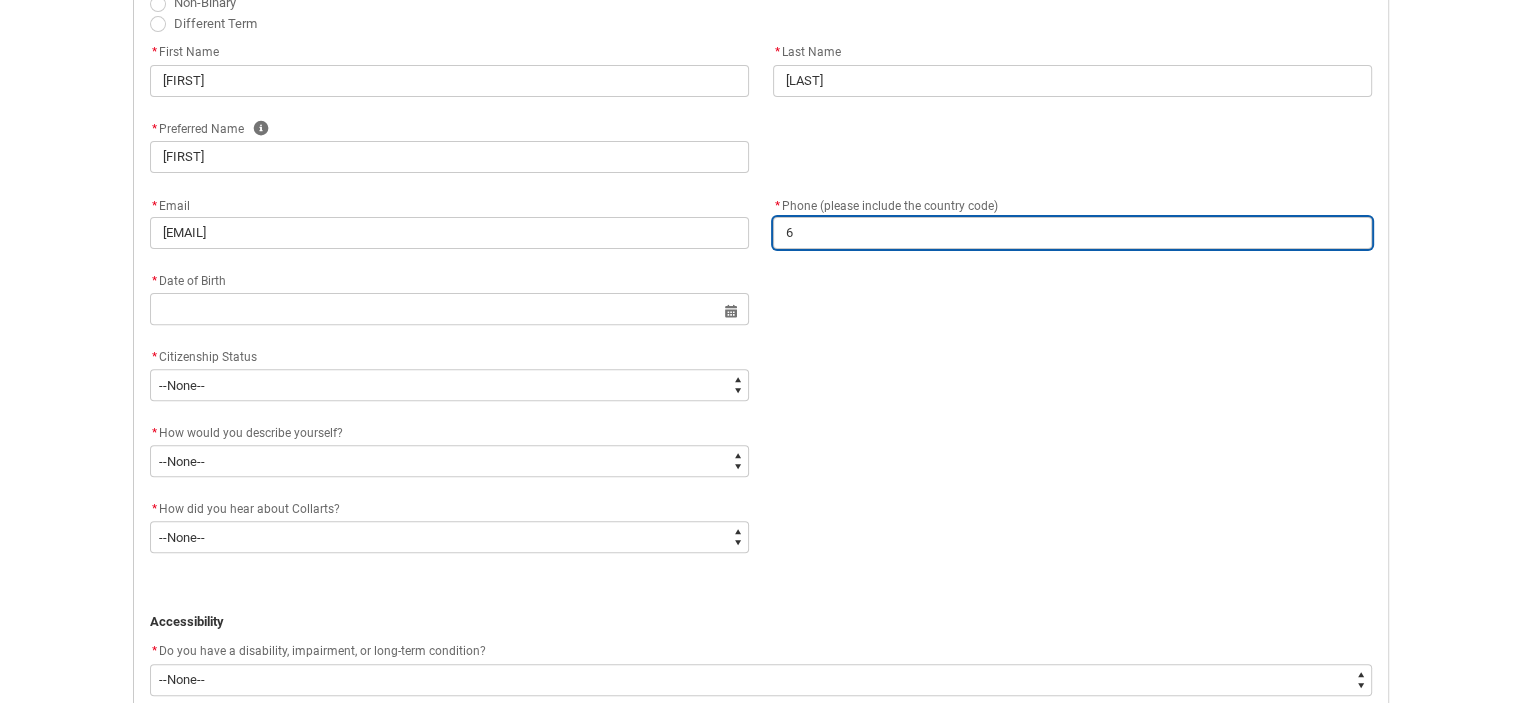 type 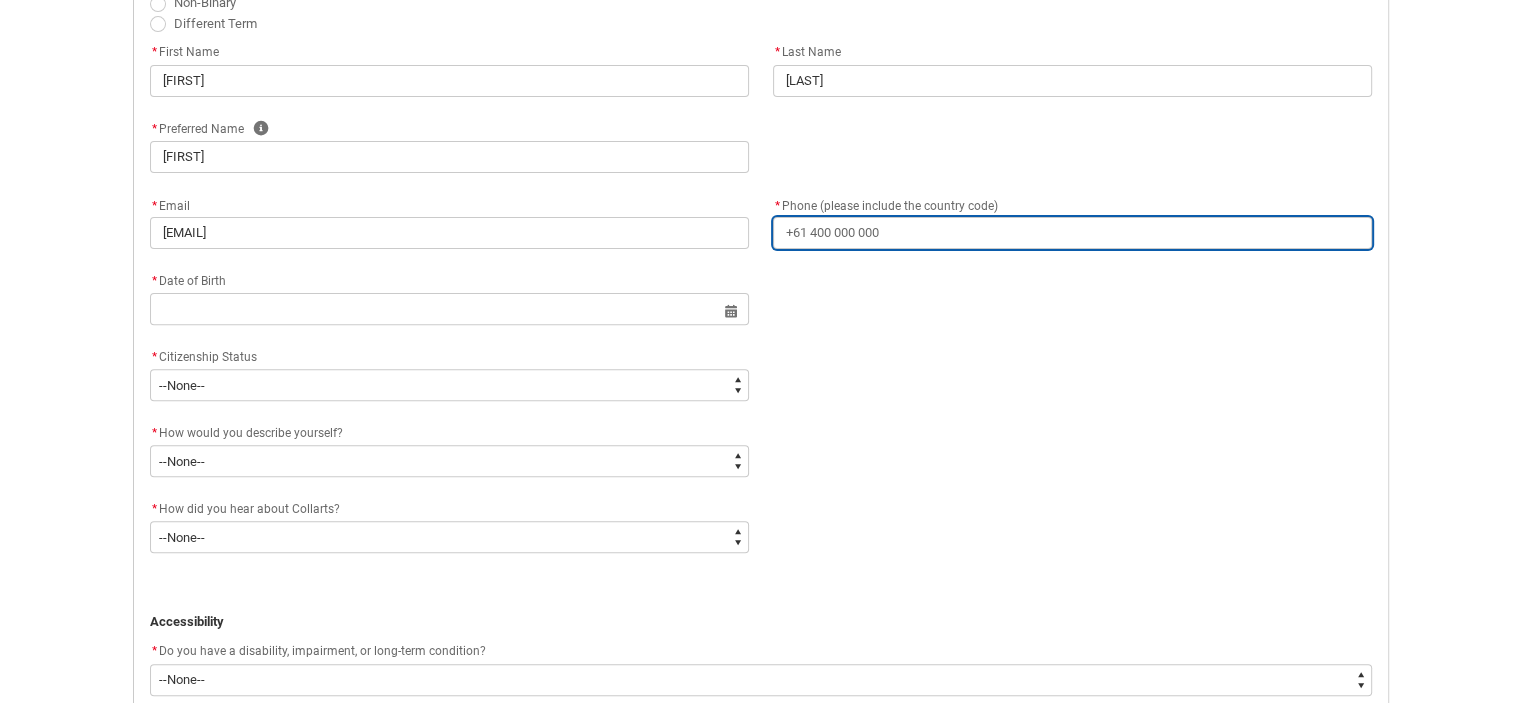 type on "+" 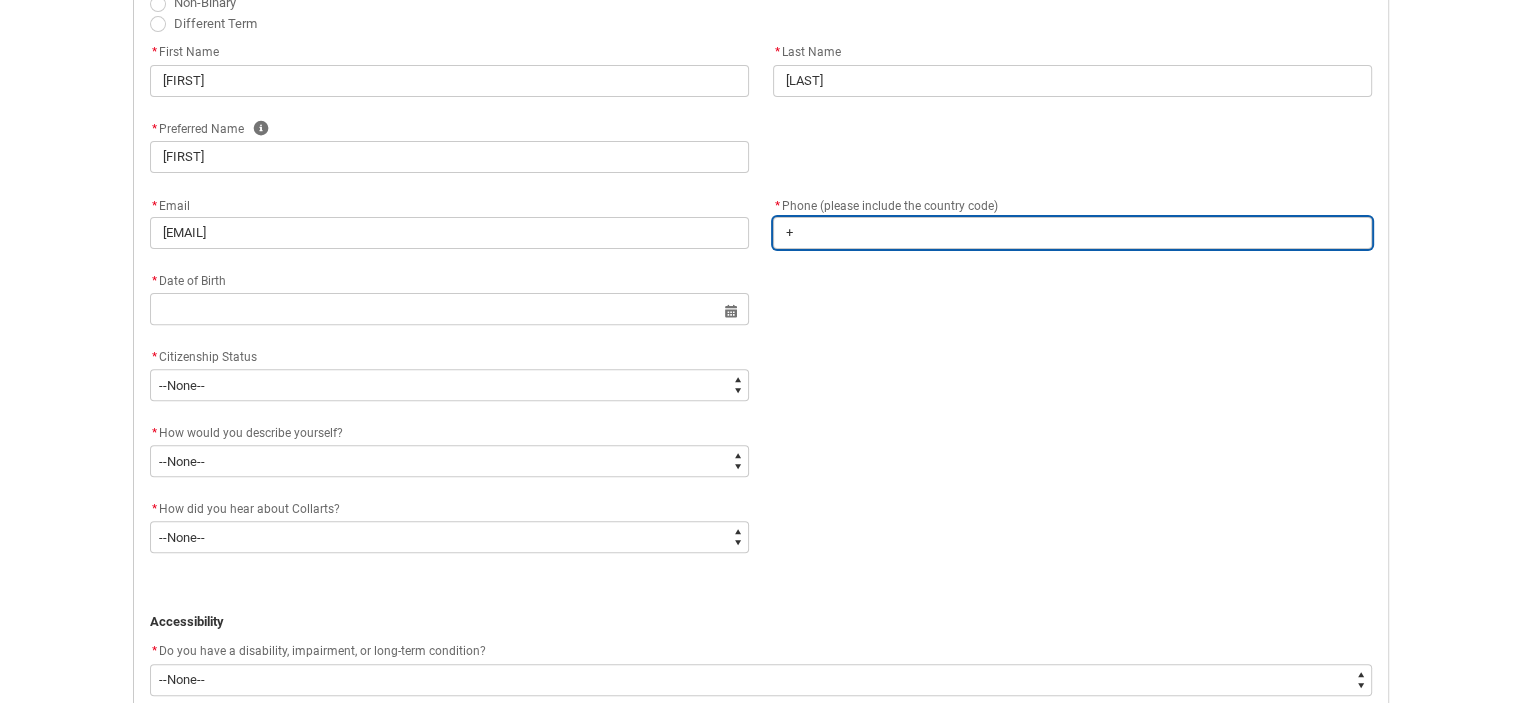 type on "+6" 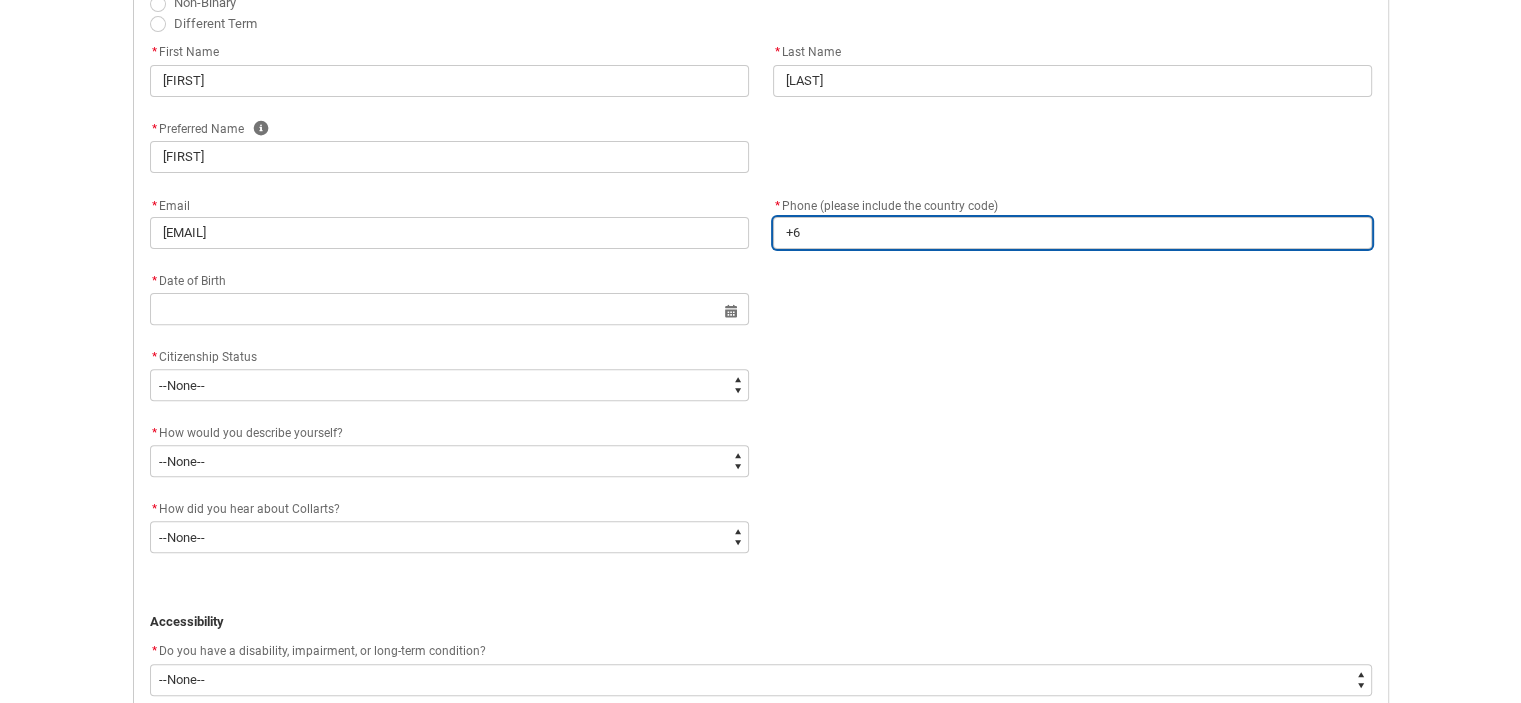 type on "+61" 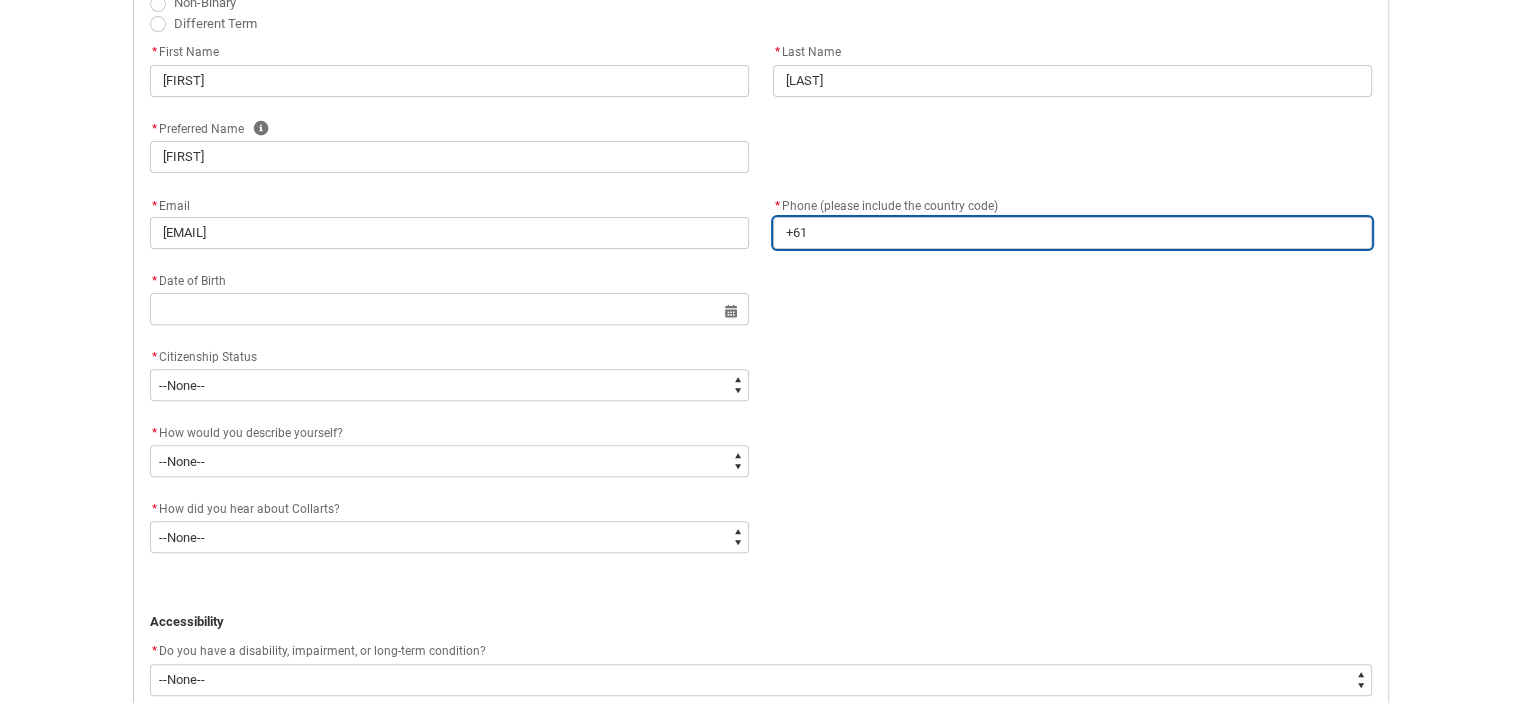 type on "+61" 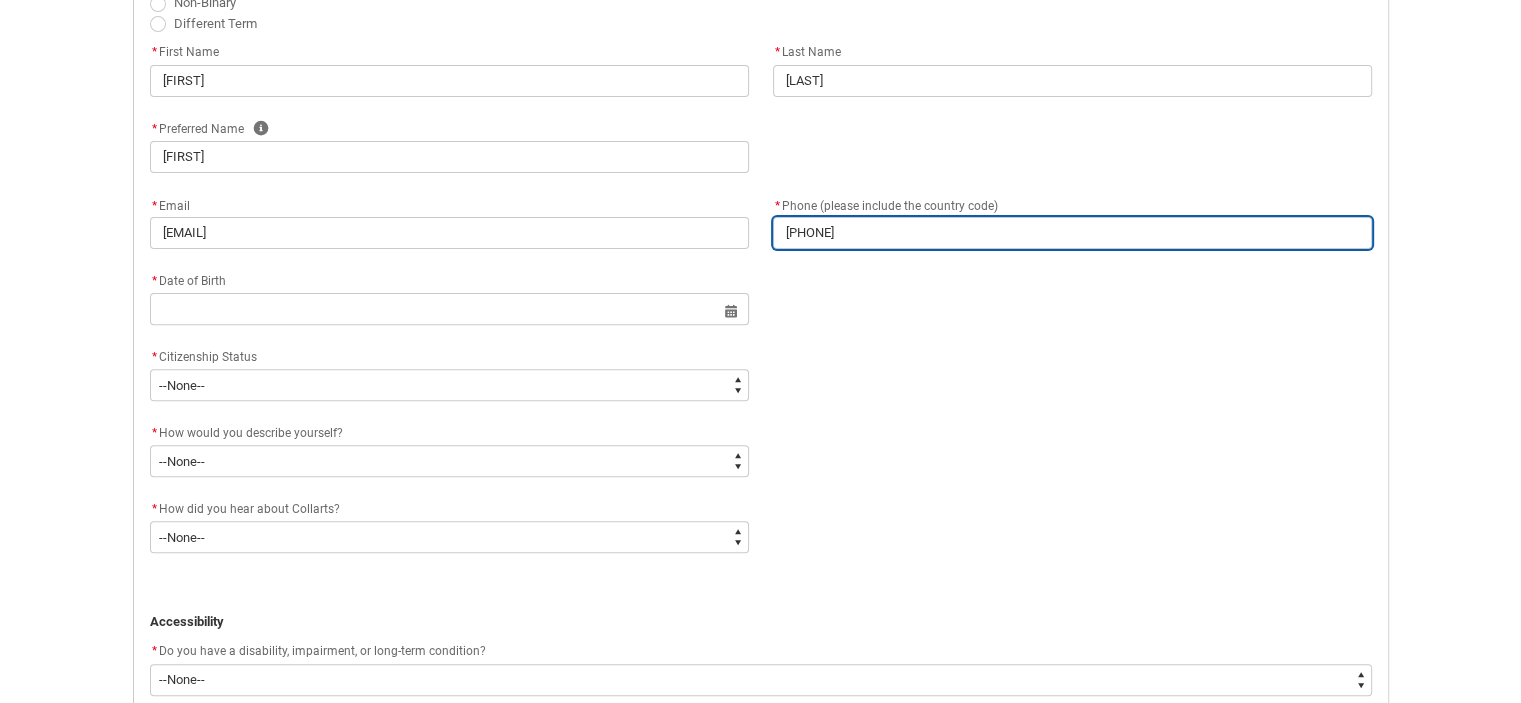 type on "[PHONE]" 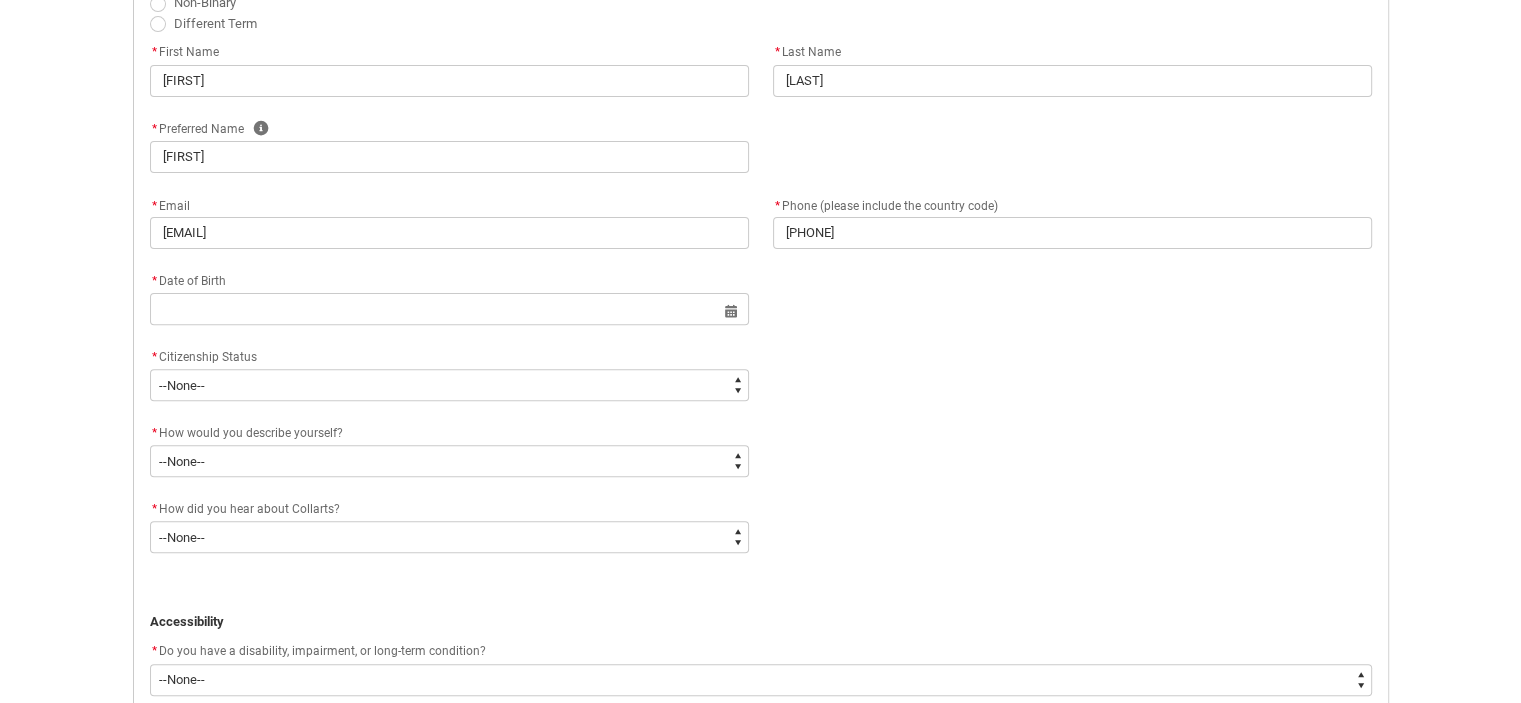 click on "* Date of Birth Select a date for Format: 31 Dec 2024" 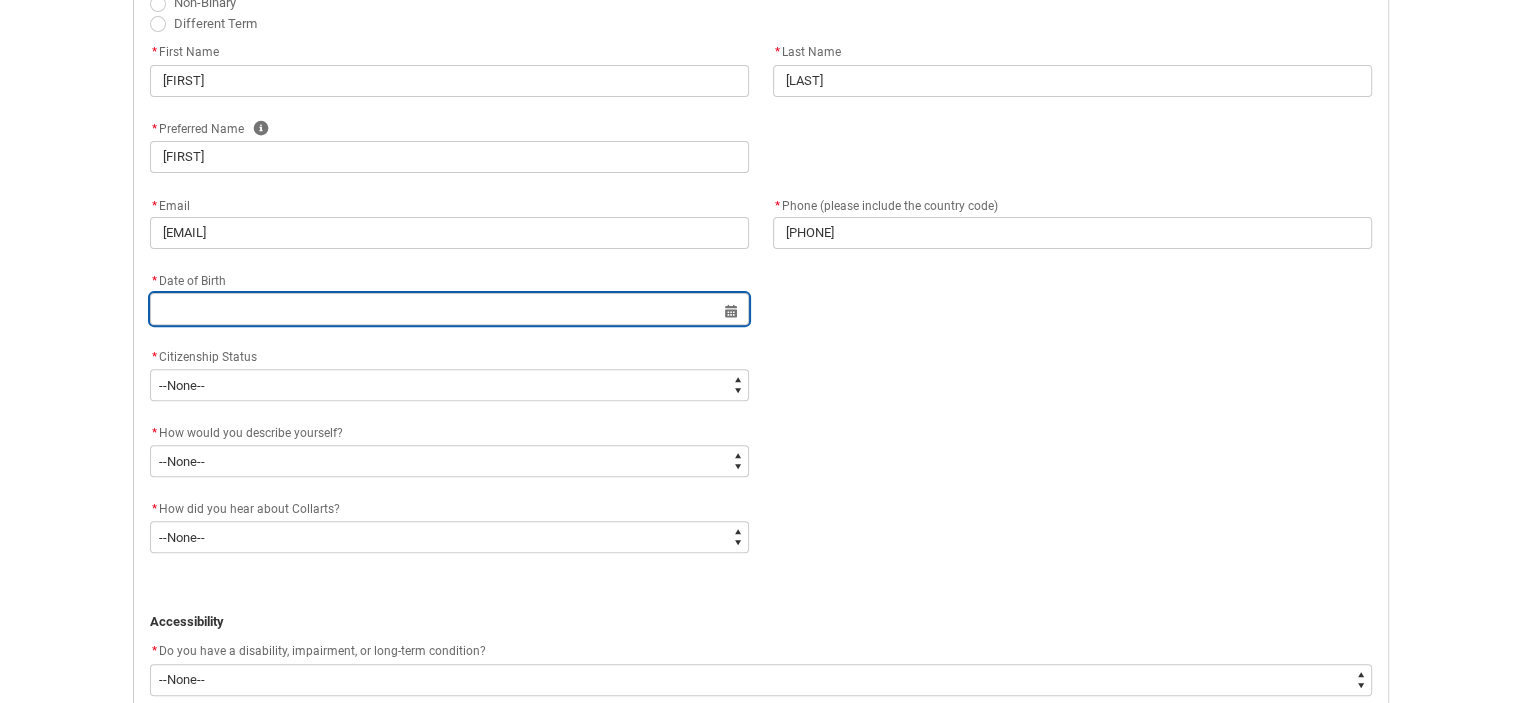 click at bounding box center [449, 309] 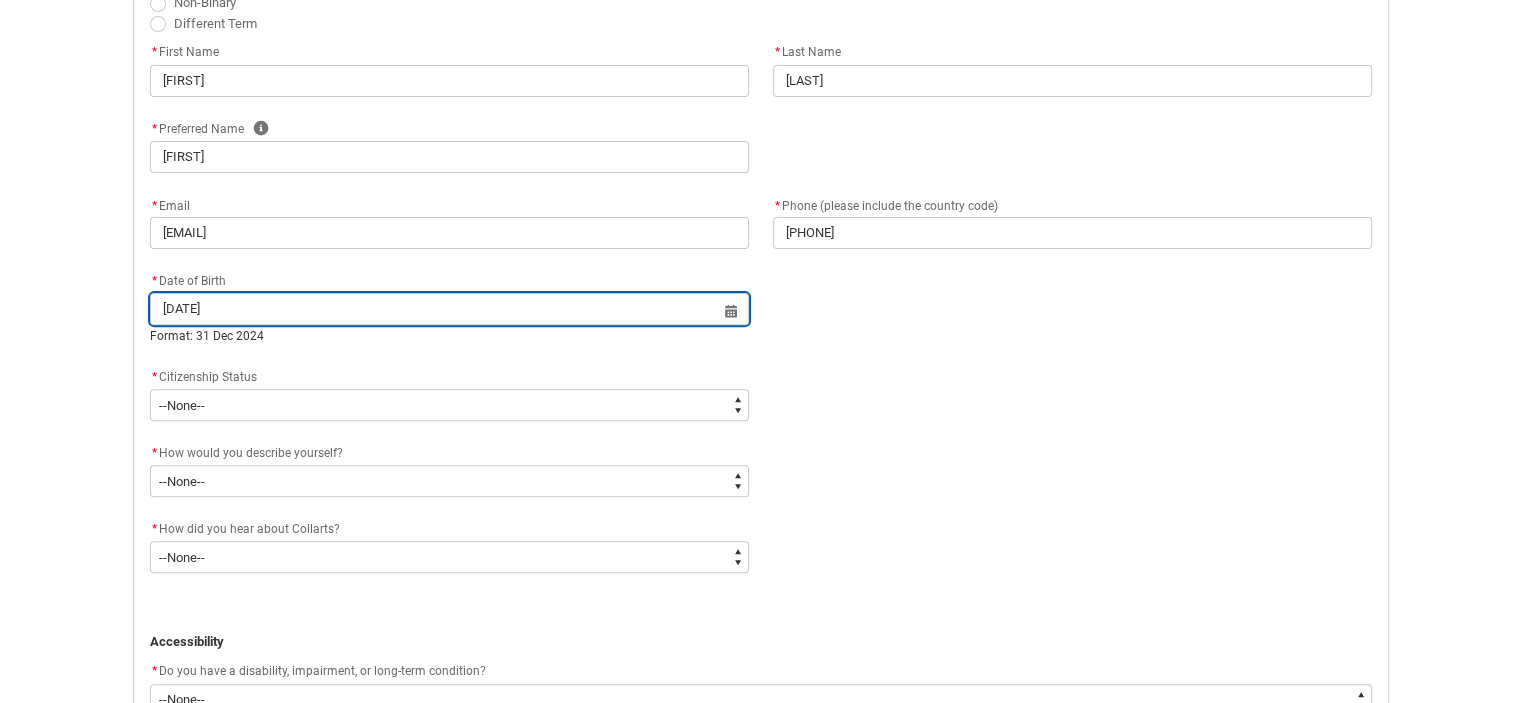 type on "[DATE]" 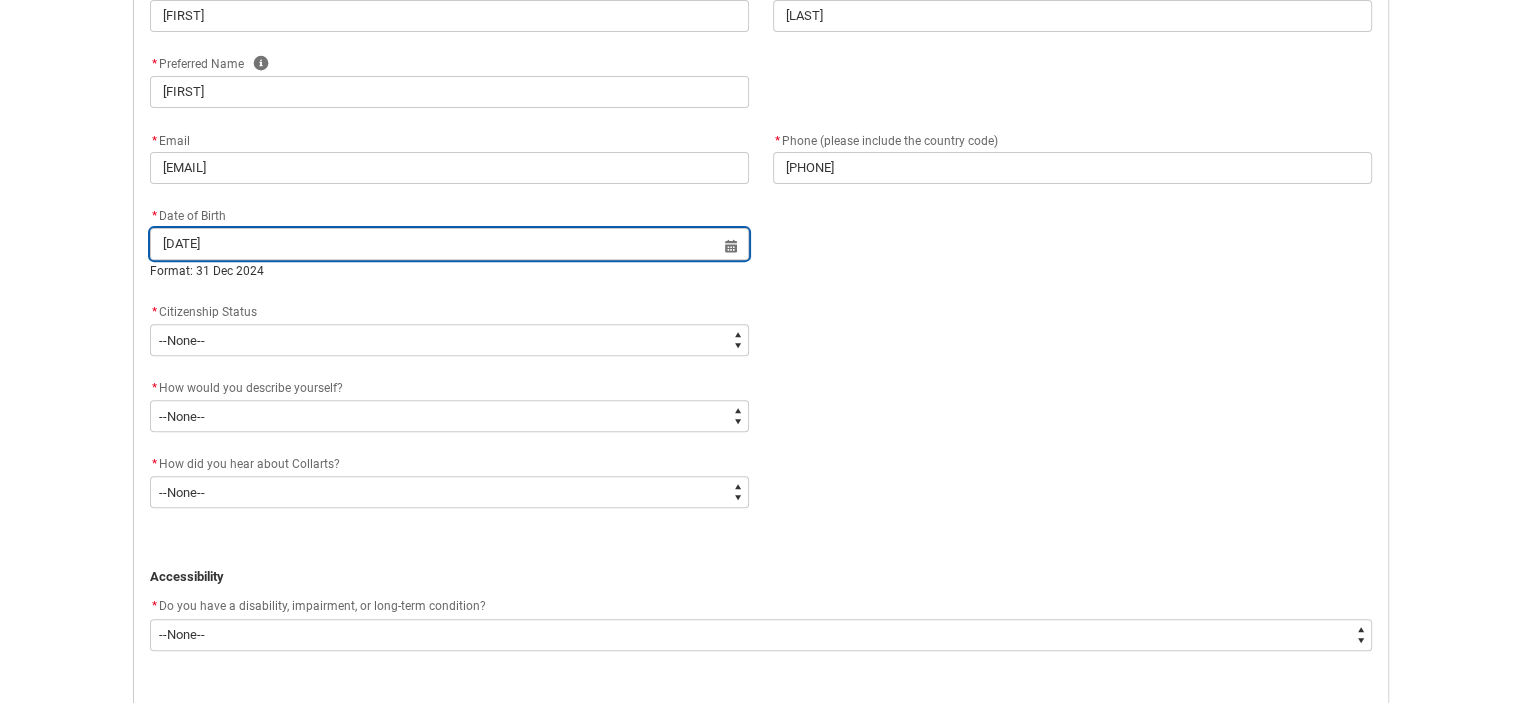 scroll, scrollTop: 753, scrollLeft: 0, axis: vertical 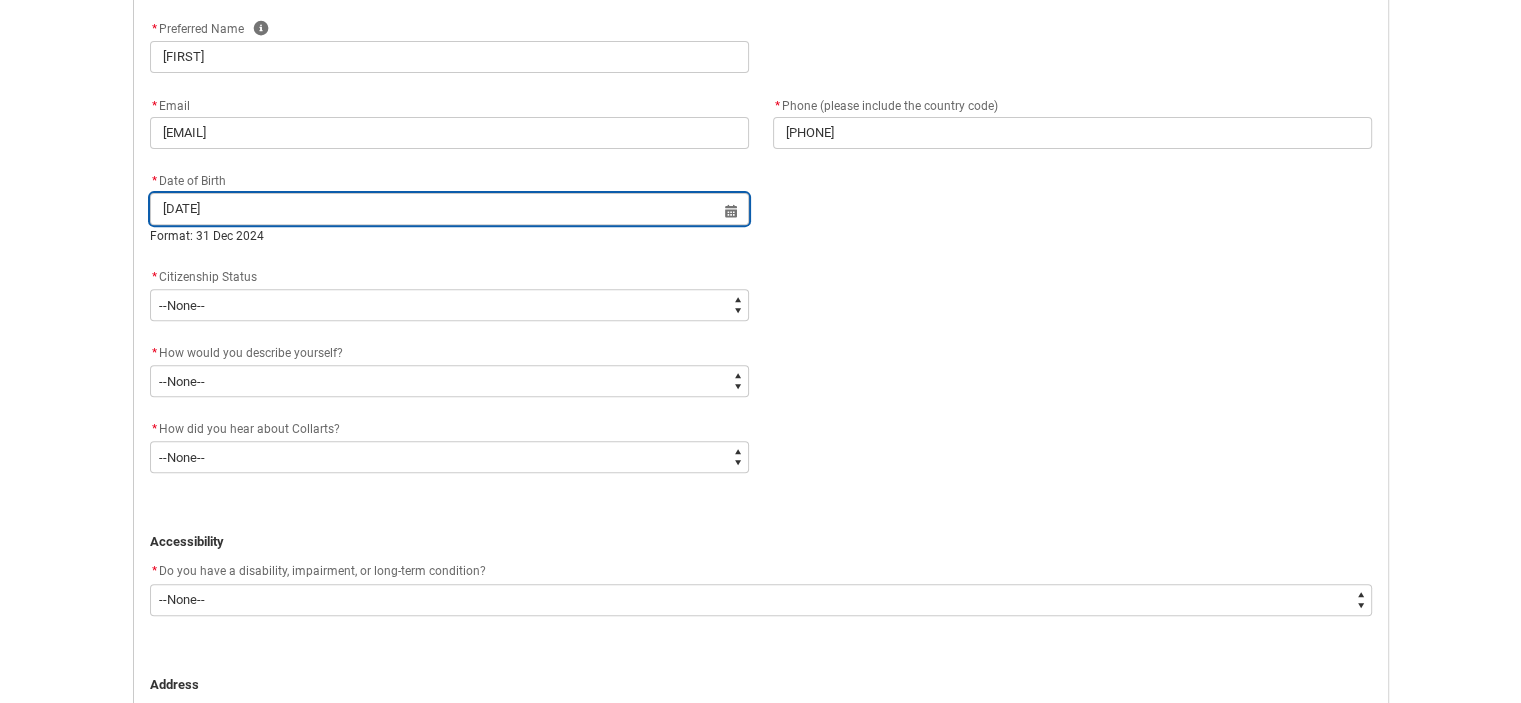 type on "[DATE]" 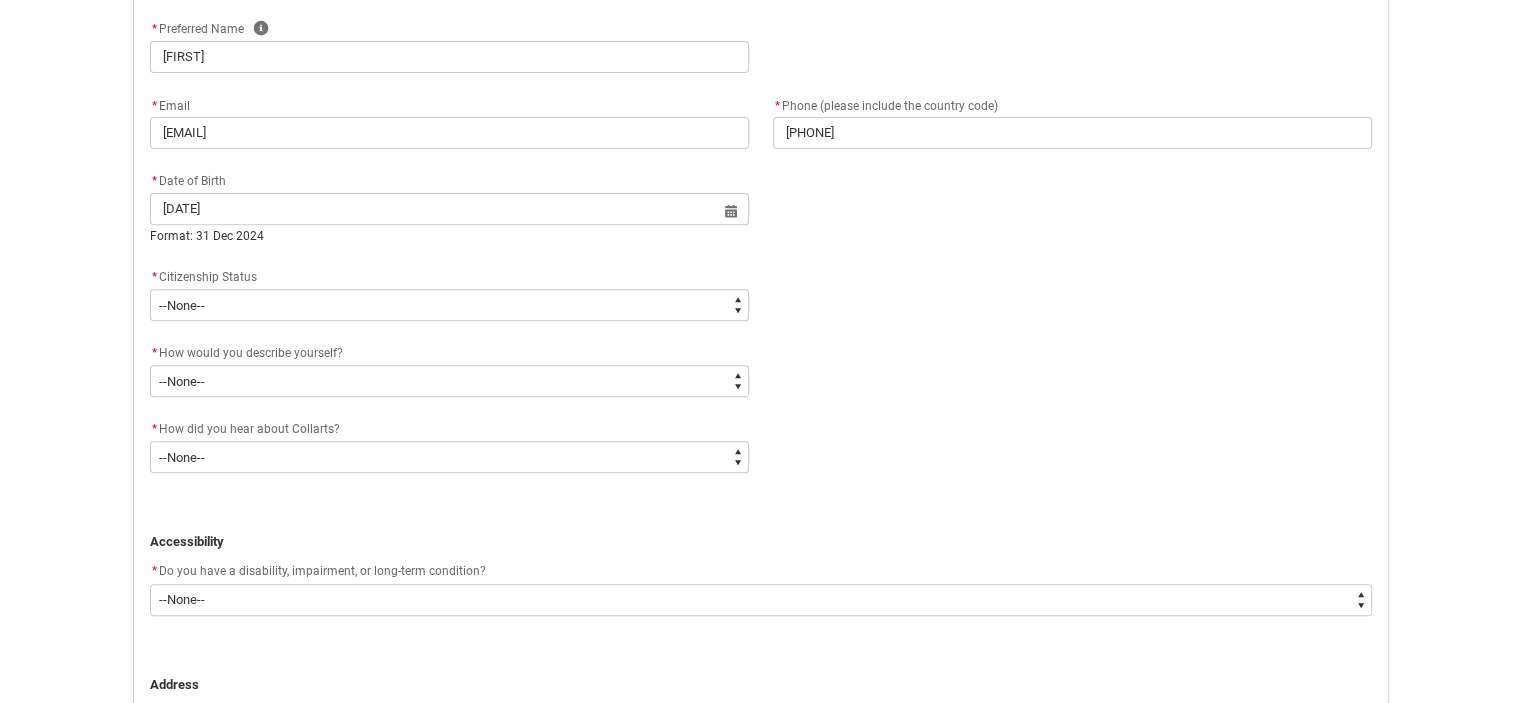 click on "* Citizenship Status" 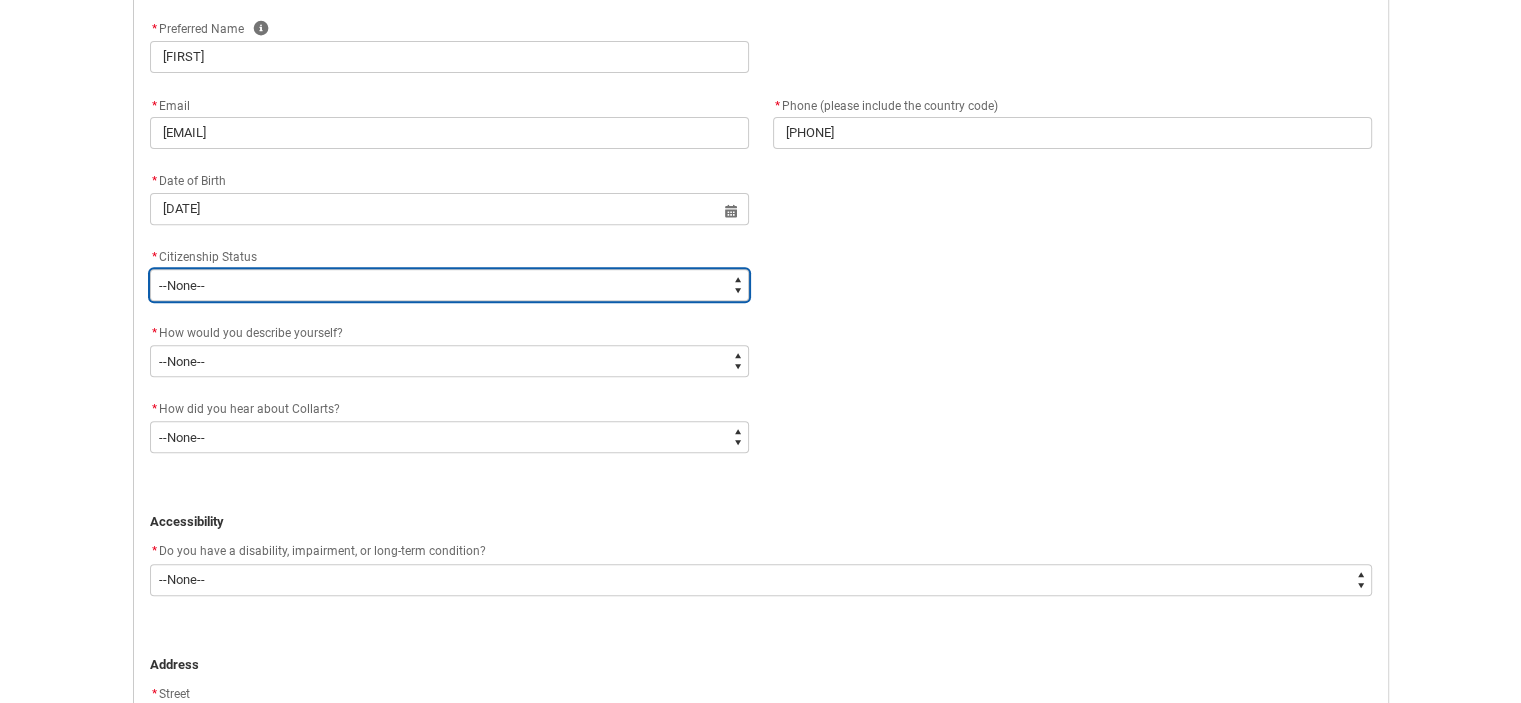 click on "--None-- Australian Citizen Humanitarian Visa New Zealand citizen Other Permanent Resident Visa Student Visa" at bounding box center [449, 285] 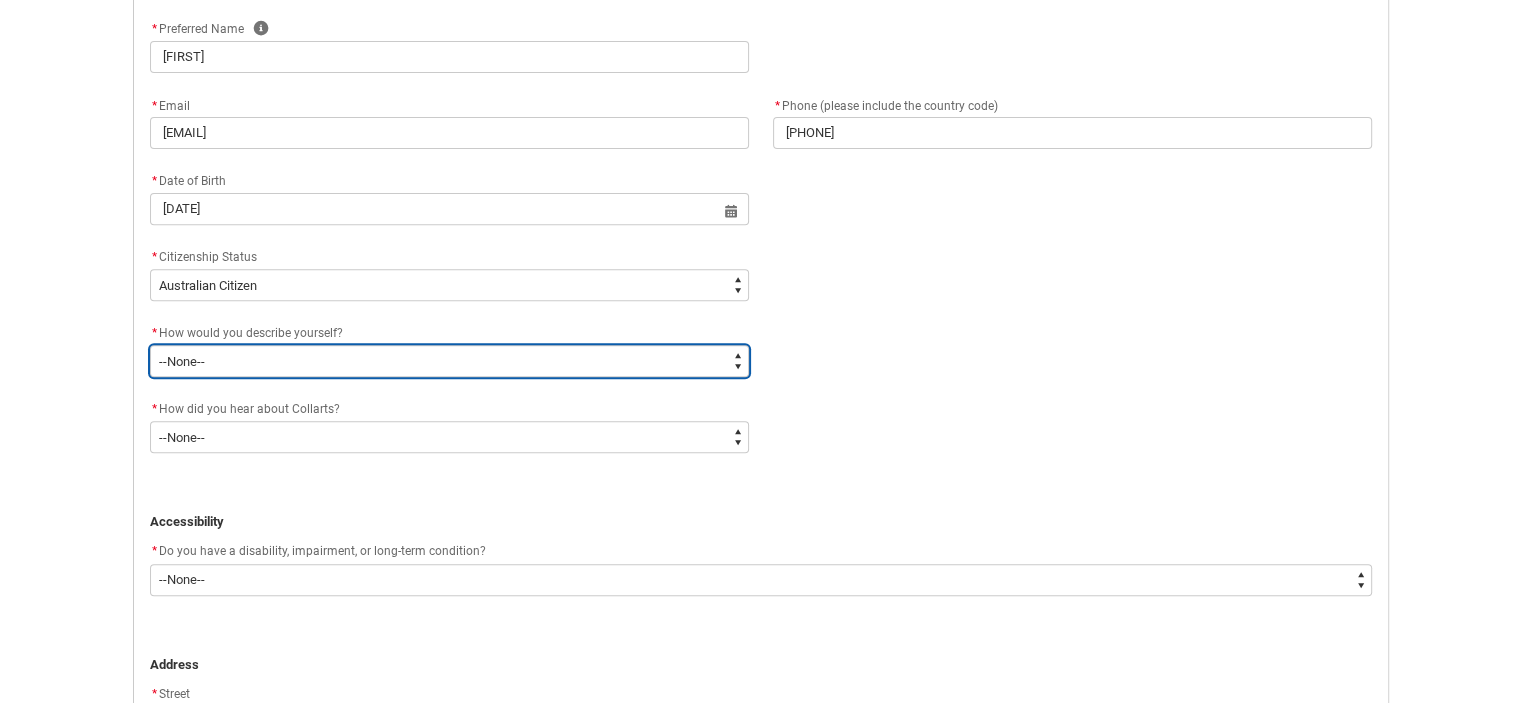 click on "--None-- I'm currently in Year 12 and planning what I'll do after school I've completed Year 12 I took some time off after high school and want to return to study I'm looking to transfer from another college/university I'm looking for a career change I'm already in the industry/have a qualification and am looking to extend my skills" at bounding box center [449, 361] 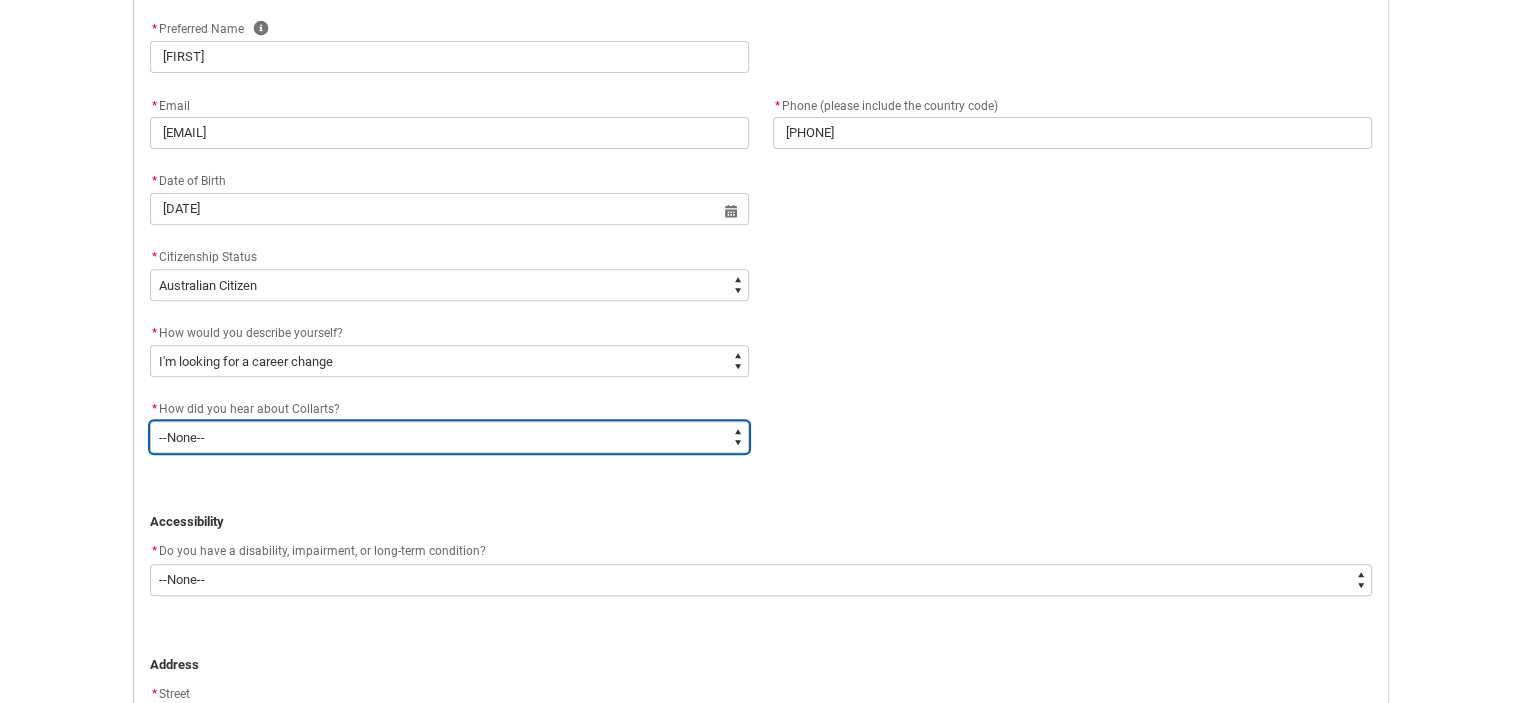 click on "--None-- Advertising - Facebook Advertising - Google Advertising - Instagram Advertising - YouTube Advertising - Other Career Advisor Career Expo Collarts Newsletter/Email Collarts Website Festivals/Events Freeza/Amplified In the Media Online Search (Google) Radio Signage Socials (Facebook, Instagram, TikTok, LinkedIn etc) Spotify VET course at school VTAC Word of mouth Workshops at Collarts Workshops at school Other" at bounding box center (449, 437) 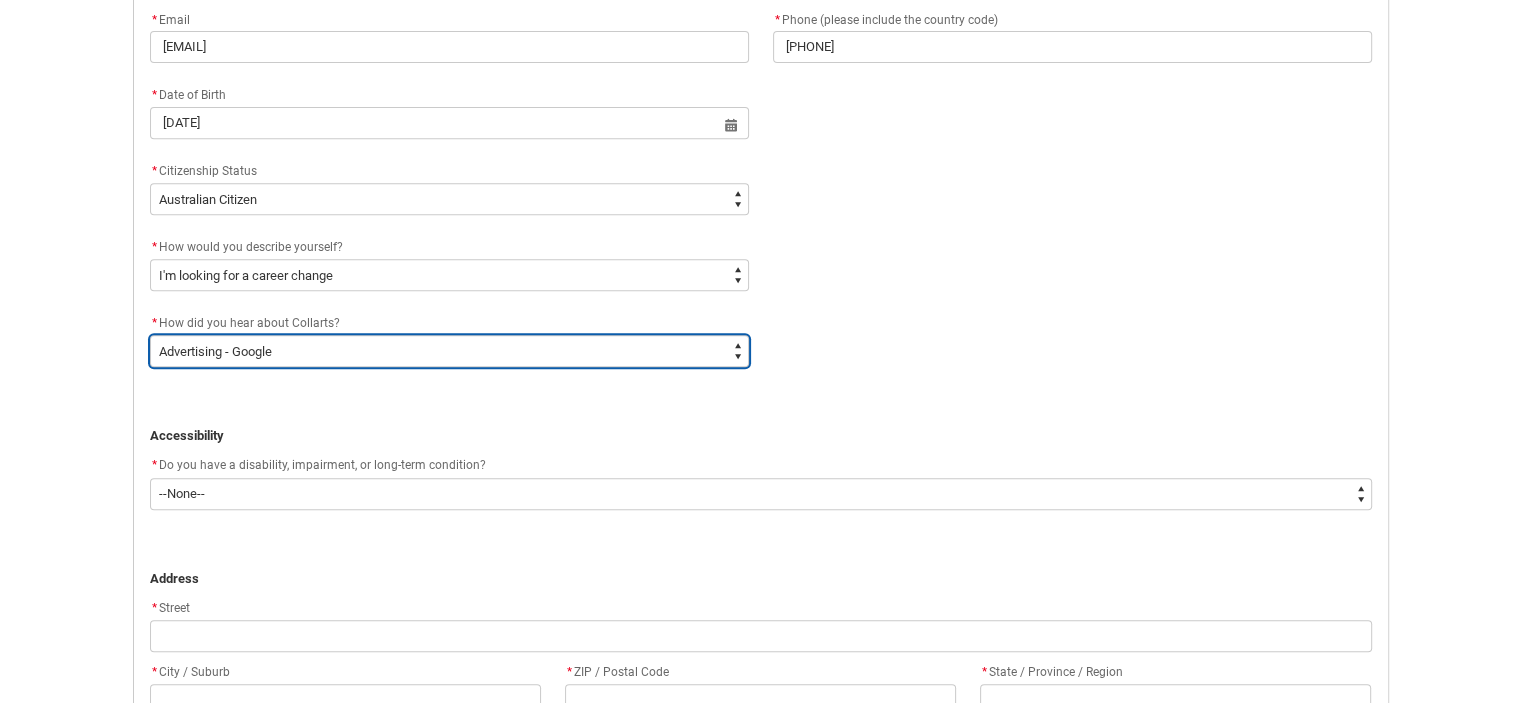 scroll, scrollTop: 953, scrollLeft: 0, axis: vertical 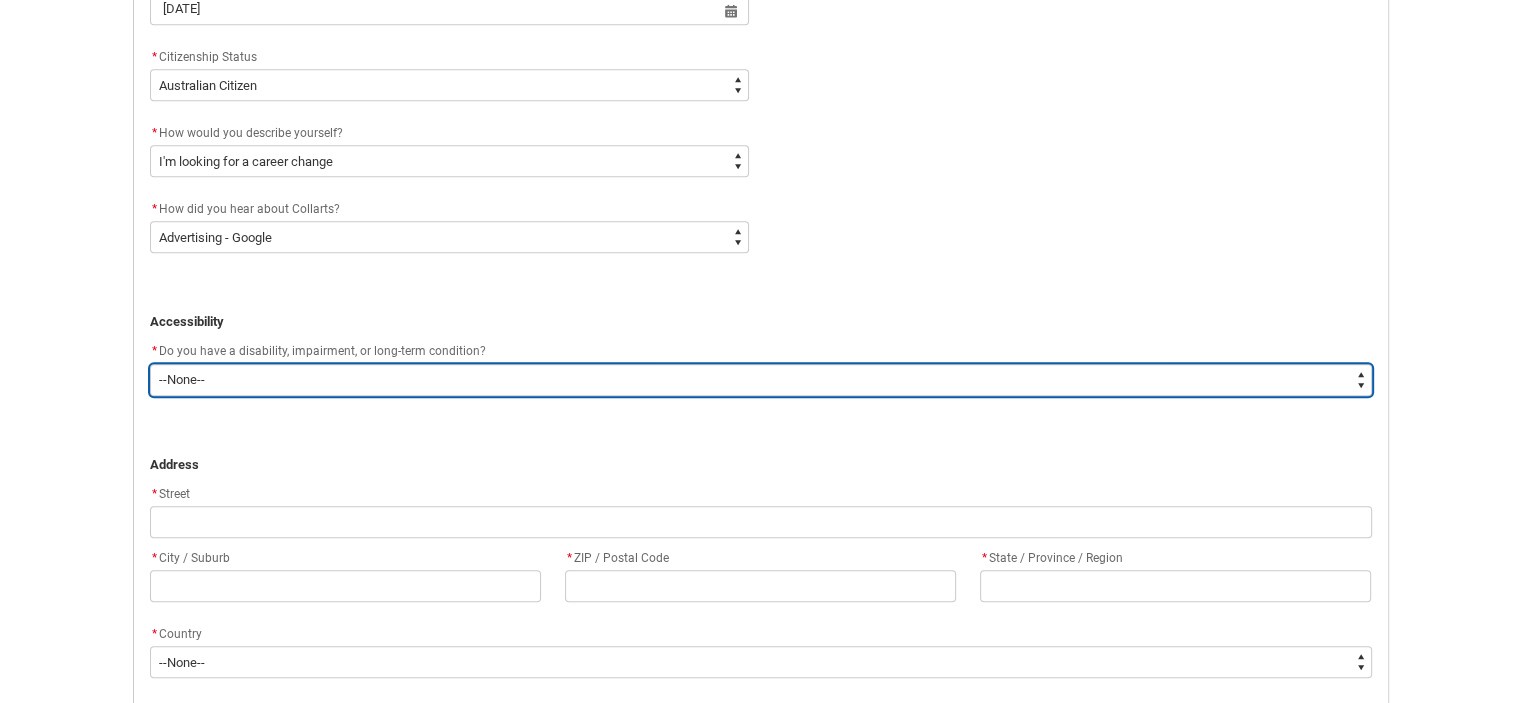 click on "--None-- Yes No" at bounding box center [761, 380] 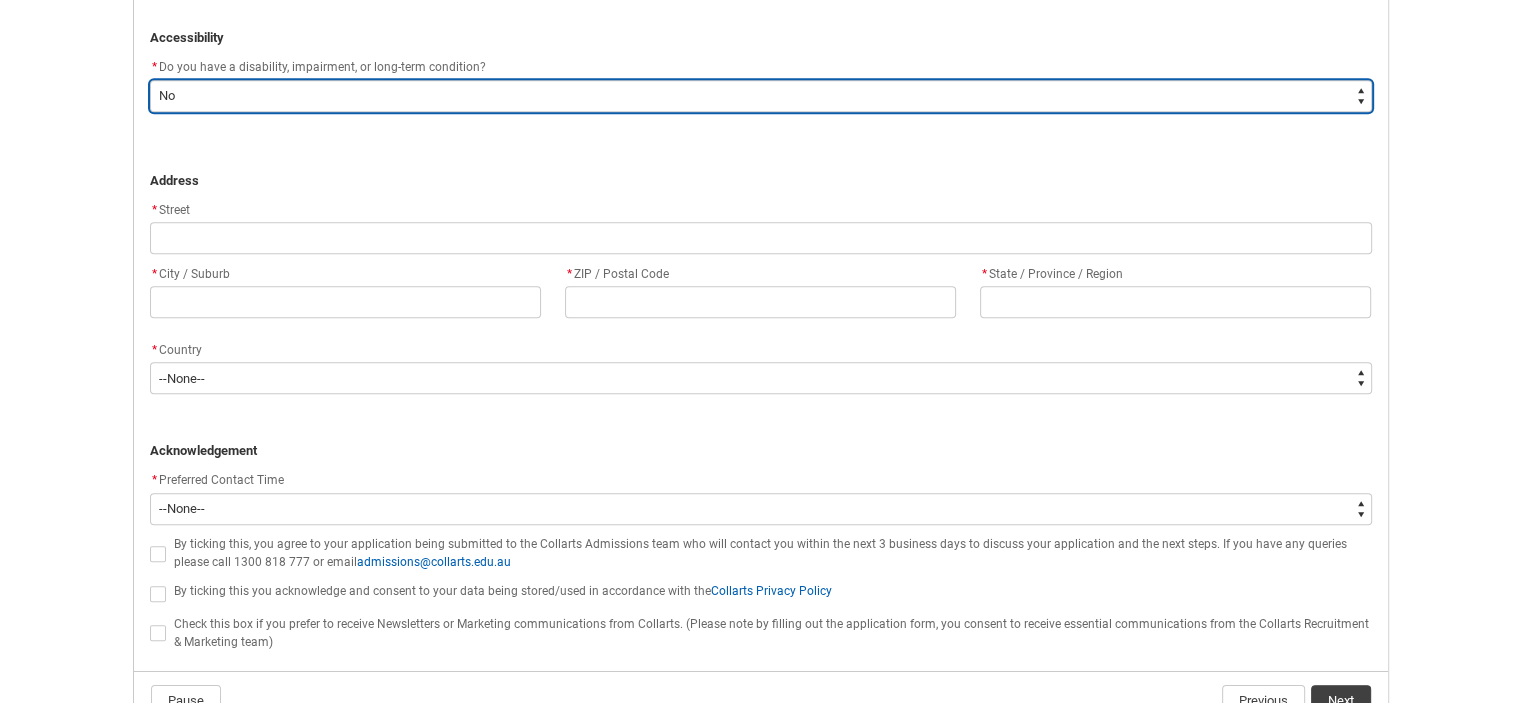 scroll, scrollTop: 1353, scrollLeft: 0, axis: vertical 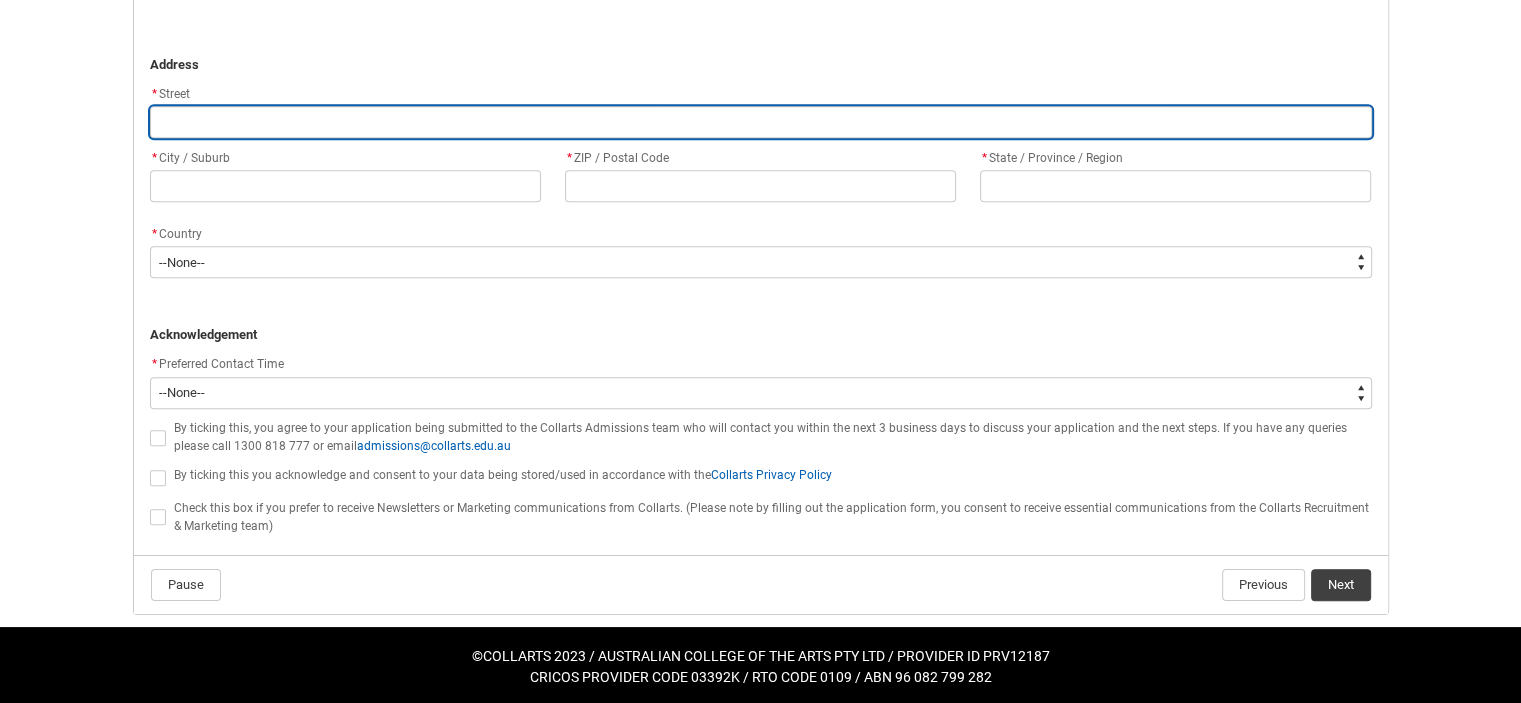 click at bounding box center [761, 122] 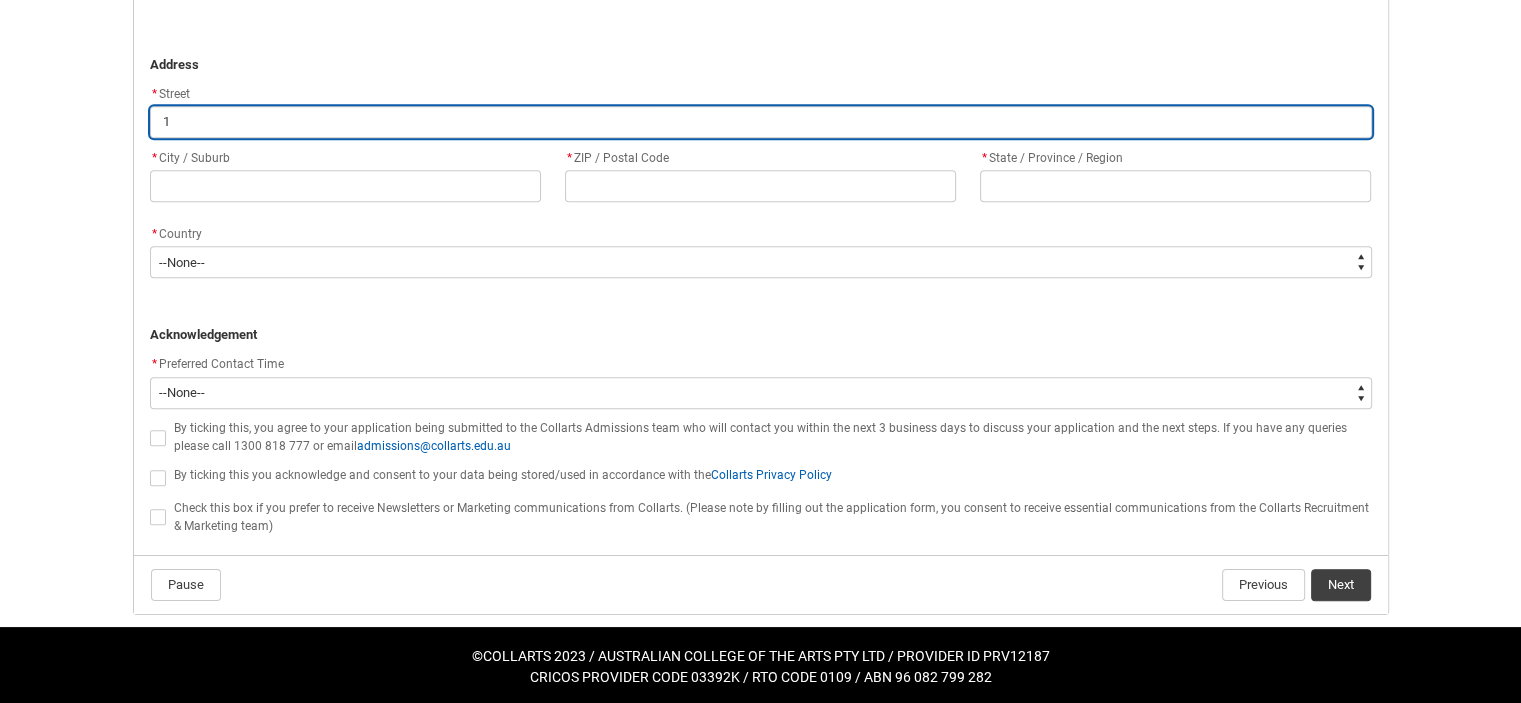 type on "12" 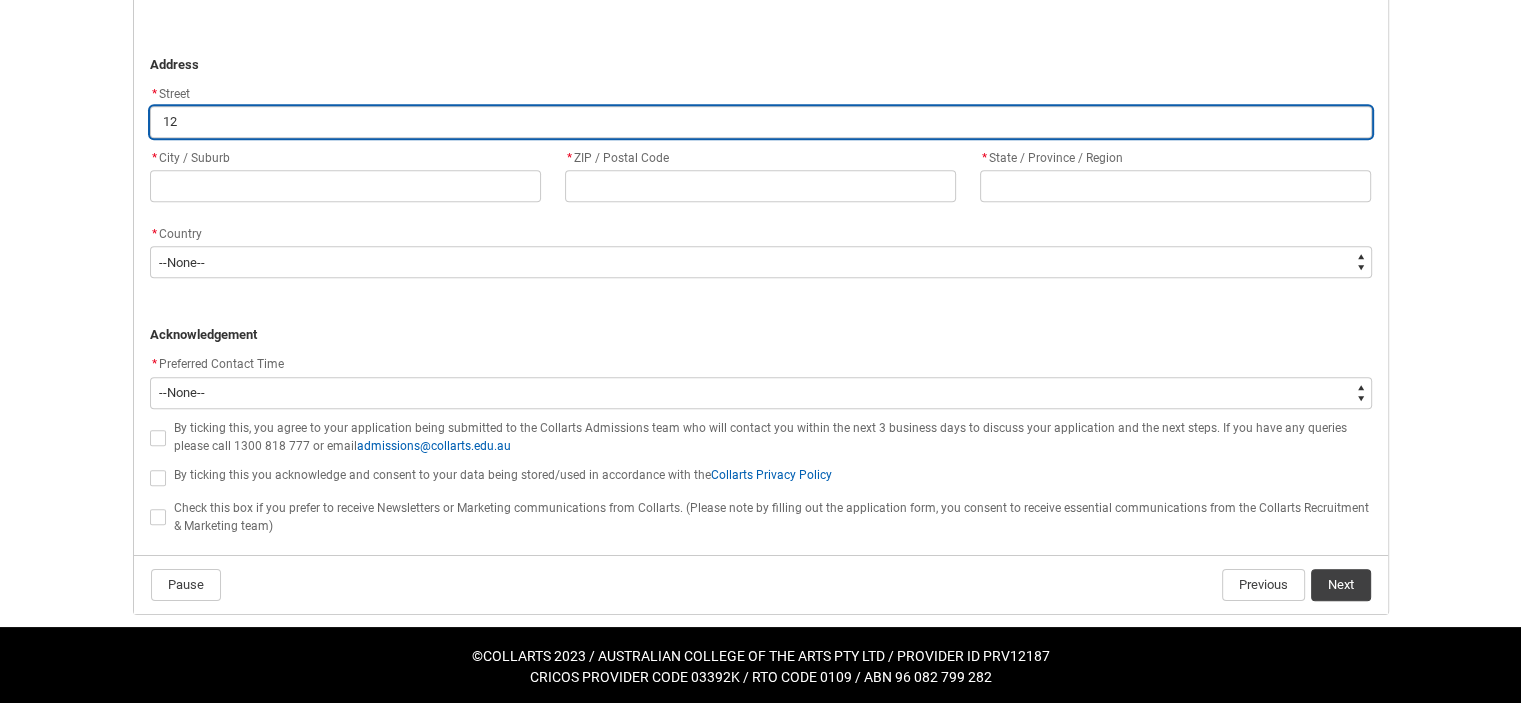 type on "[NUMBER]" 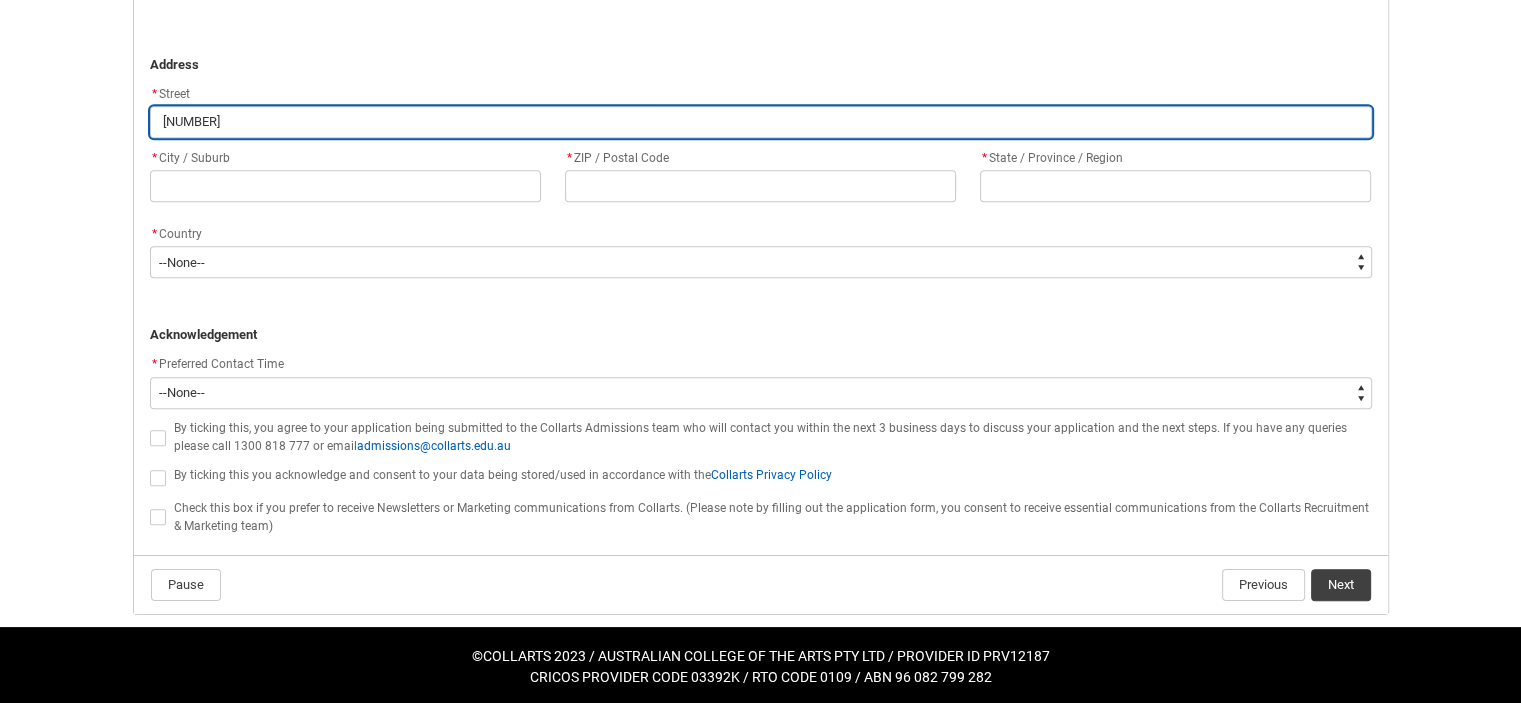 type on "[NUMBER]" 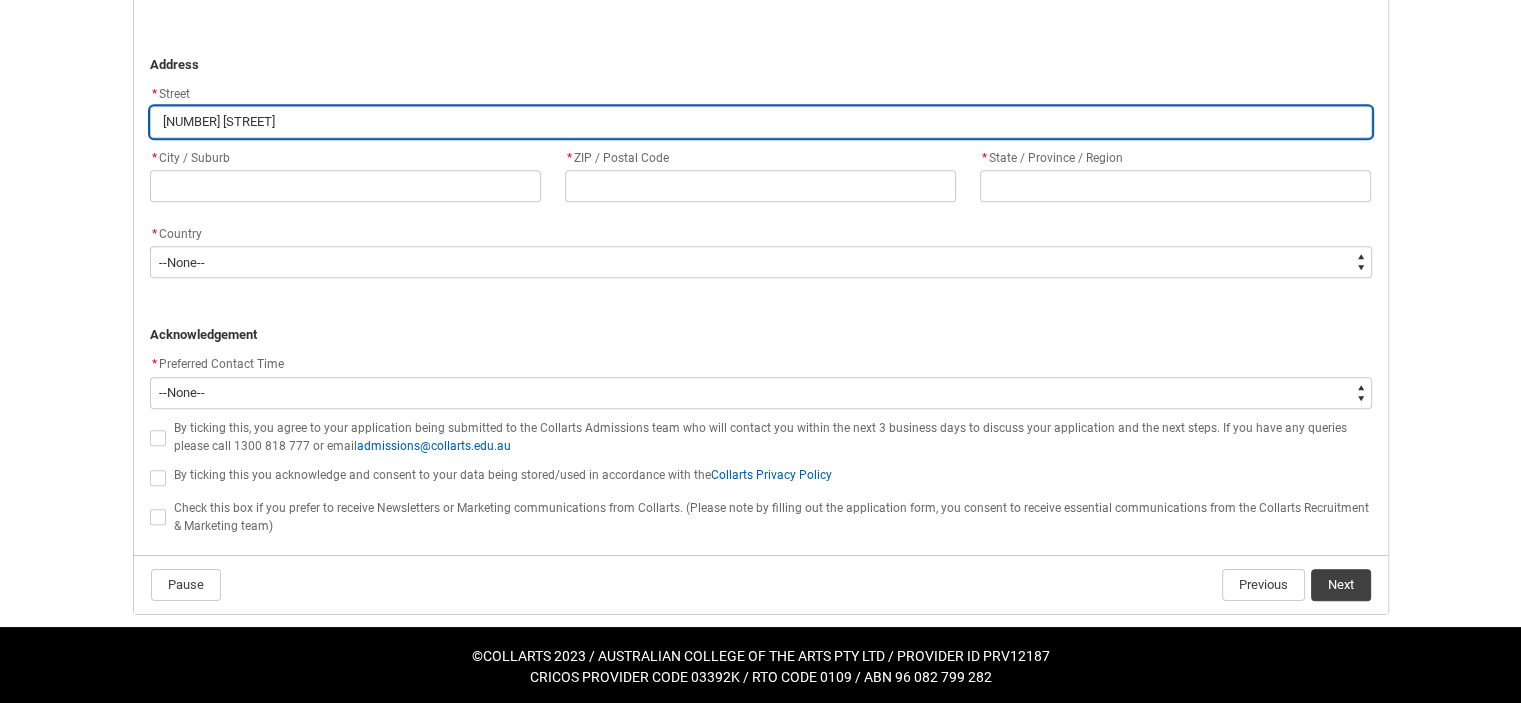 type on "[NUMBER] [STREET]" 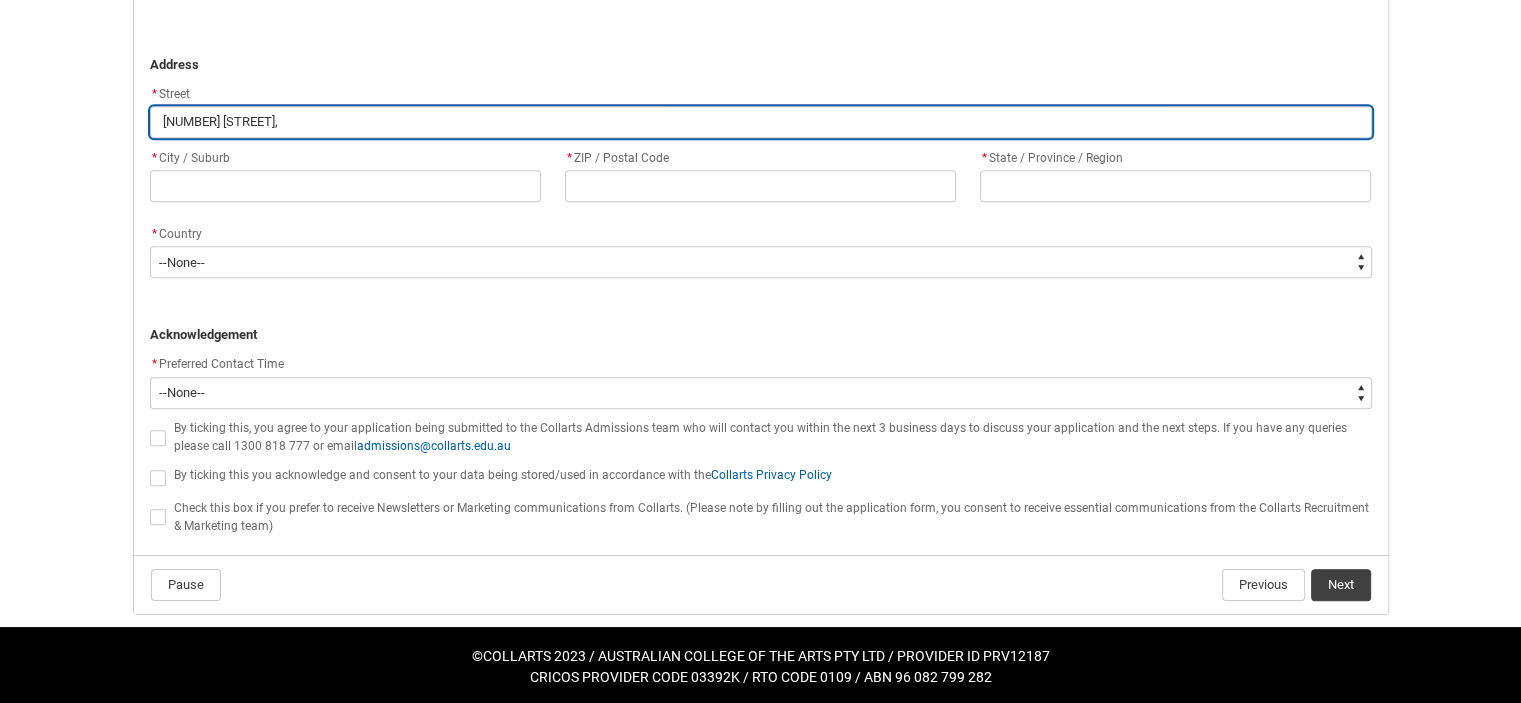 type on "[NUMBER] [STREET]," 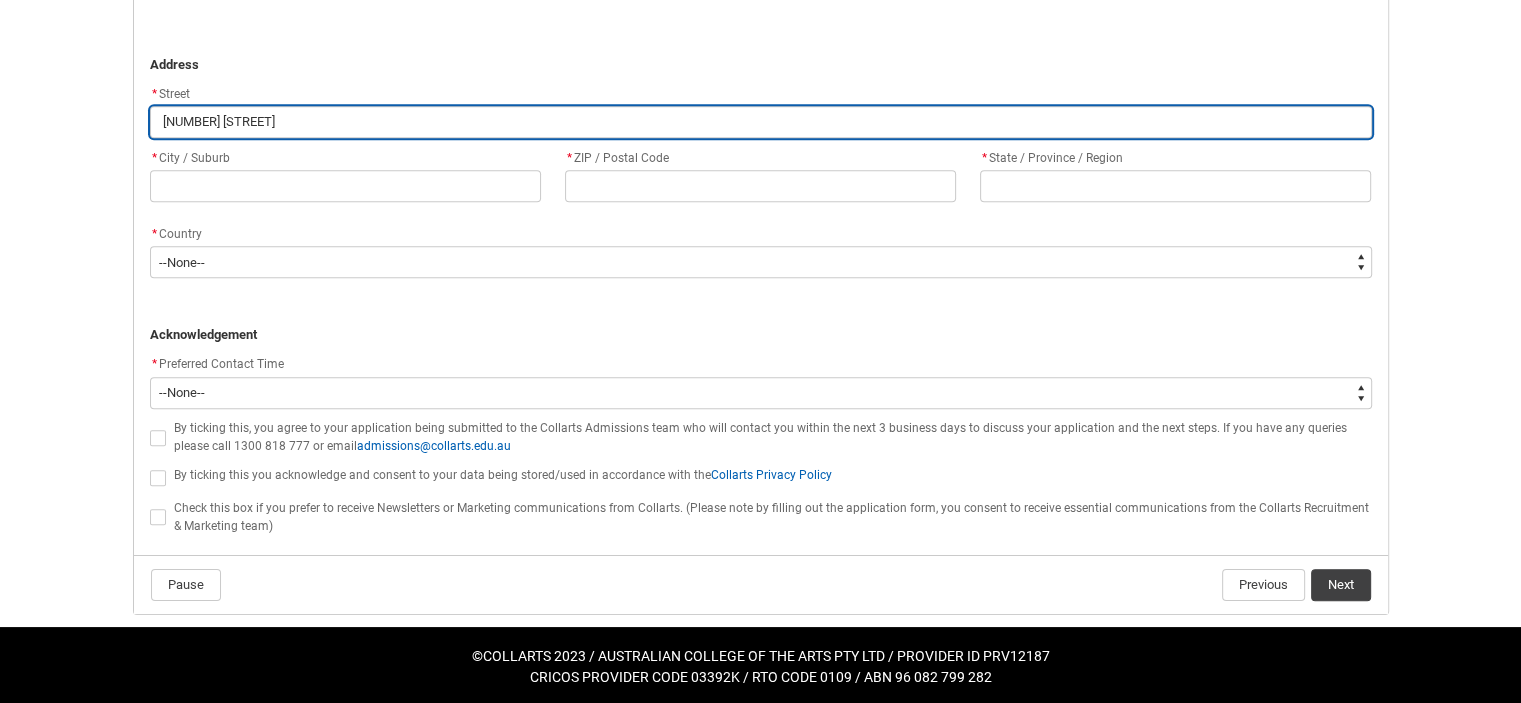 type on "[NUMBER] [STREET]" 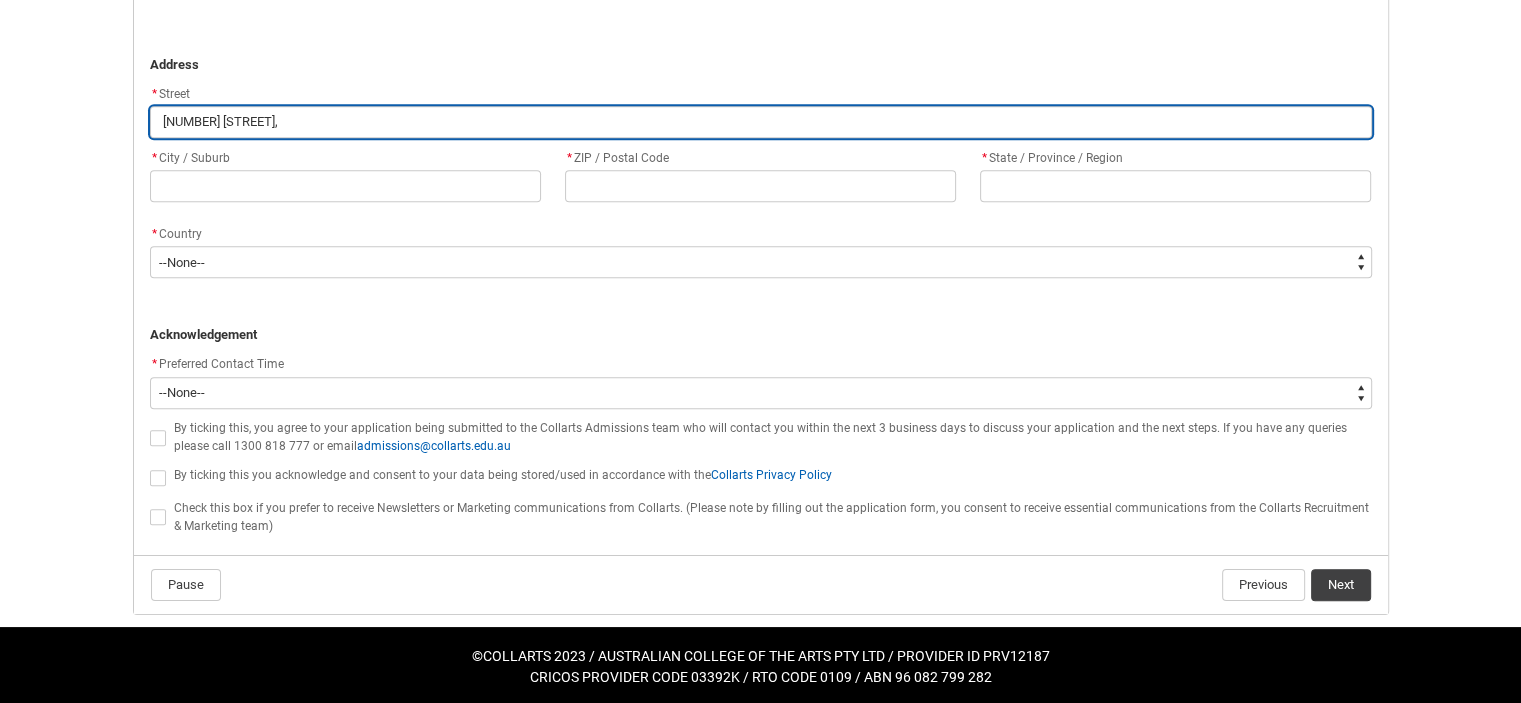 type on "[NUMBER] [STREET]," 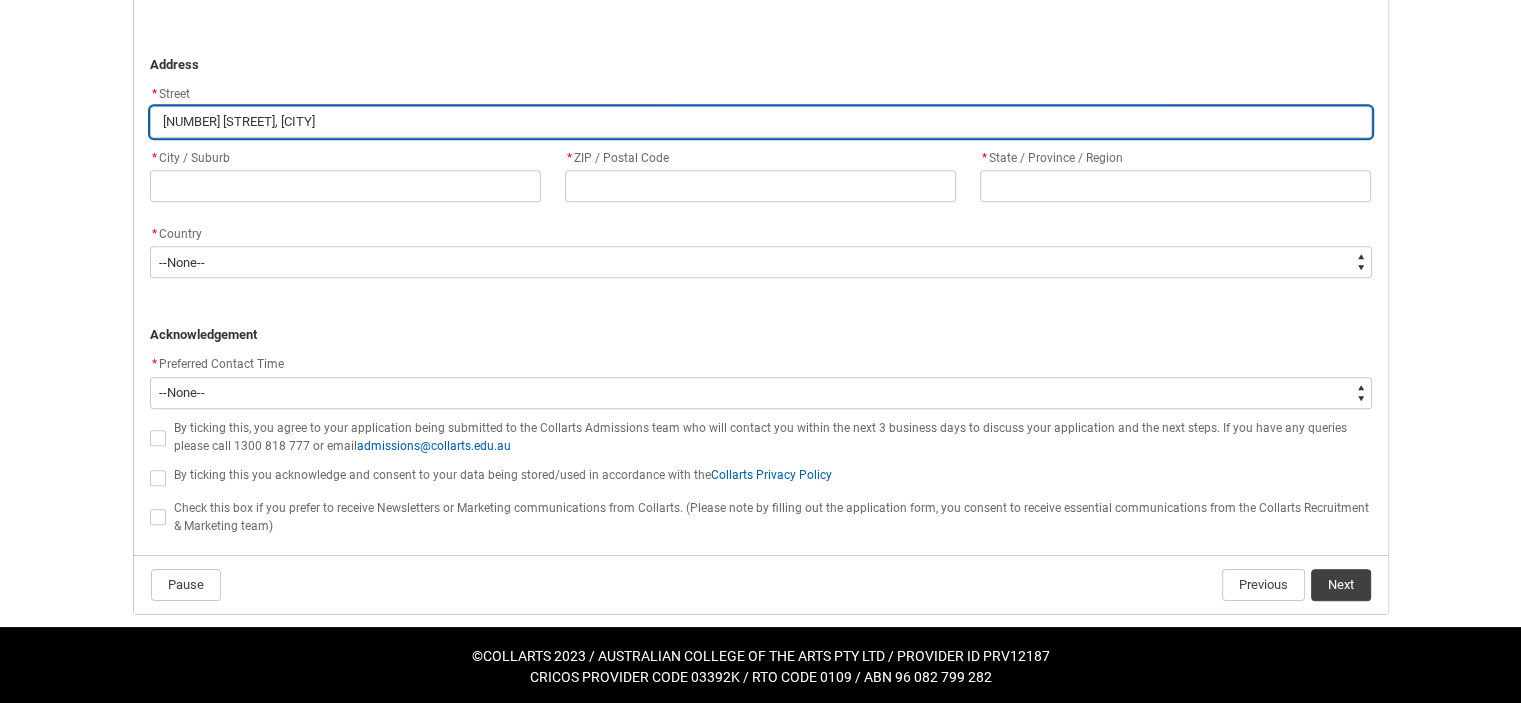 type on "[NUMBER] [STREET], [CITY]" 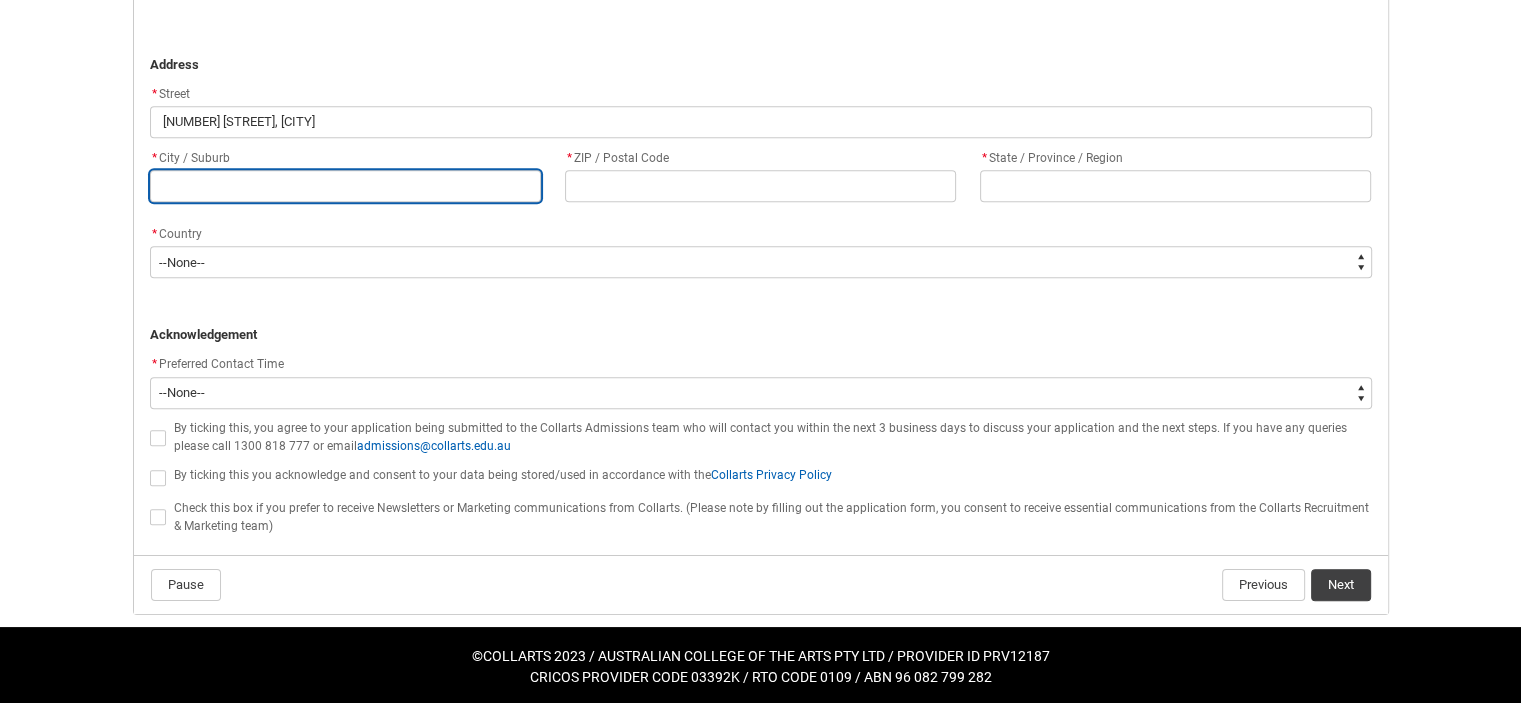 click at bounding box center (345, 186) 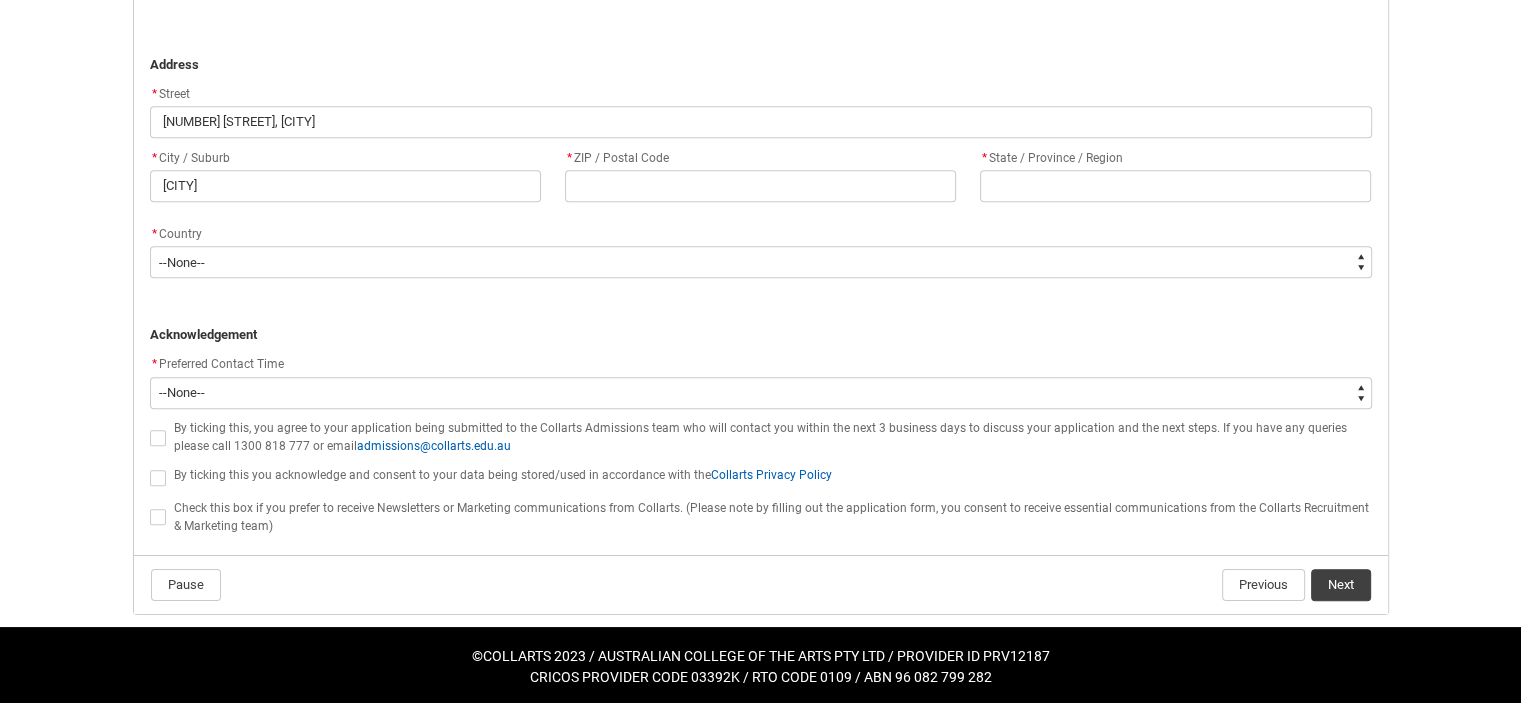 click on "* ZIP / Postal Code" 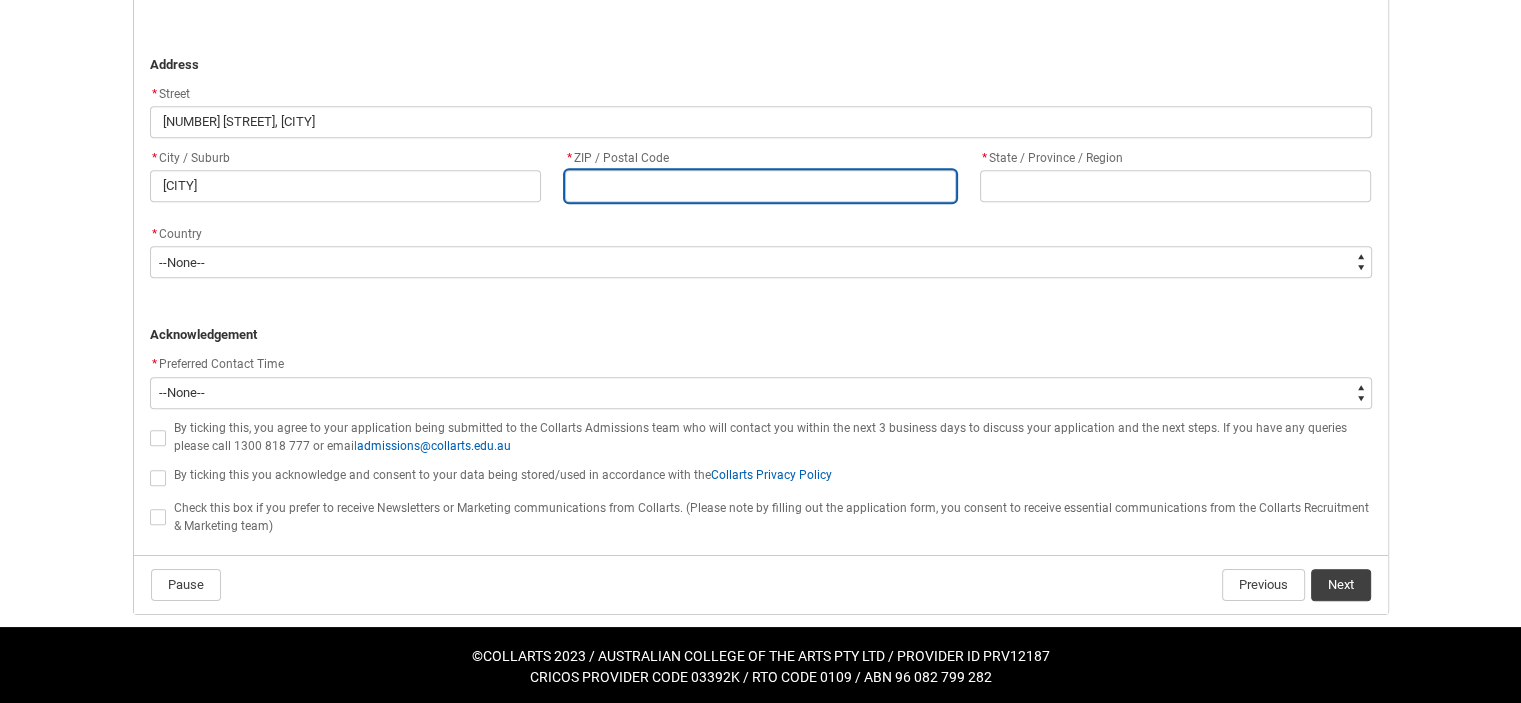 click at bounding box center (760, 186) 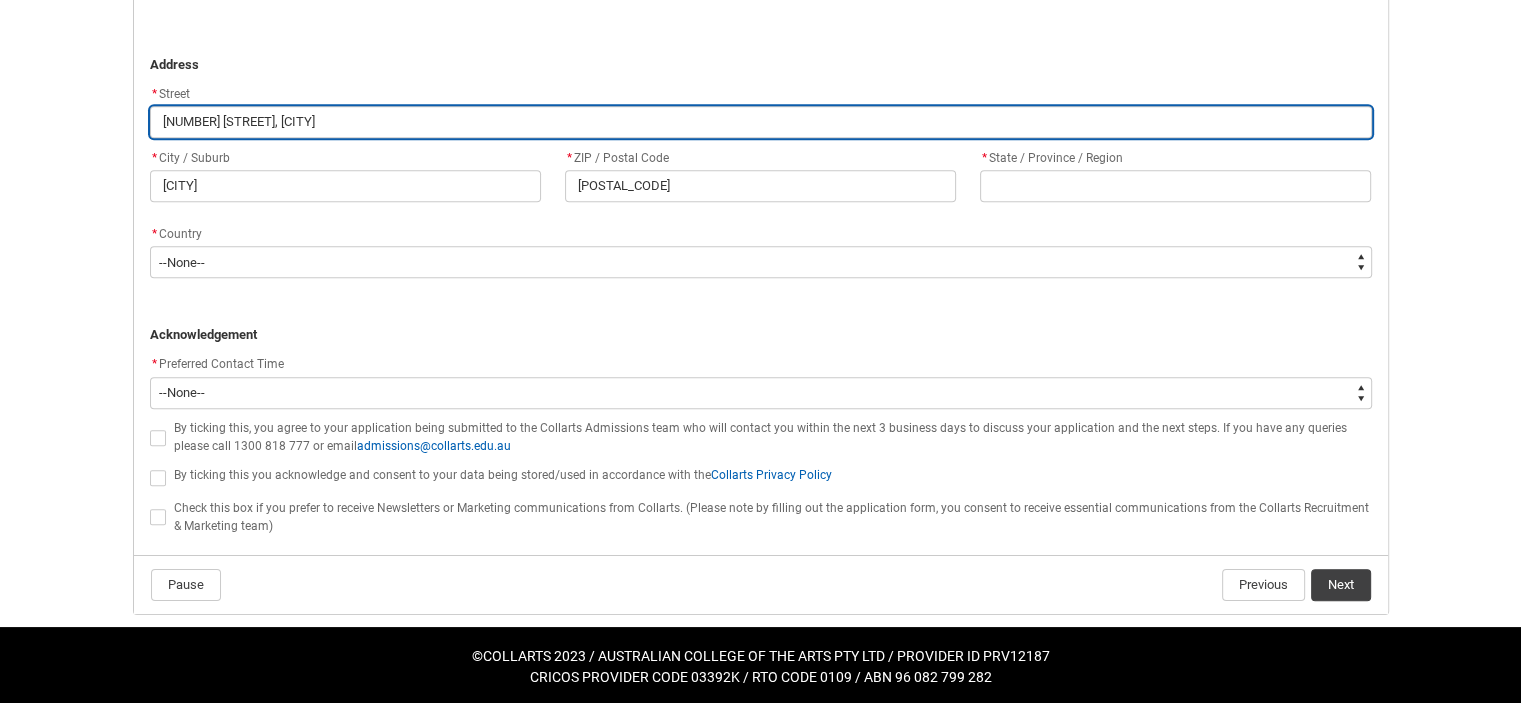 click on "[NUMBER] [STREET], [CITY]" at bounding box center (761, 122) 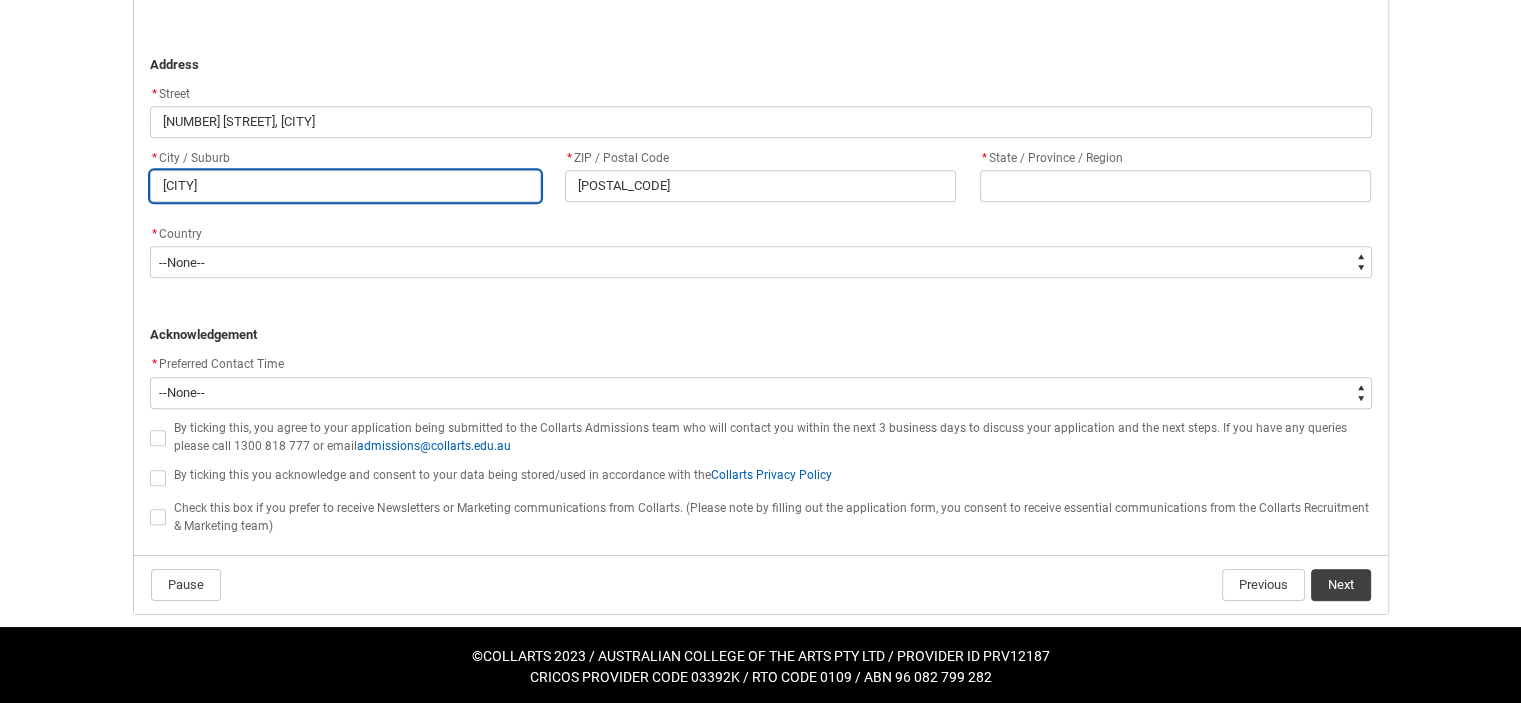 click on "[CITY]" at bounding box center [345, 186] 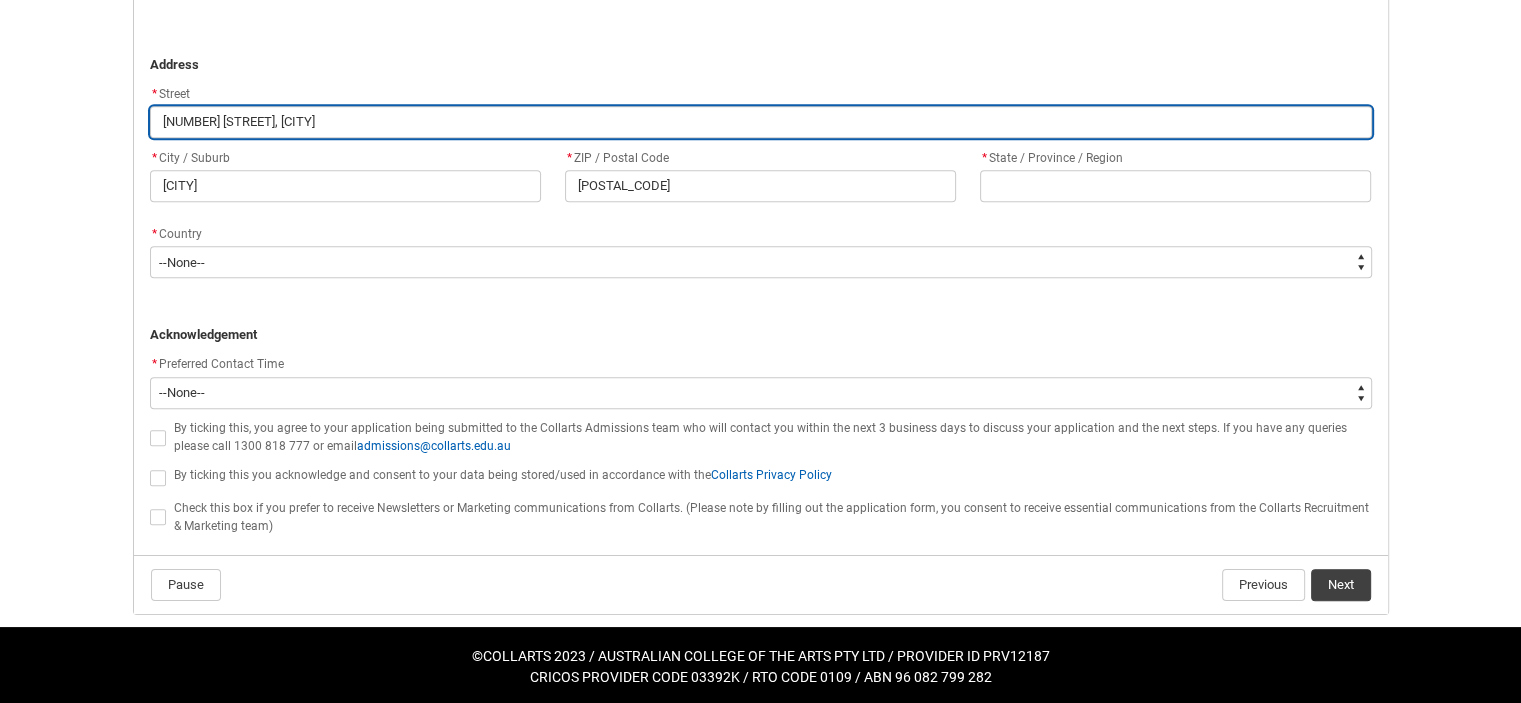 drag, startPoint x: 351, startPoint y: 125, endPoint x: 254, endPoint y: 125, distance: 97 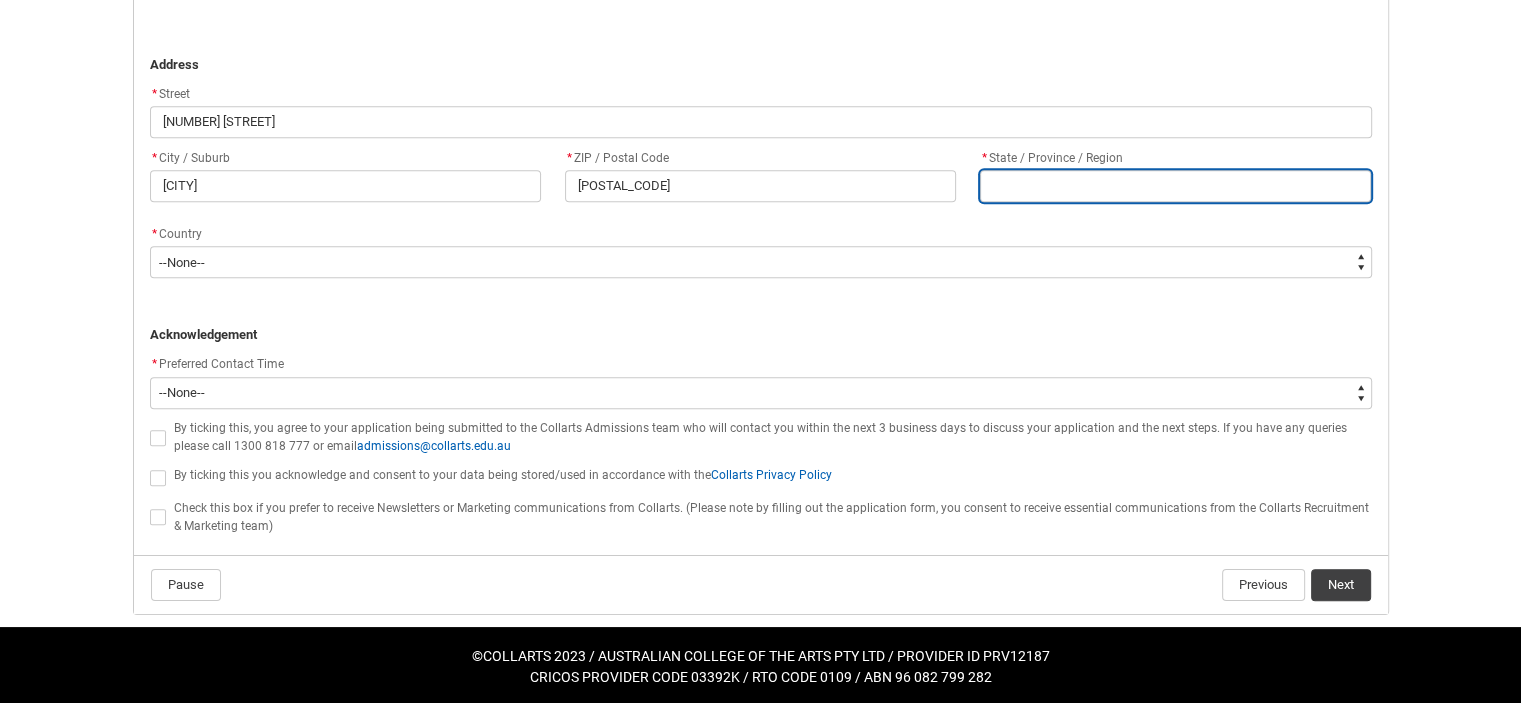 click at bounding box center (1175, 186) 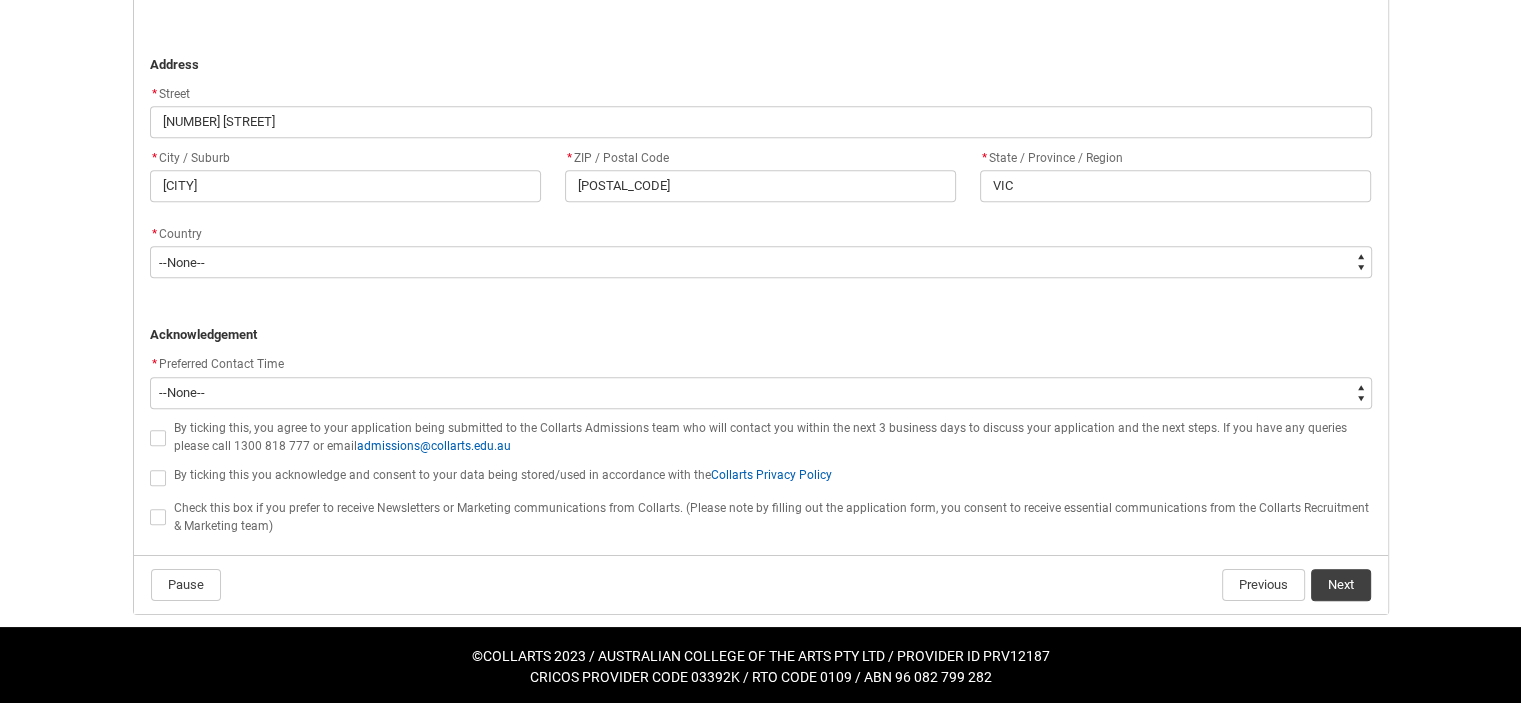 click on "﻿ Acknowledgement" 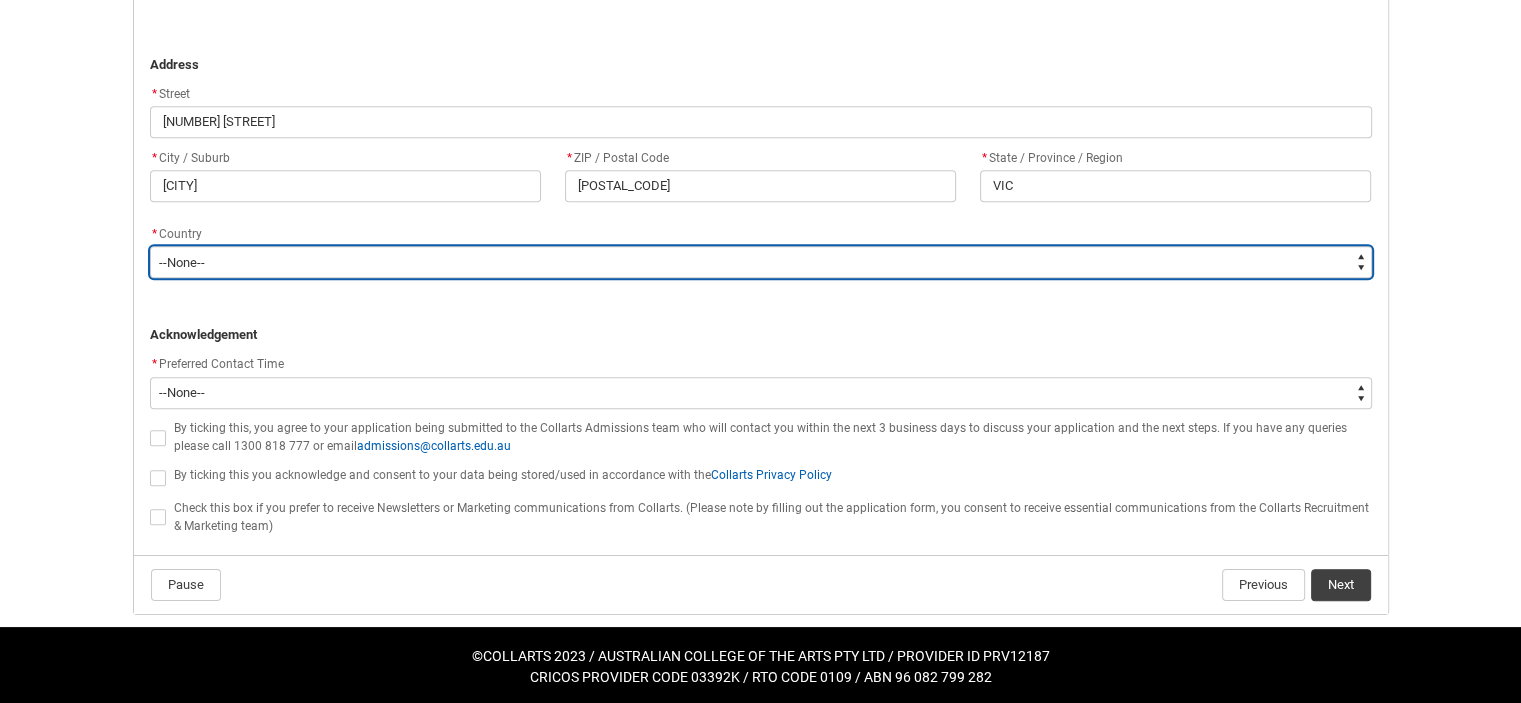 click on "--None-- Adelie Land (France) Afghanistan Aland Islands Albania Algeria Andorra Angola Anguilla Antigua and Barbuda Argentina Argentinian Antarctic Territory Armenia Aruba Australia Australian Antarctic Territory Australian External Territories, nec Austria Azerbaijan Bahamas Bahrain Bangladesh Barbados Belarus Belgium Belize Benin Bermuda Bhutan Bolivia Bonaire, Sint Eustatius and Saba Bosnia and Herzegovina Botswana Brazil British Antarctic Territory Brunei Darussalam Bulgaria Burkina Faso Burundi Cabo Verde Cambodia Cameroon Canada Cayman Islands Central African Republic Chad Chile Chilean Antarctic Territory China (excludes SARs and Taiwan) Colombia Comoros Congo, Democratic Republic of Congo, Republic of Cook Islands Costa Rica Cote d'Ivoire Croatia Cuba Curacao Cyprus Czech Republic Denmark Djibouti Dominica Dominican Republic Ecuador Egypt El Salvador England Equatorial Guinea Eritrea Estonia Ethiopia Falkland Islands Faroe Islands Fiji Finland France French Guiana French Polynesia Gabon Gambia Georgia" at bounding box center [761, 262] 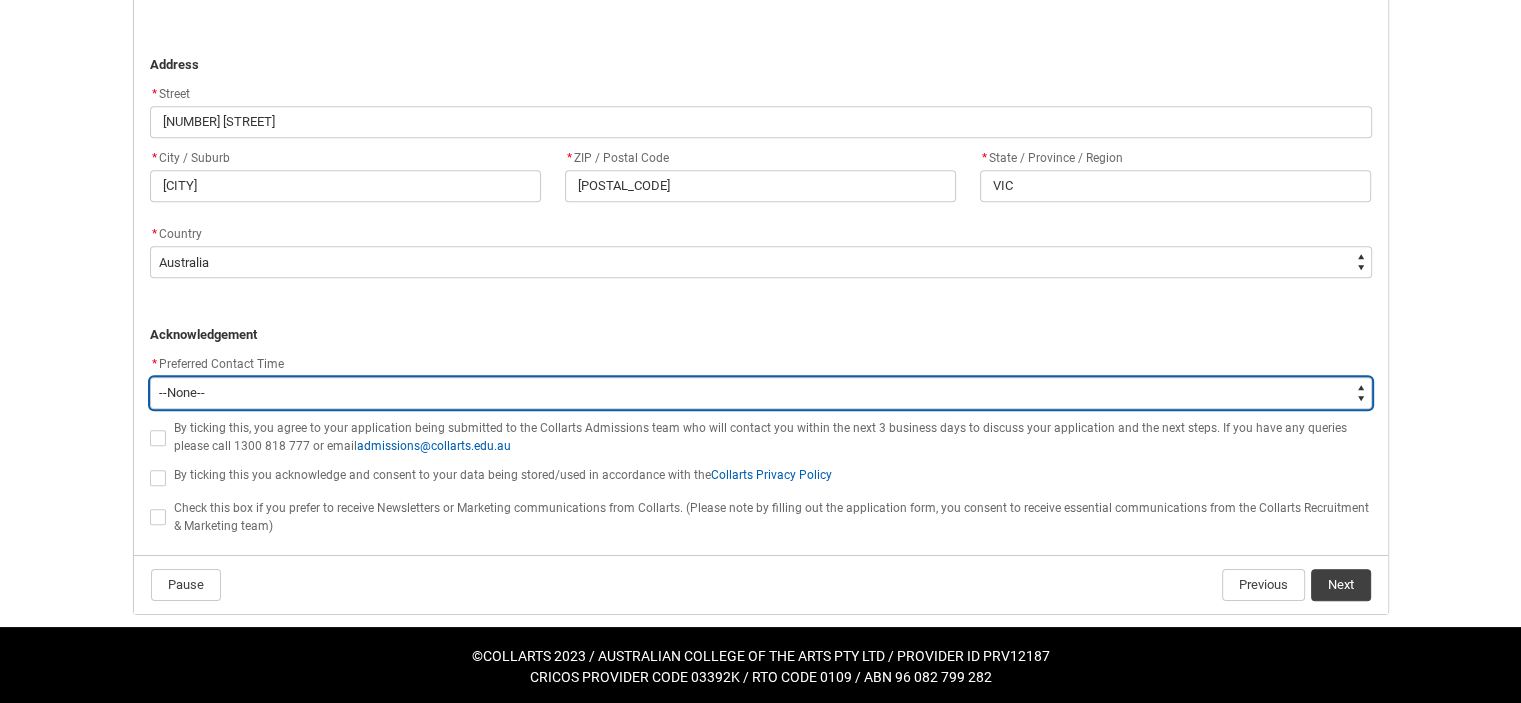 click on "--None-- Morning (9:00AM-12:00PM) Afternoon (12:00PM-5:00PM)" at bounding box center (761, 393) 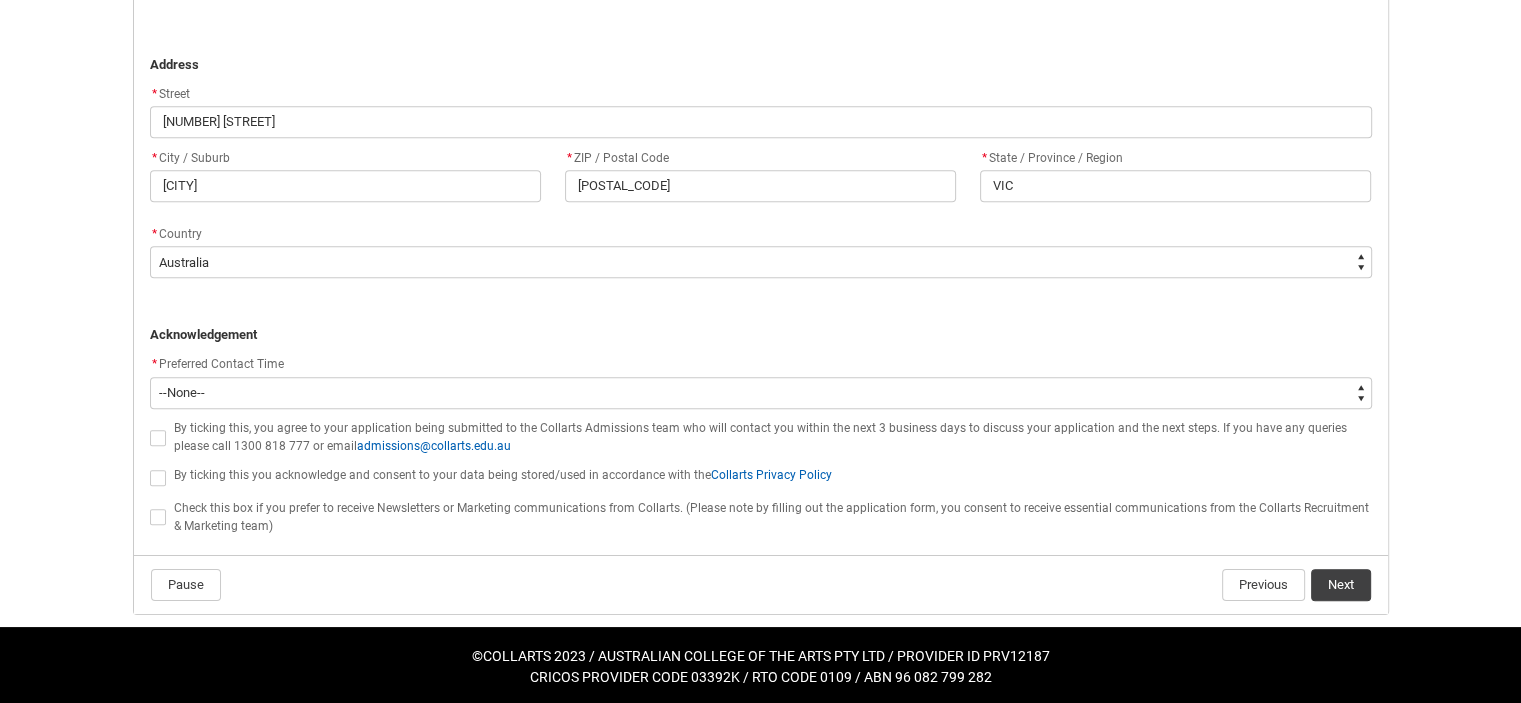 click on "﻿ Acknowledgement" 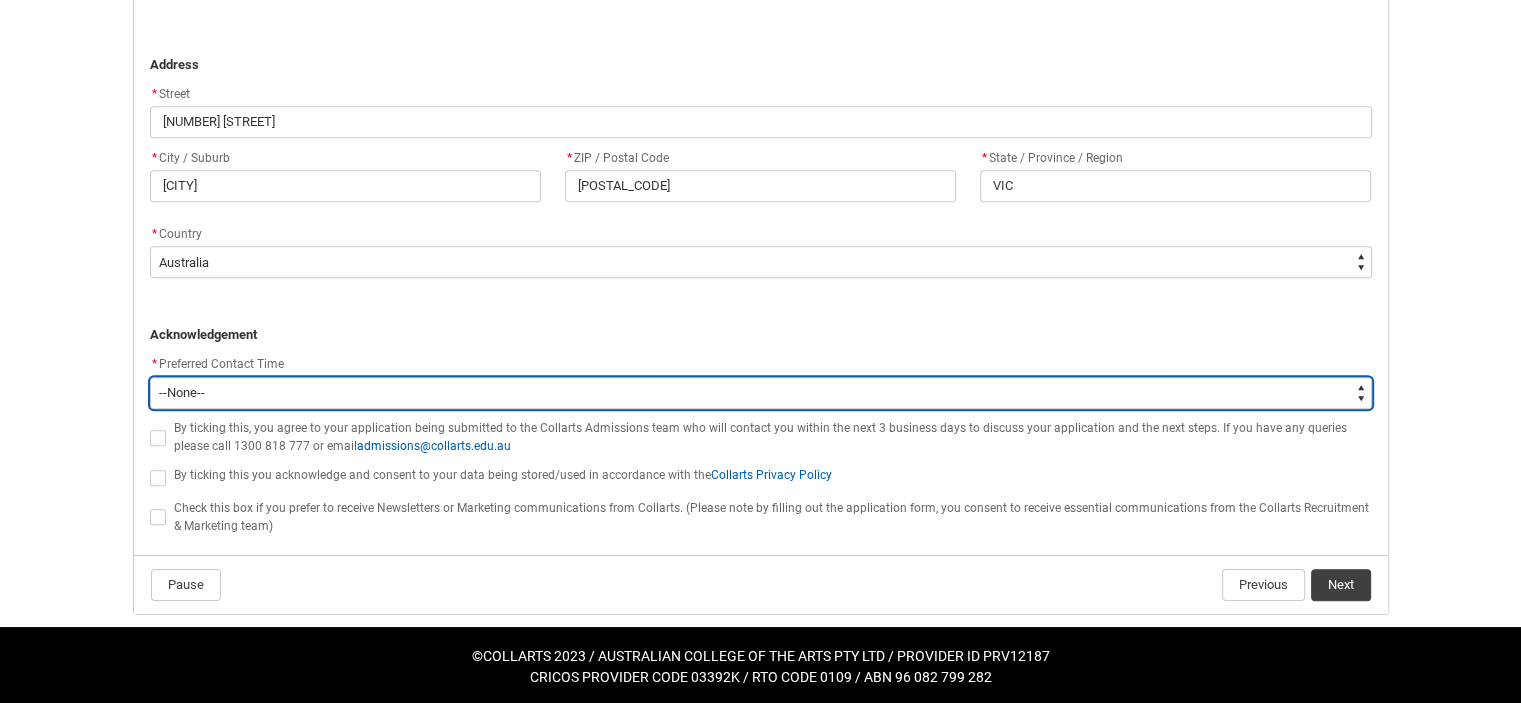 click on "--None-- Morning (9:00AM-12:00PM) Afternoon (12:00PM-5:00PM)" at bounding box center (761, 393) 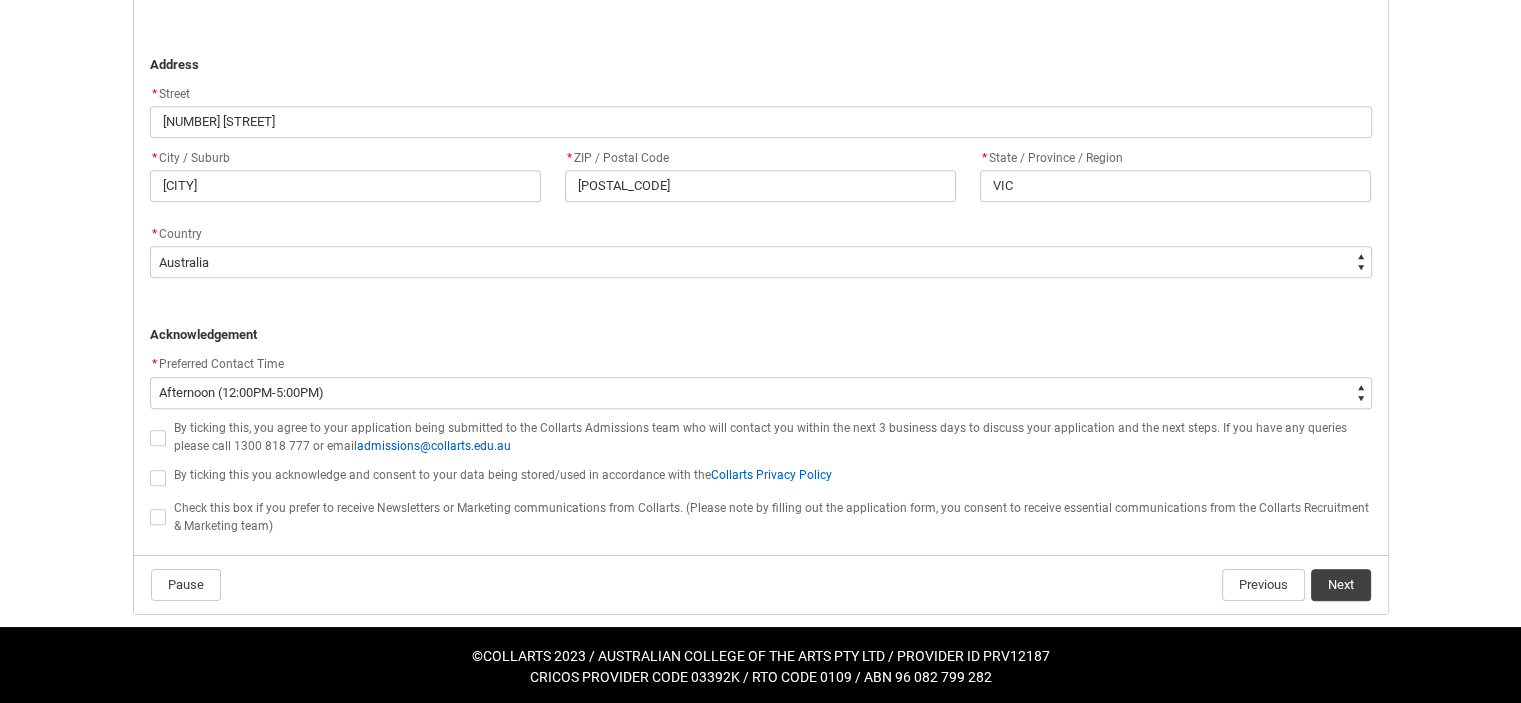 click 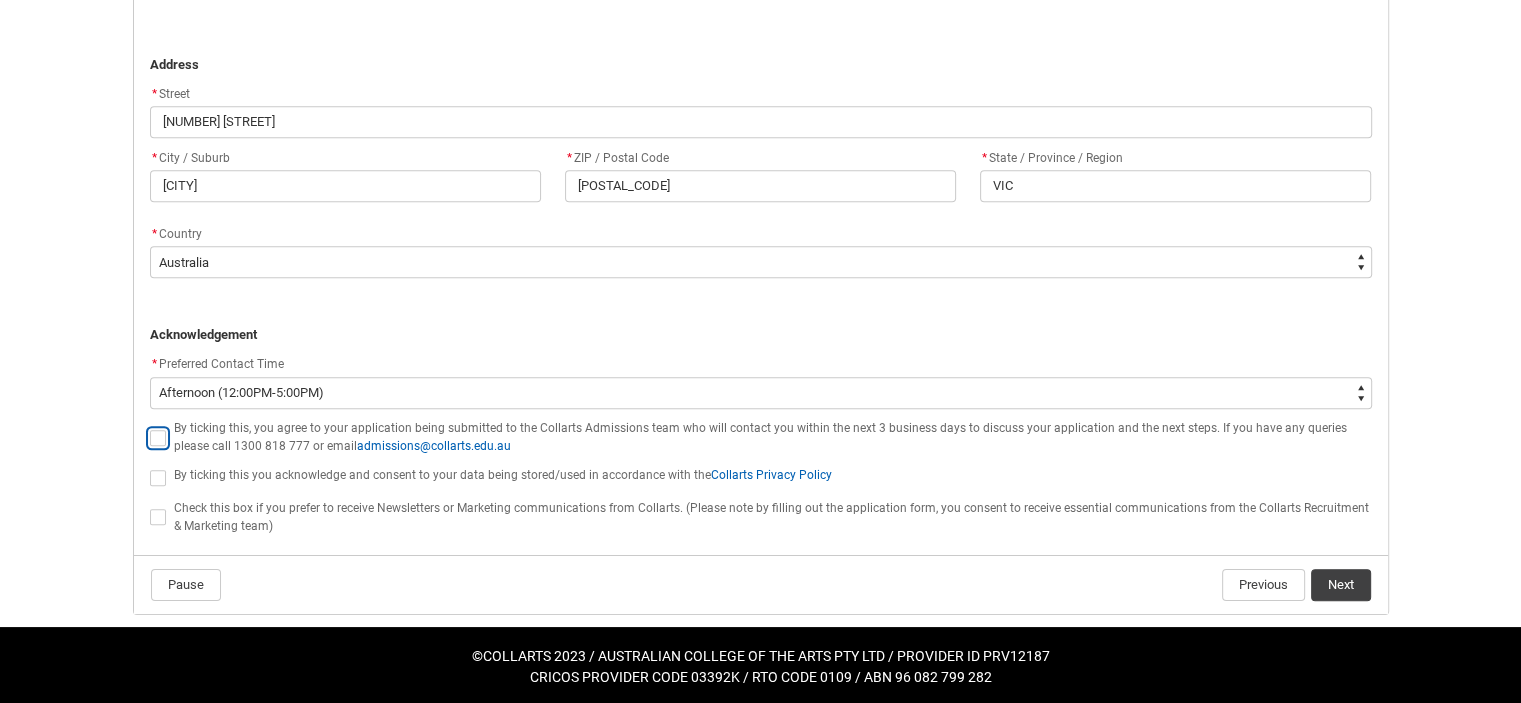 click at bounding box center (149, 426) 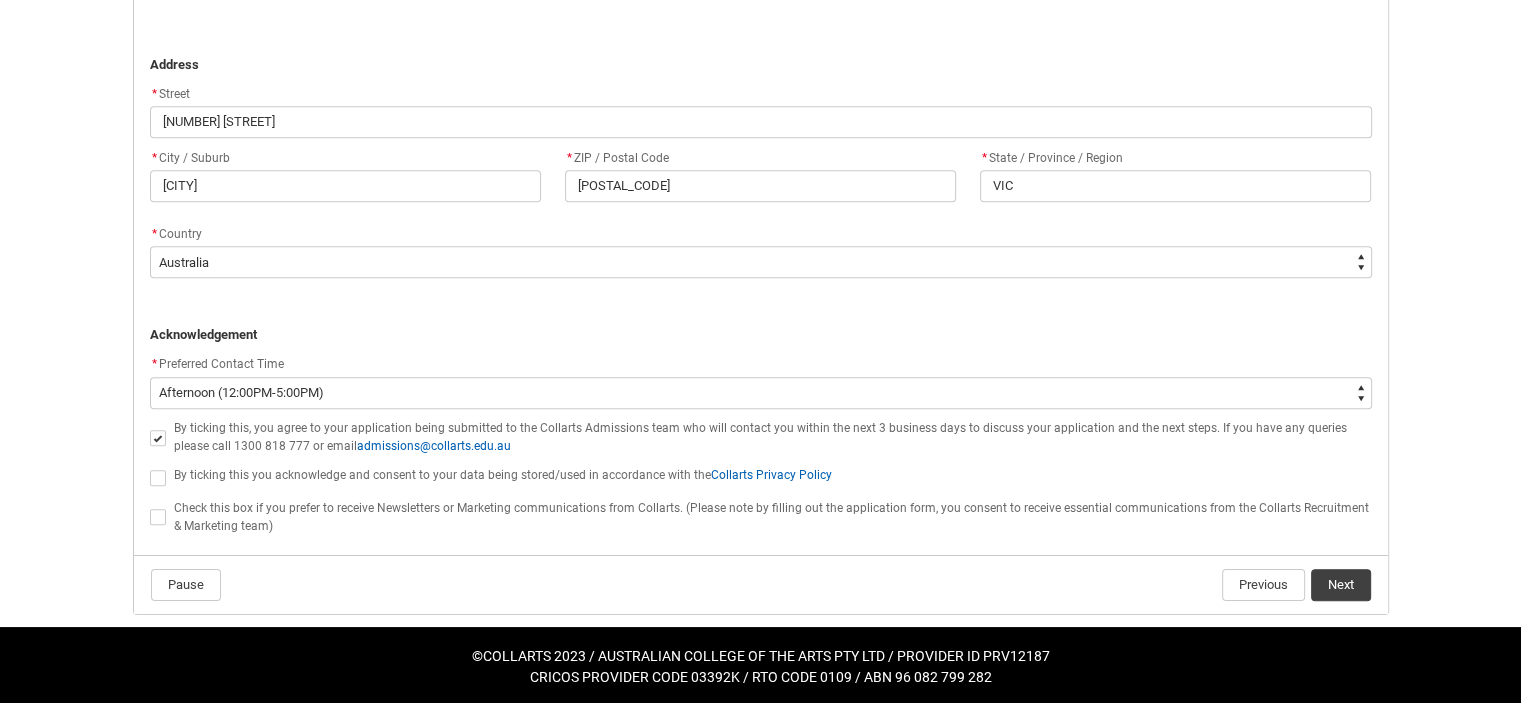 click 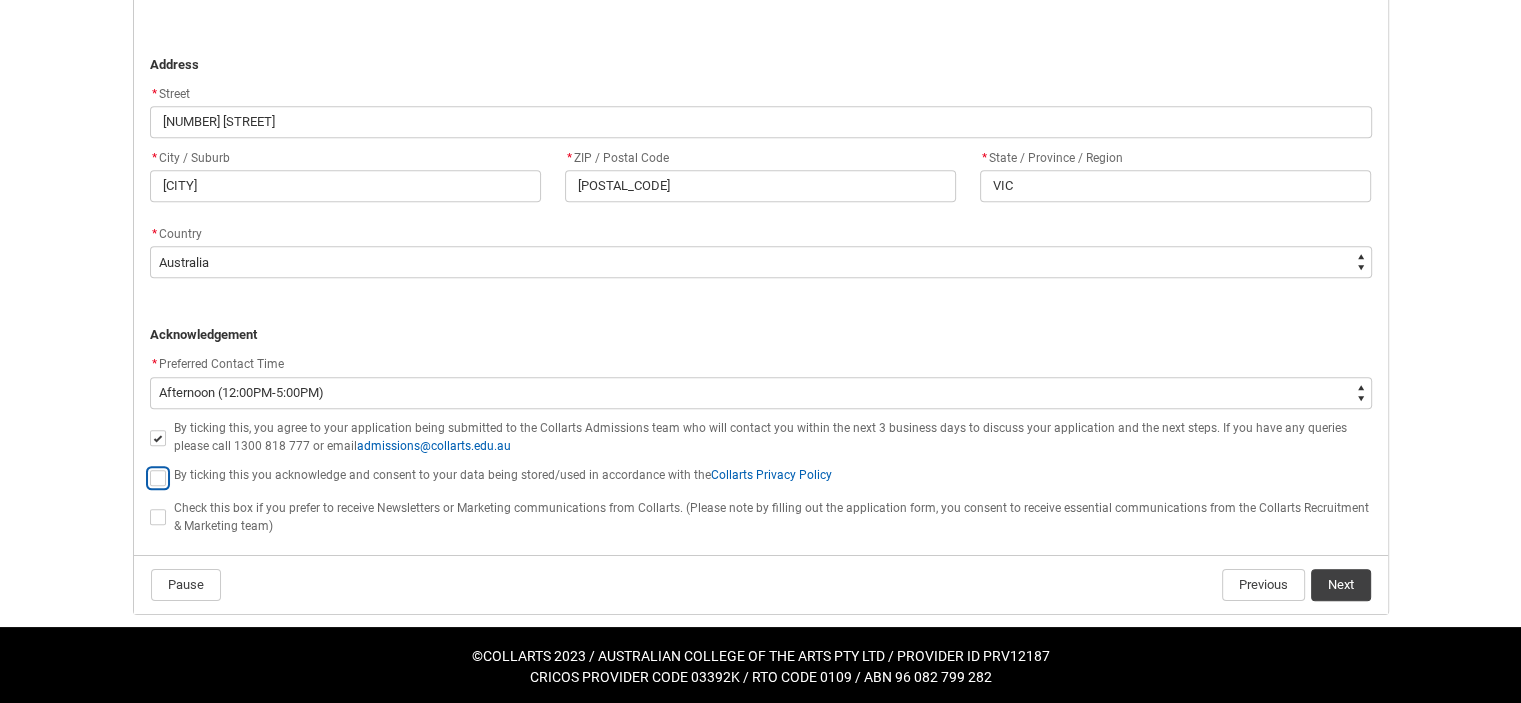 click at bounding box center [149, 466] 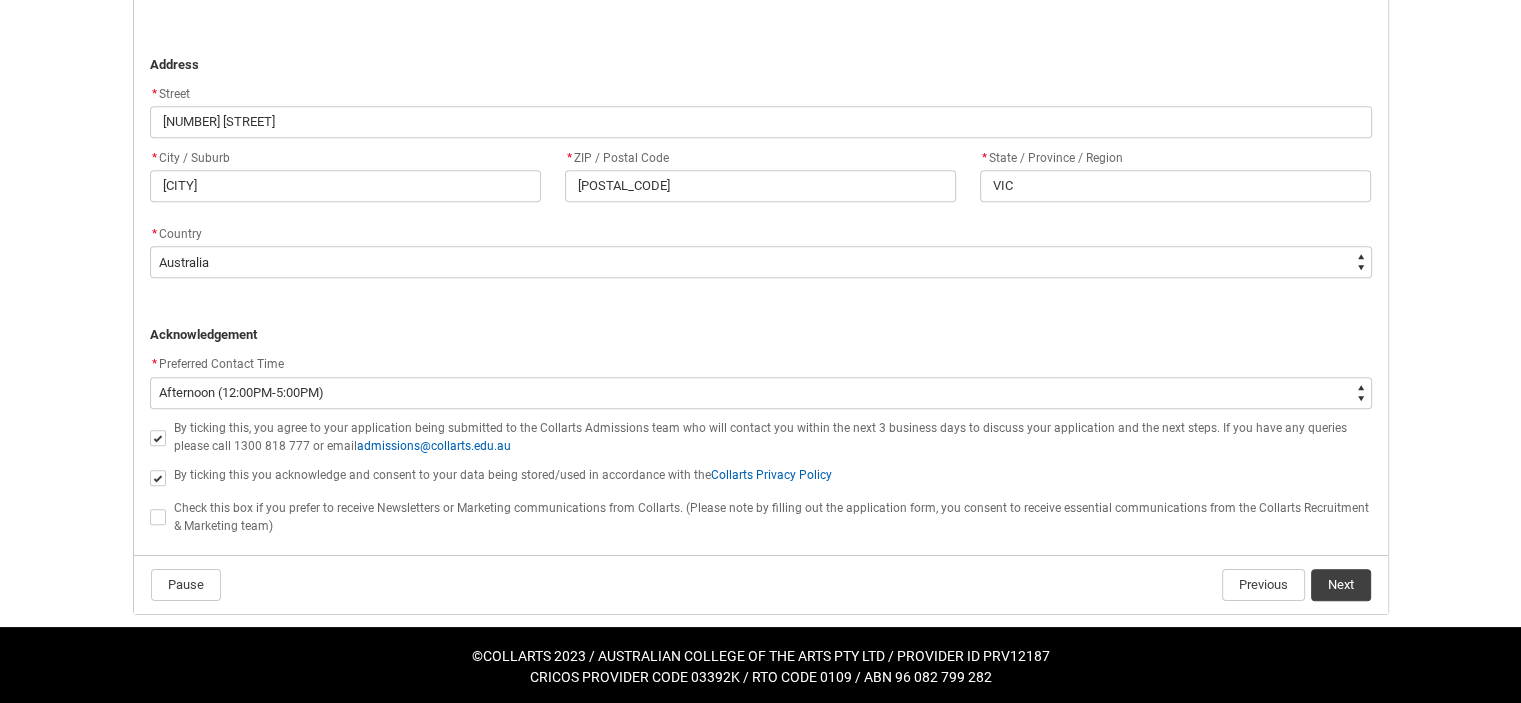 click 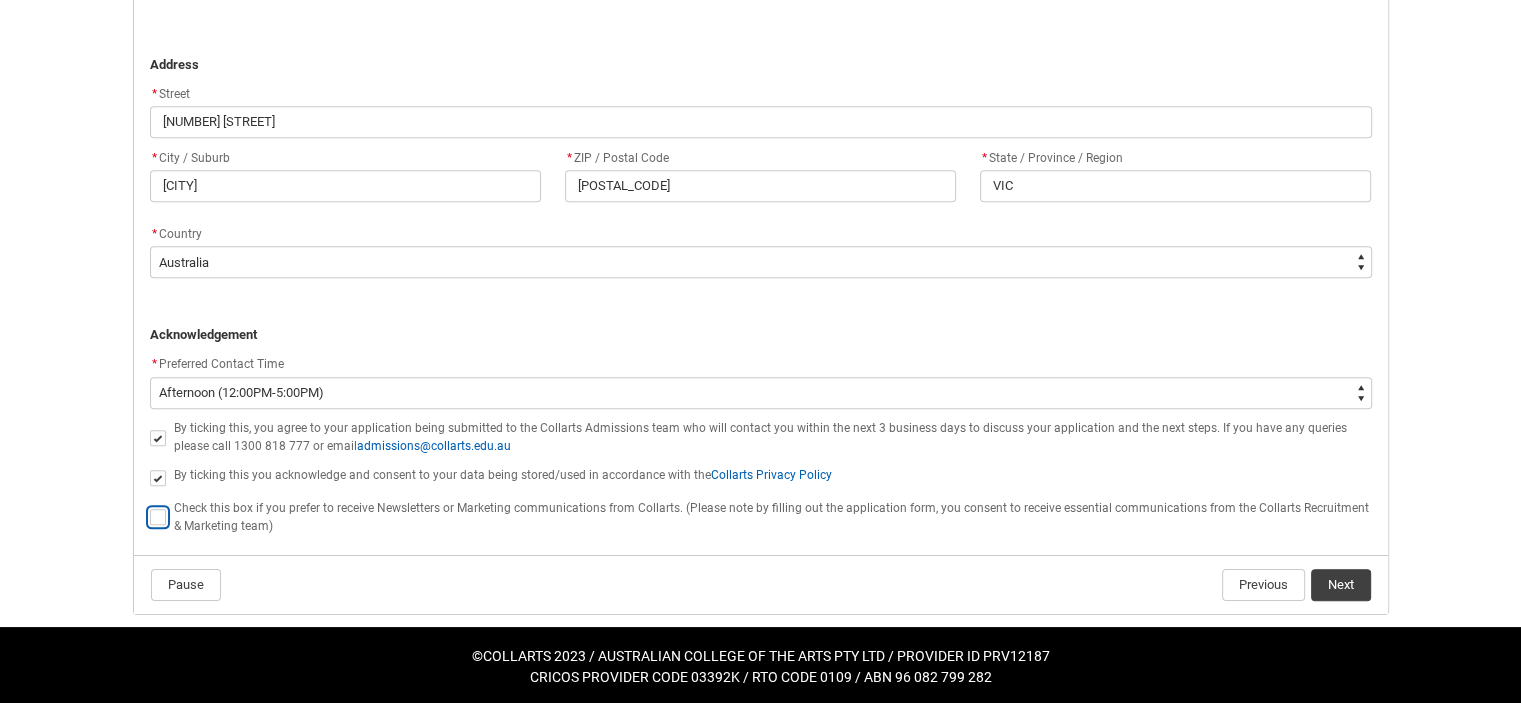 click at bounding box center [149, 506] 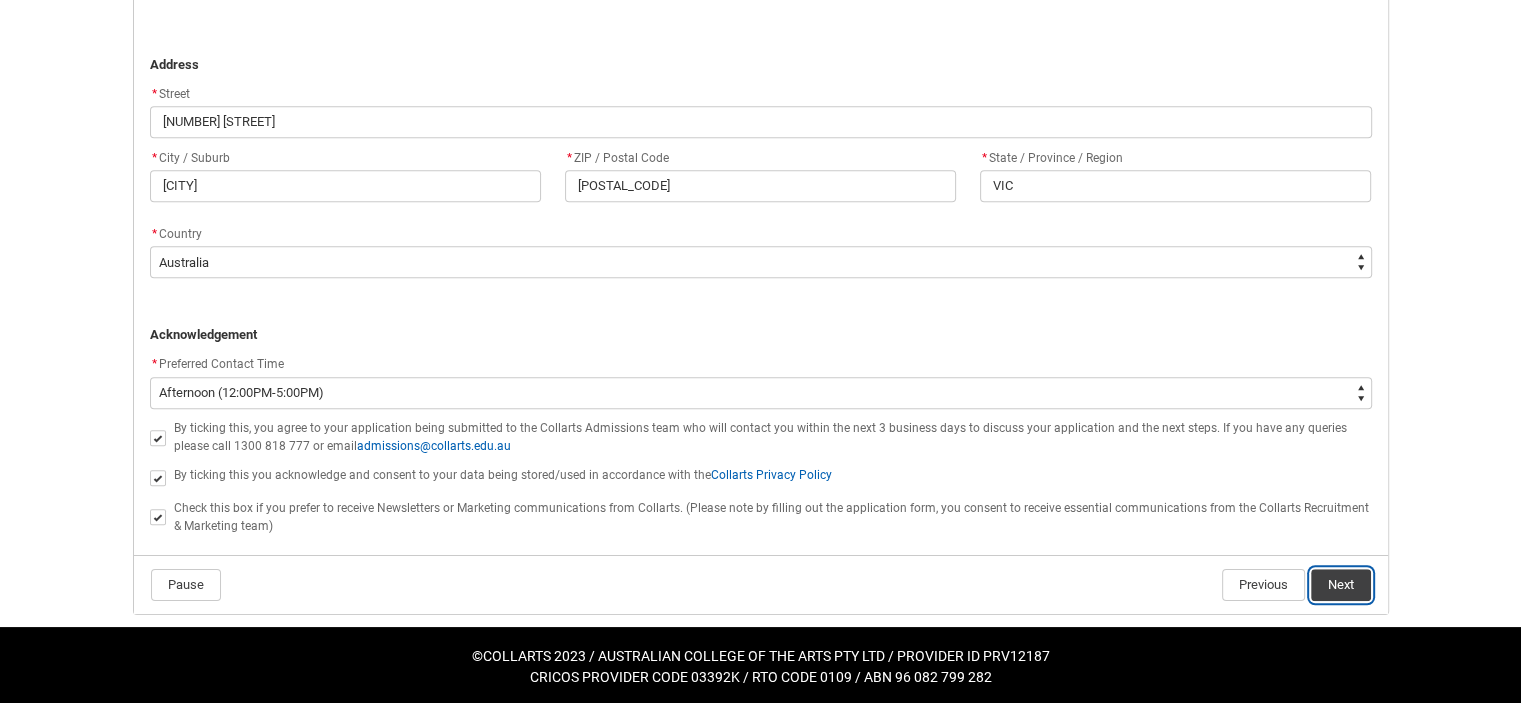 click on "Next" 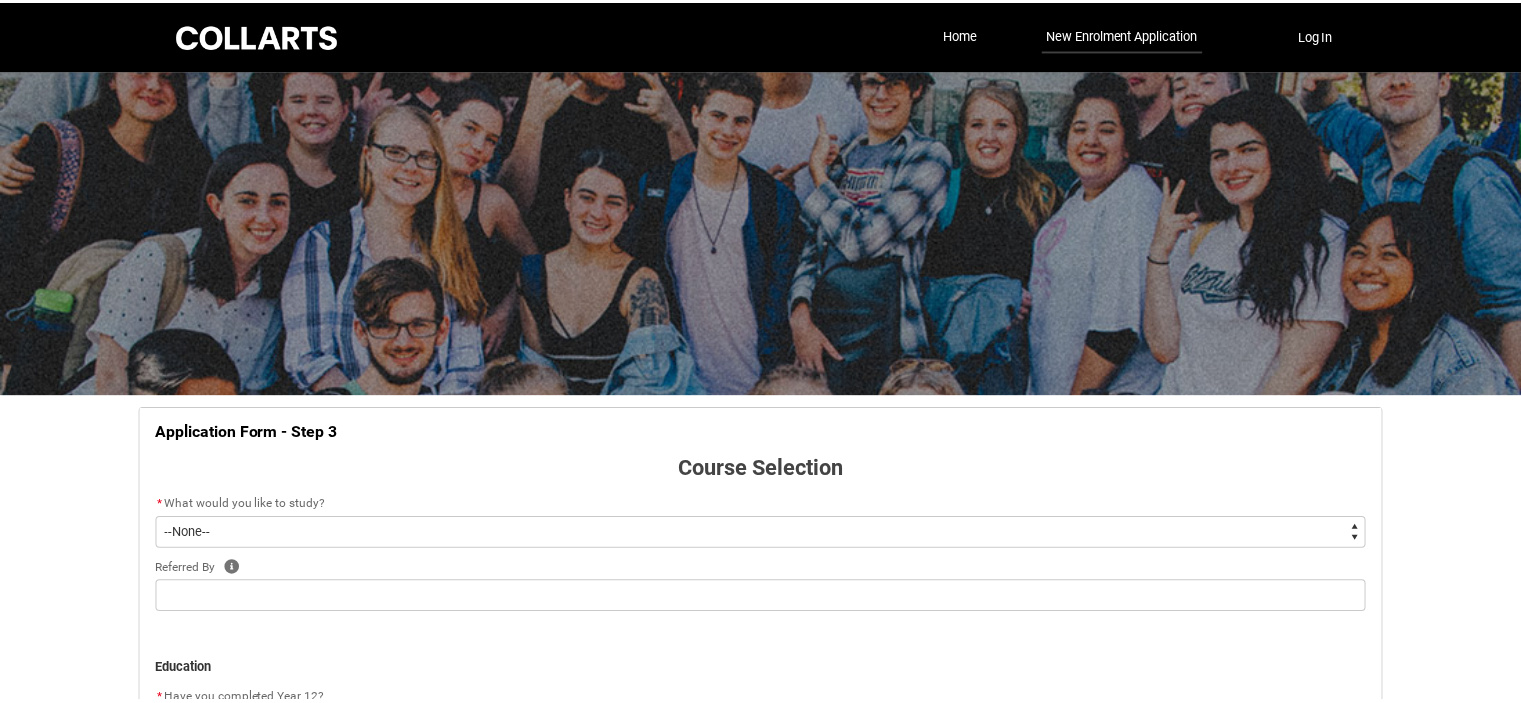 scroll, scrollTop: 208, scrollLeft: 0, axis: vertical 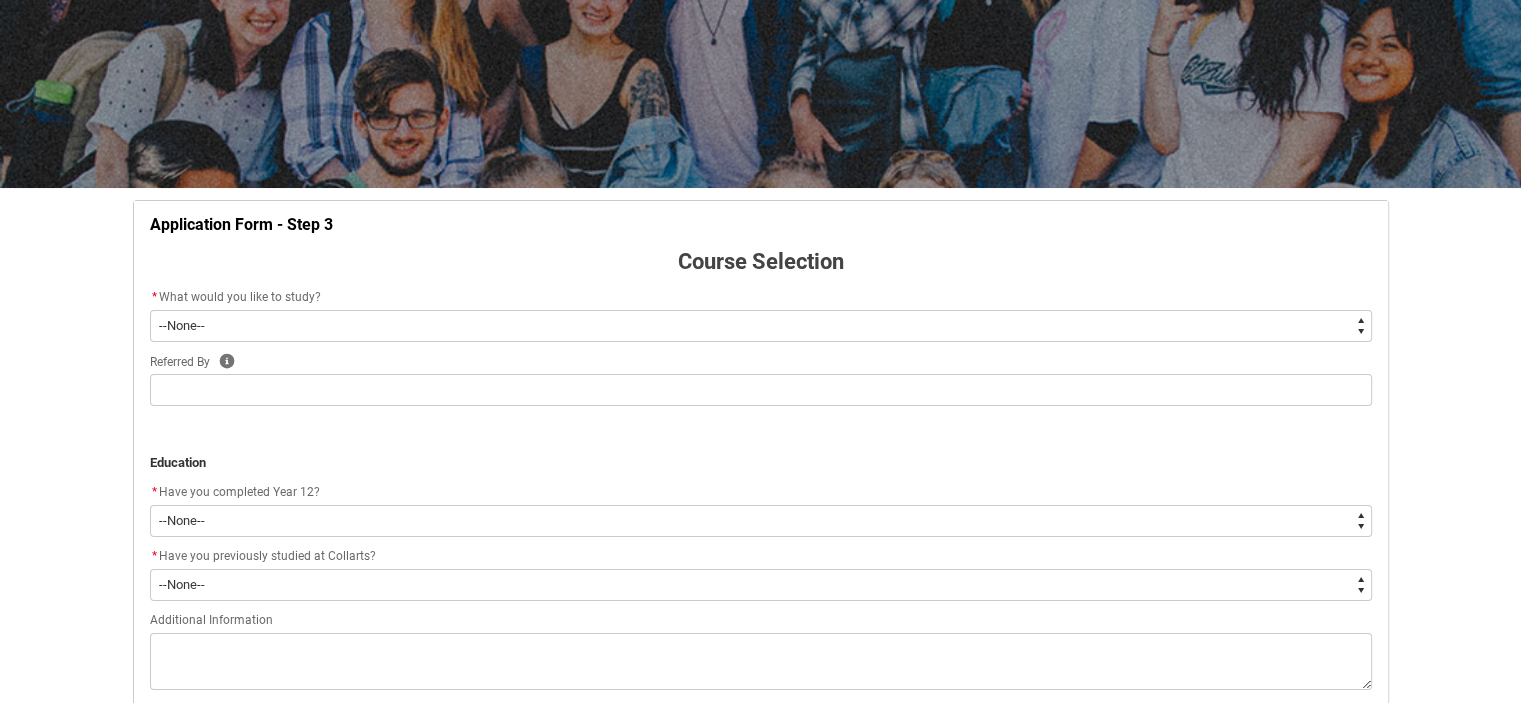 click on "--None-- Diploma Bachelor Post Graduate" at bounding box center (761, 326) 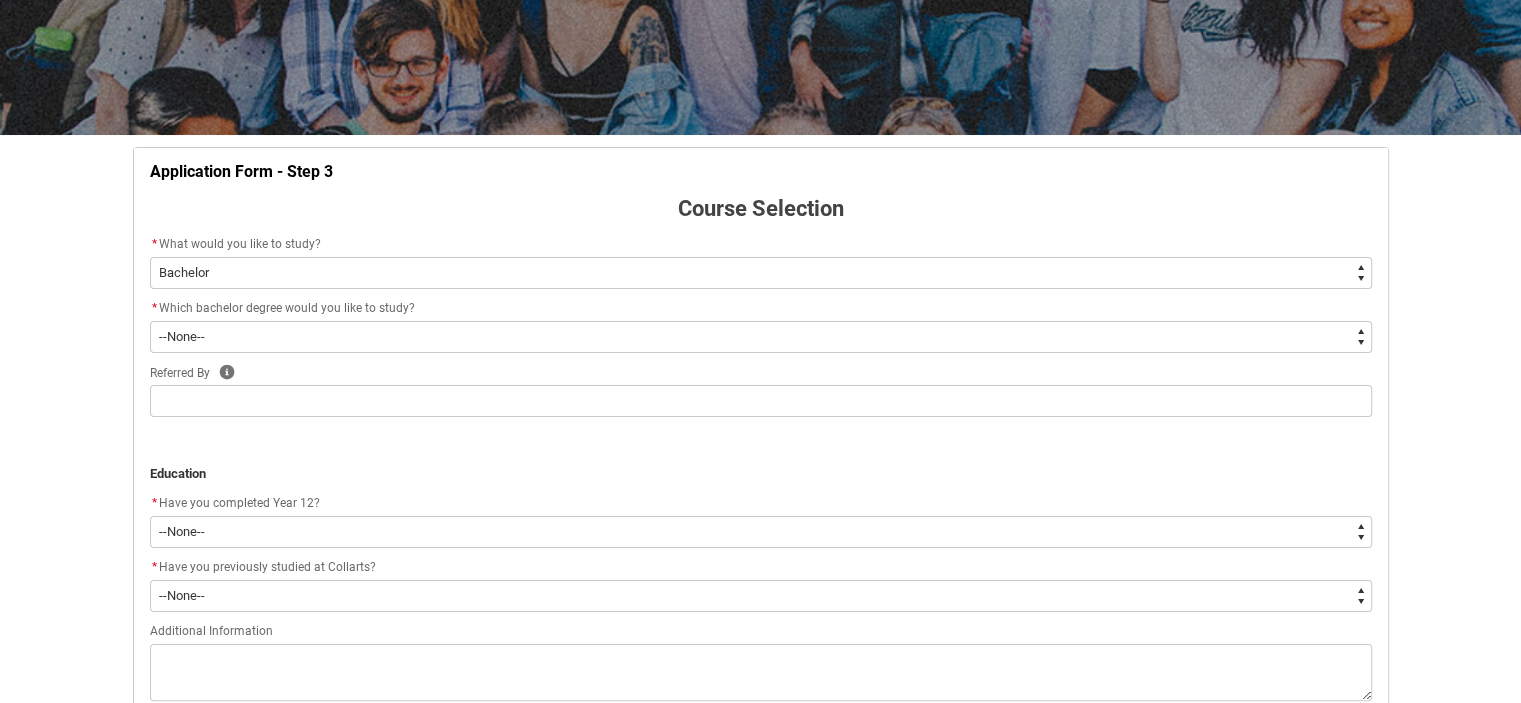 scroll, scrollTop: 308, scrollLeft: 0, axis: vertical 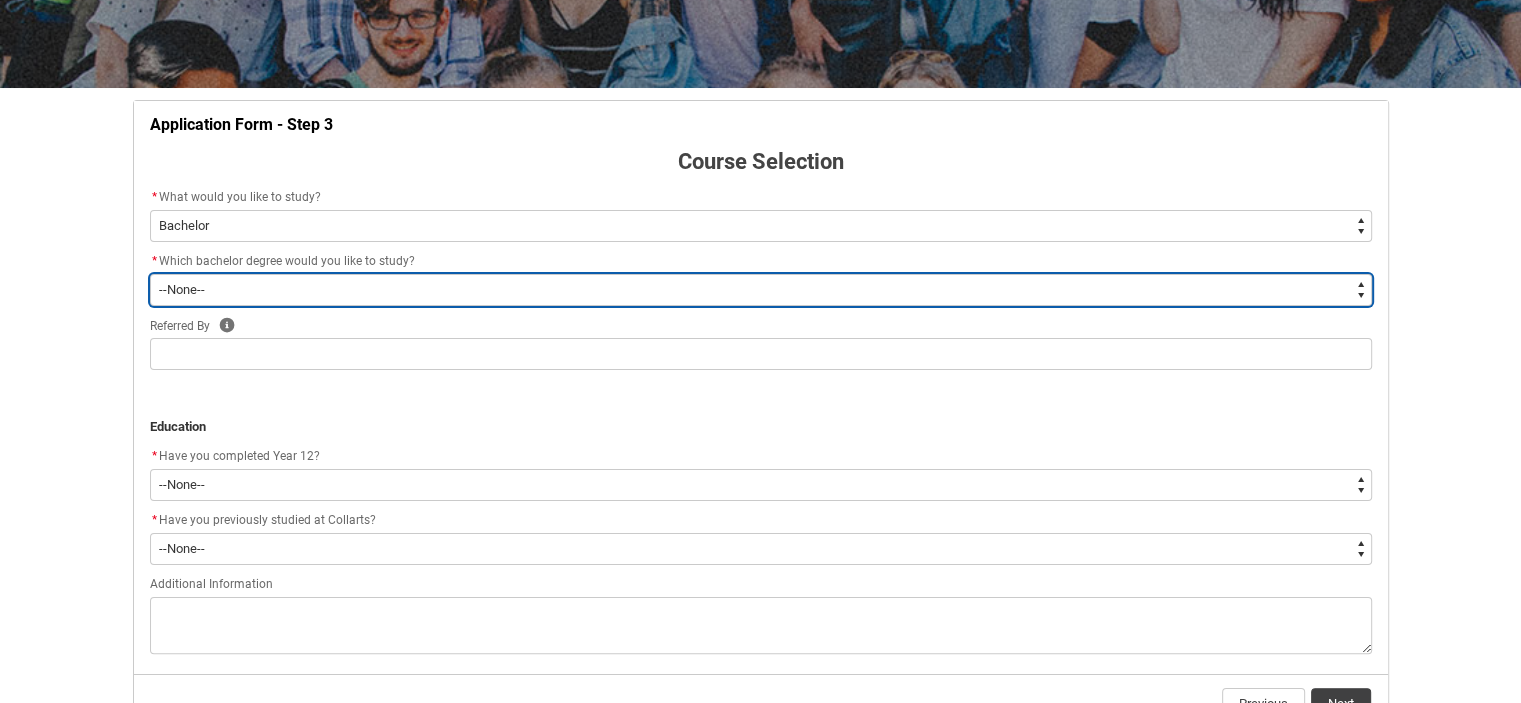 click on "--None-- Bachelor of 2D Animation Bachelor of Applied Business (Entertainment Management) Bachelor of Arts (Interior Design) Bachelor of Audio Production Bachelor of Design (Fashion & Sustainability) Bachelor of Digital and Social Media Bachelor of Event Management Bachelor of Fashion Marketing (Branding and Communications) Bachelor of Fashion Marketing (Buying and Retail Management) Bachelor of Game Design Bachelor of Graphic and Digital Design Bachelor of Journalism and New Media Bachelor of Music Performance Bachelor of Music Production Bachelor of Performing Arts (Acting) Bachelor of Performing Arts (Stage Management) Bachelor of Performing Arts (Writing & Directing) Bachelor of Performing Arts (Comedy) Bachelor of Photography Bachelor of Screen & Media Double Degree - Bachelor of Audio Production & Bachelor of Applied Business (Entertainment Management) Double Degree - Bachelor of Design (Fashion & Sustainability) and Bachelor of Applied Business (Fashion Marketing)" at bounding box center [761, 290] 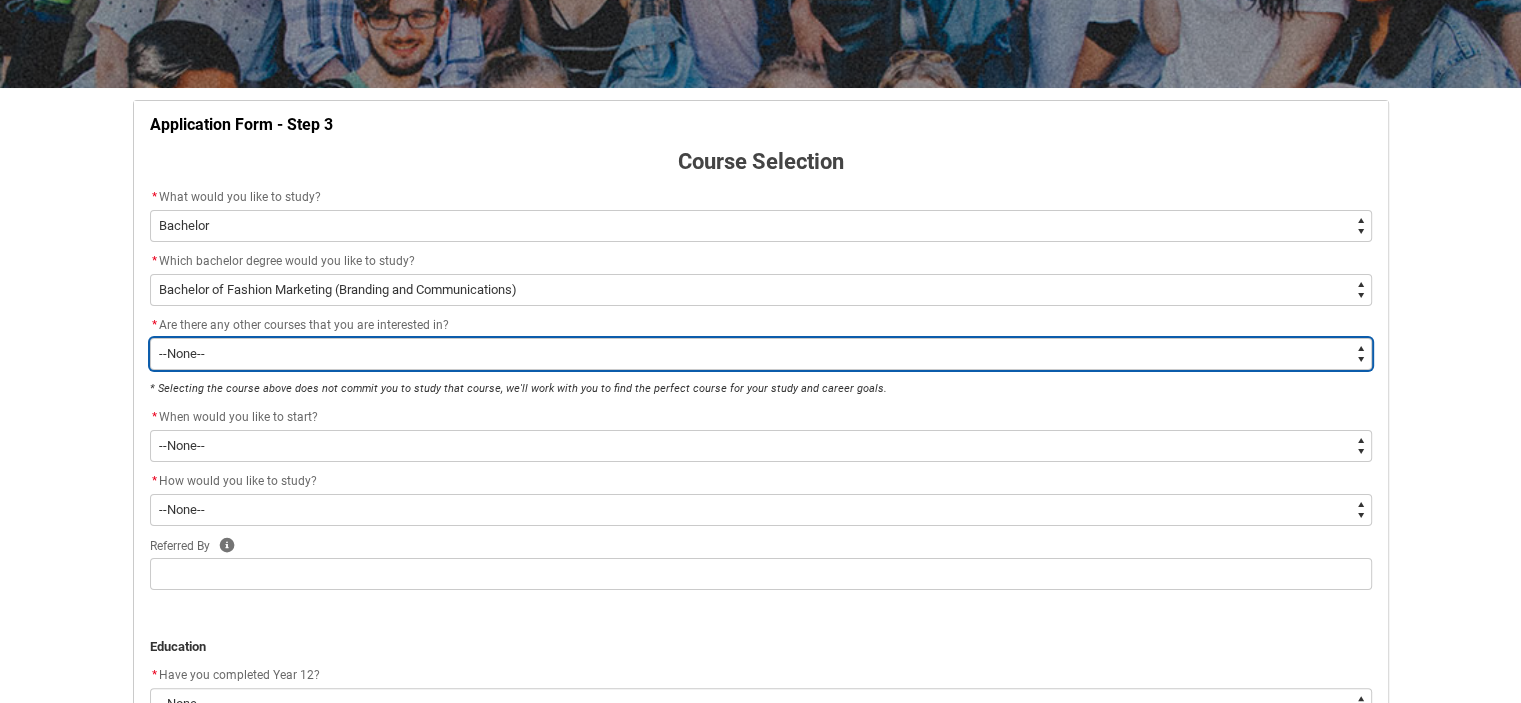 click on "--None-- Yes No" at bounding box center [761, 354] 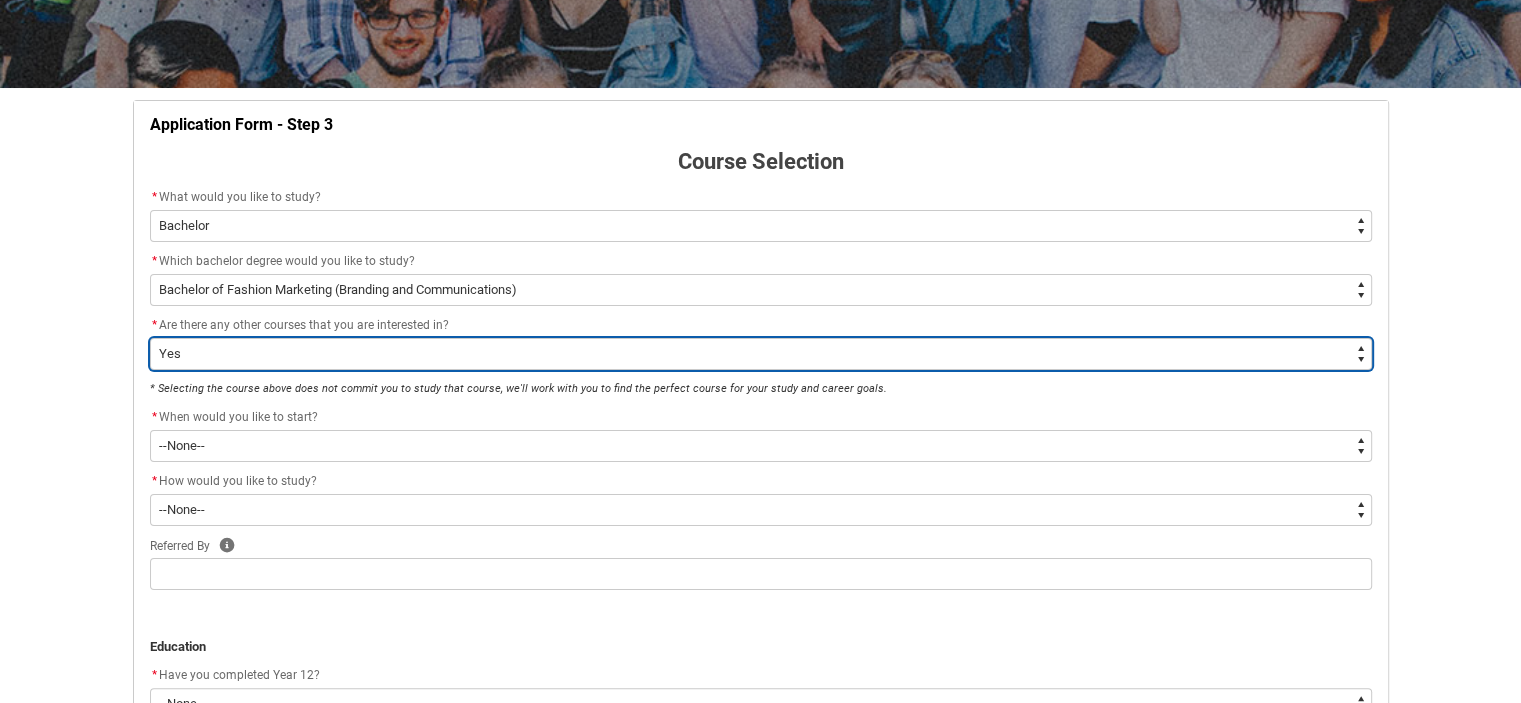 scroll, scrollTop: 408, scrollLeft: 0, axis: vertical 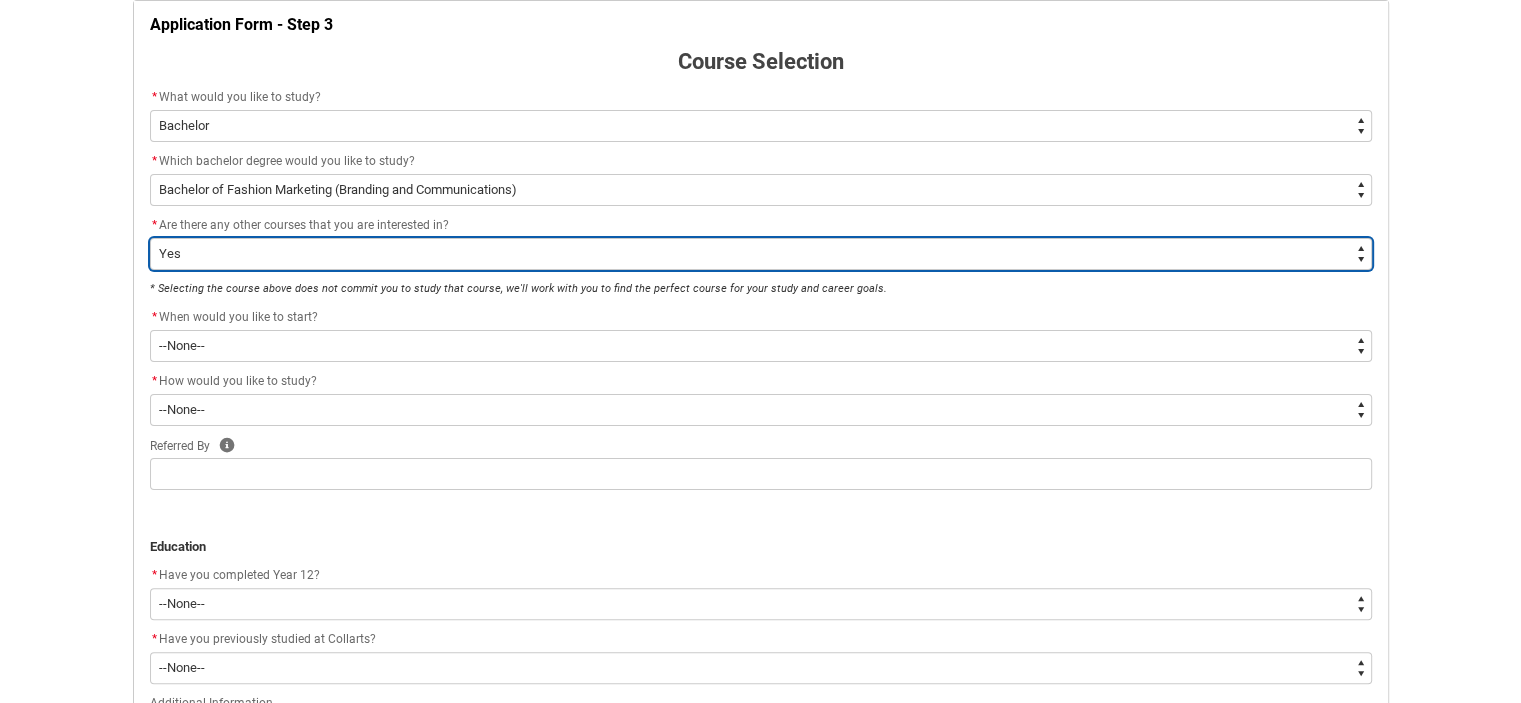click on "--None-- Yes No" at bounding box center (761, 254) 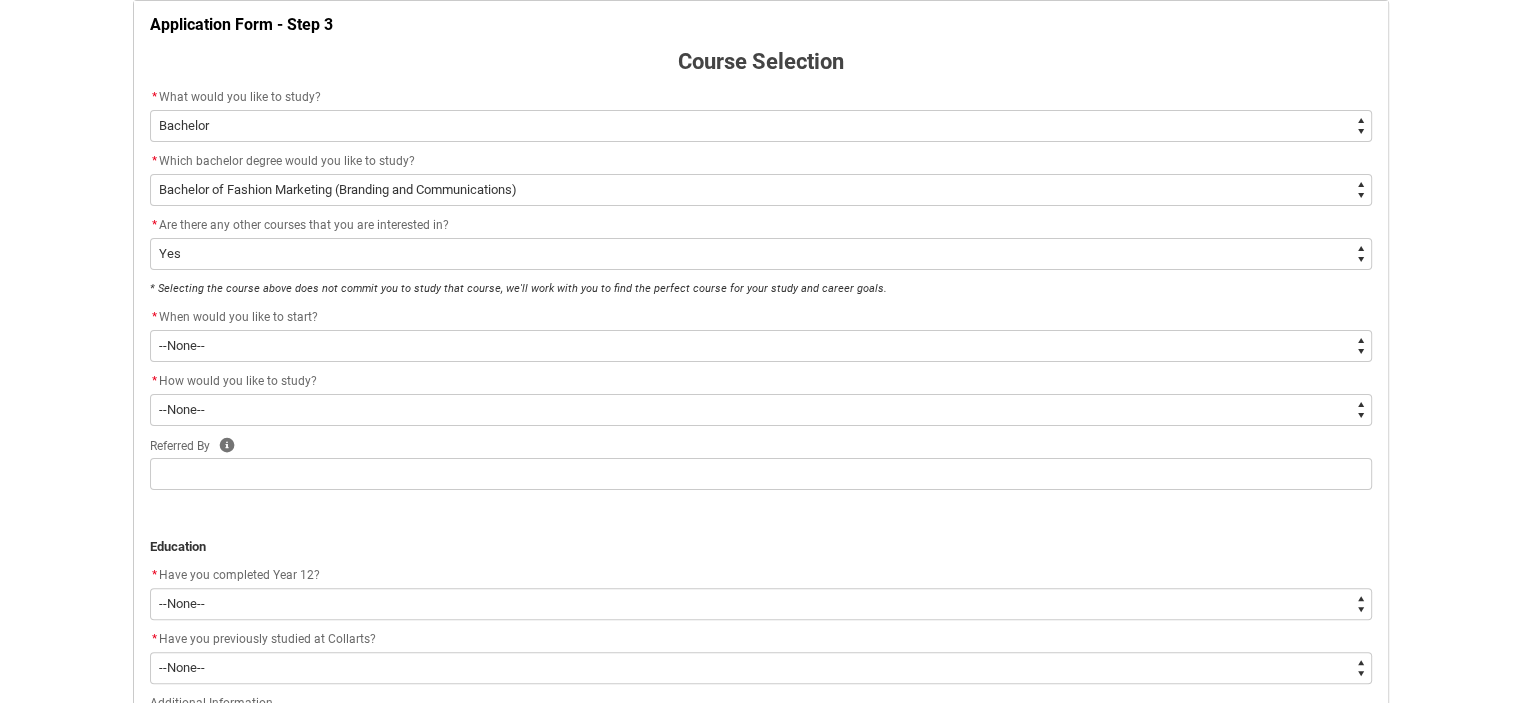 click on "Skip to Main Content Collarts Education Community Home New Enrolment Application More Log In Application Form - Step 3 Course Selection * What would you like to study? * --None-- Diploma Bachelor Post Graduate * Which bachelor degree would you like to study? * --None-- Bachelor of 2D Animation Bachelor of Applied Business (Entertainment Management) Bachelor of Arts (Interior Design) Bachelor of Audio Production Bachelor of Design (Fashion & Sustainability) Bachelor of Digital and Social Media Bachelor of Event Management Bachelor of Fashion Marketing (Branding and Communications) Bachelor of Fashion Marketing (Buying and Retail Management) Bachelor of Game Design Bachelor of Graphic and Digital Design Bachelor of Journalism and New Media Bachelor of Music Performance Bachelor of Music Production Bachelor of Performing Arts (Acting) Bachelor of Performing Arts (Stage Management) Bachelor of Performing Arts (Writing & Directing) Bachelor of Performing Arts (Comedy) Bachelor of Photography * * --None-- Yes" at bounding box center [760, 269] 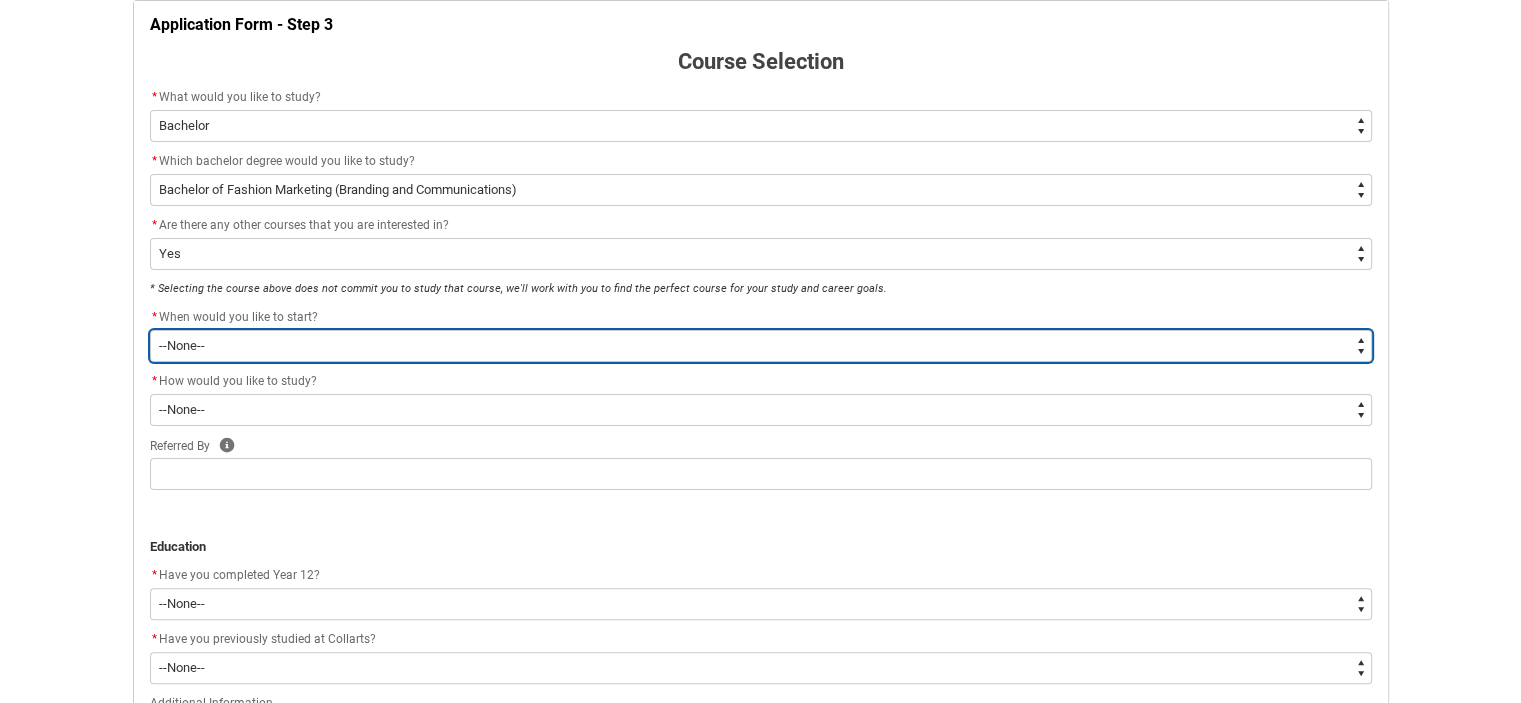 click on "--None-- Trimester 1 2026, starting February 2026 Trimester 3 2025, starting September 2025" at bounding box center (761, 346) 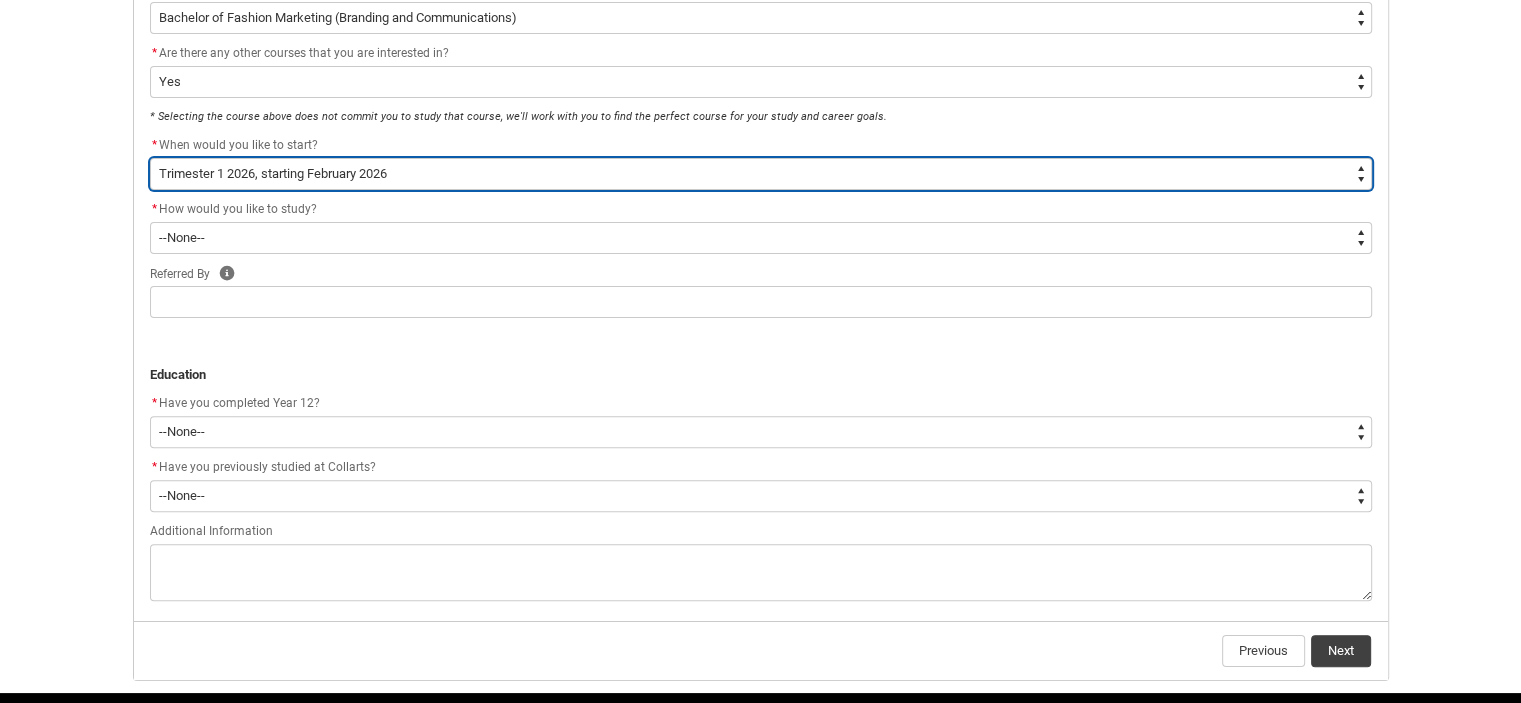 scroll, scrollTop: 608, scrollLeft: 0, axis: vertical 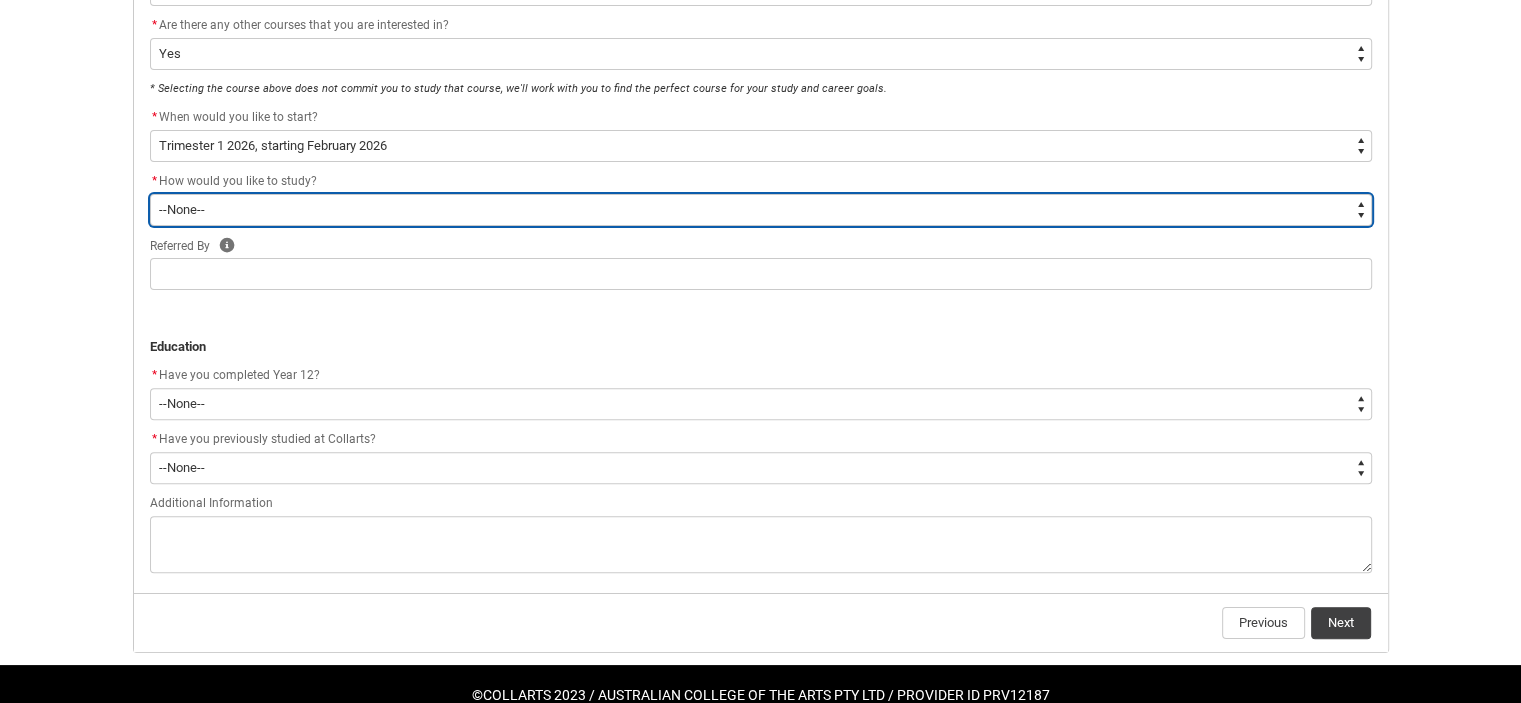 click on "--None-- On-campus Online" at bounding box center [761, 210] 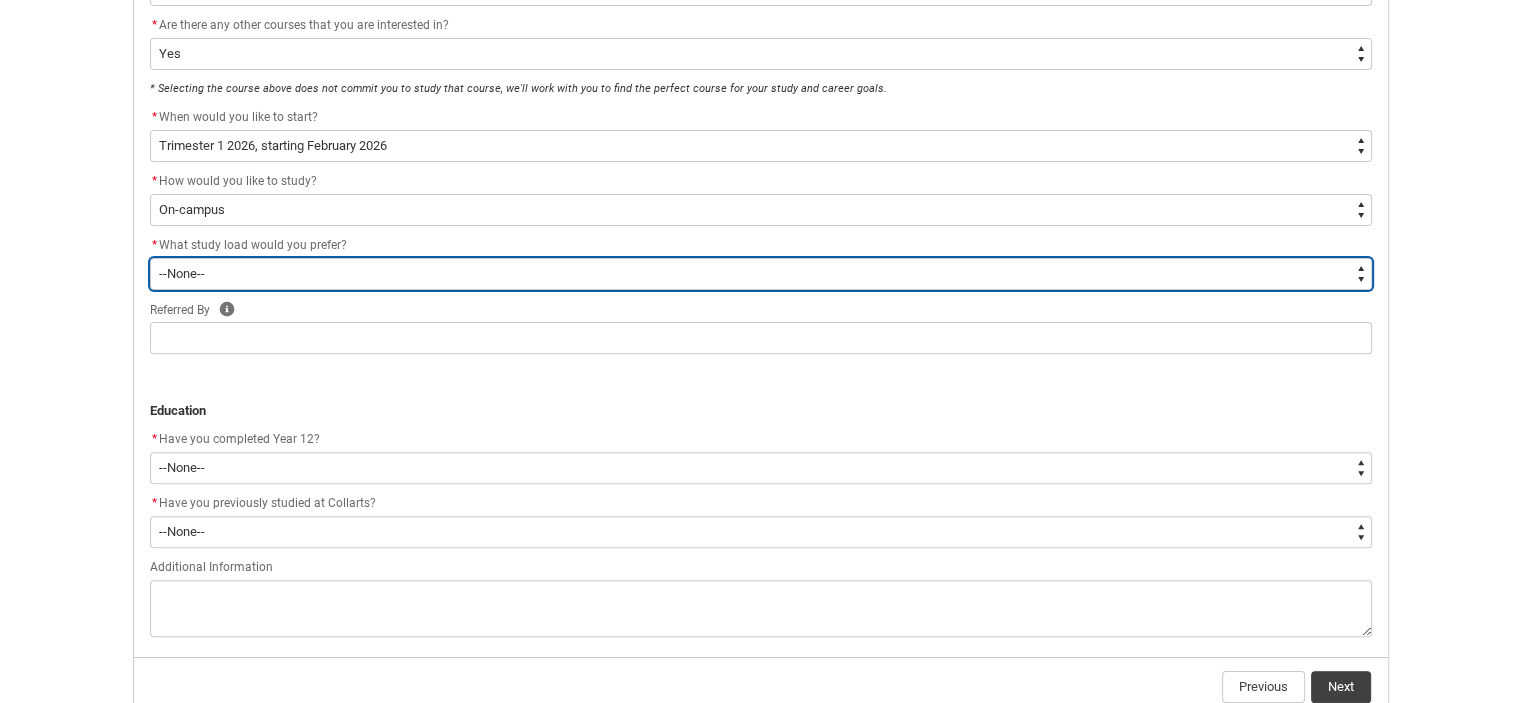 click on "--None-- Full-time Part-time" at bounding box center [761, 274] 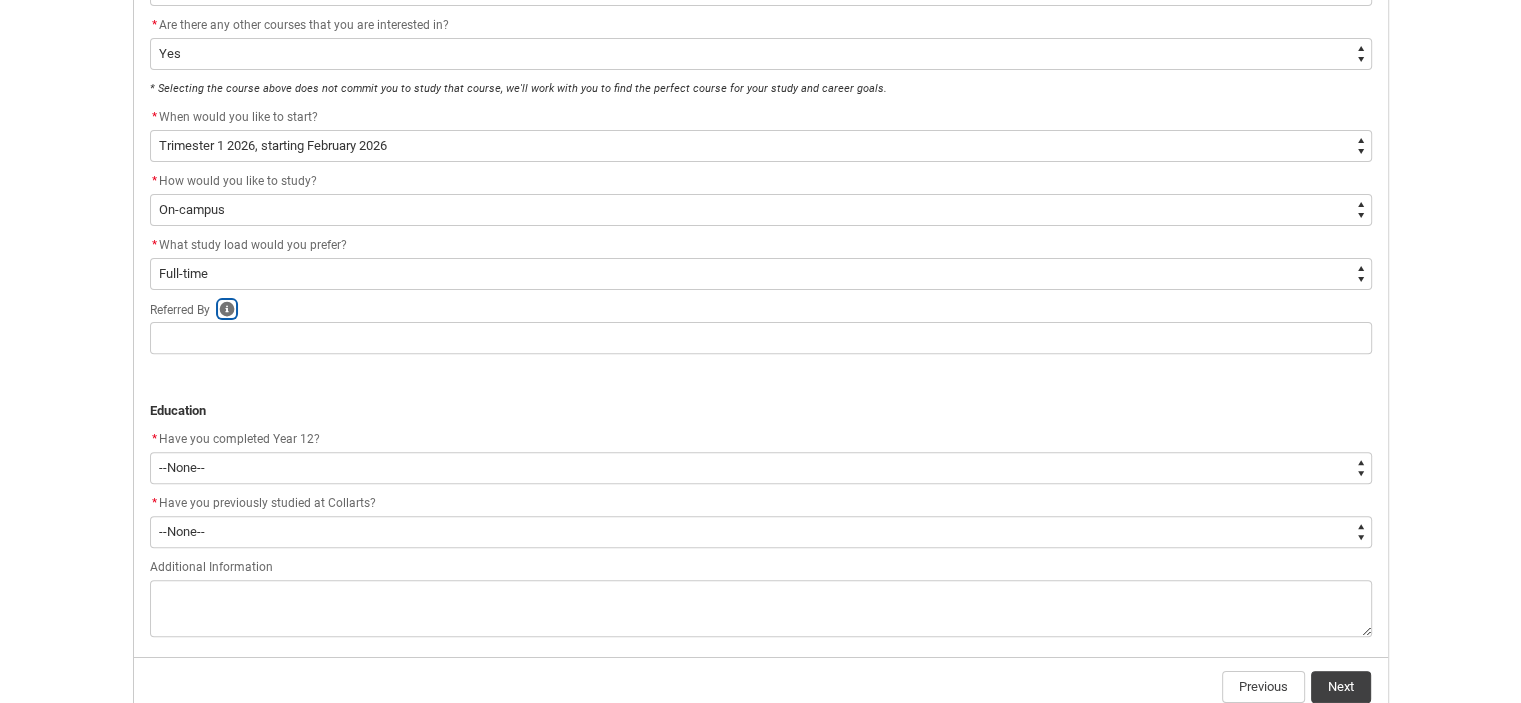 click 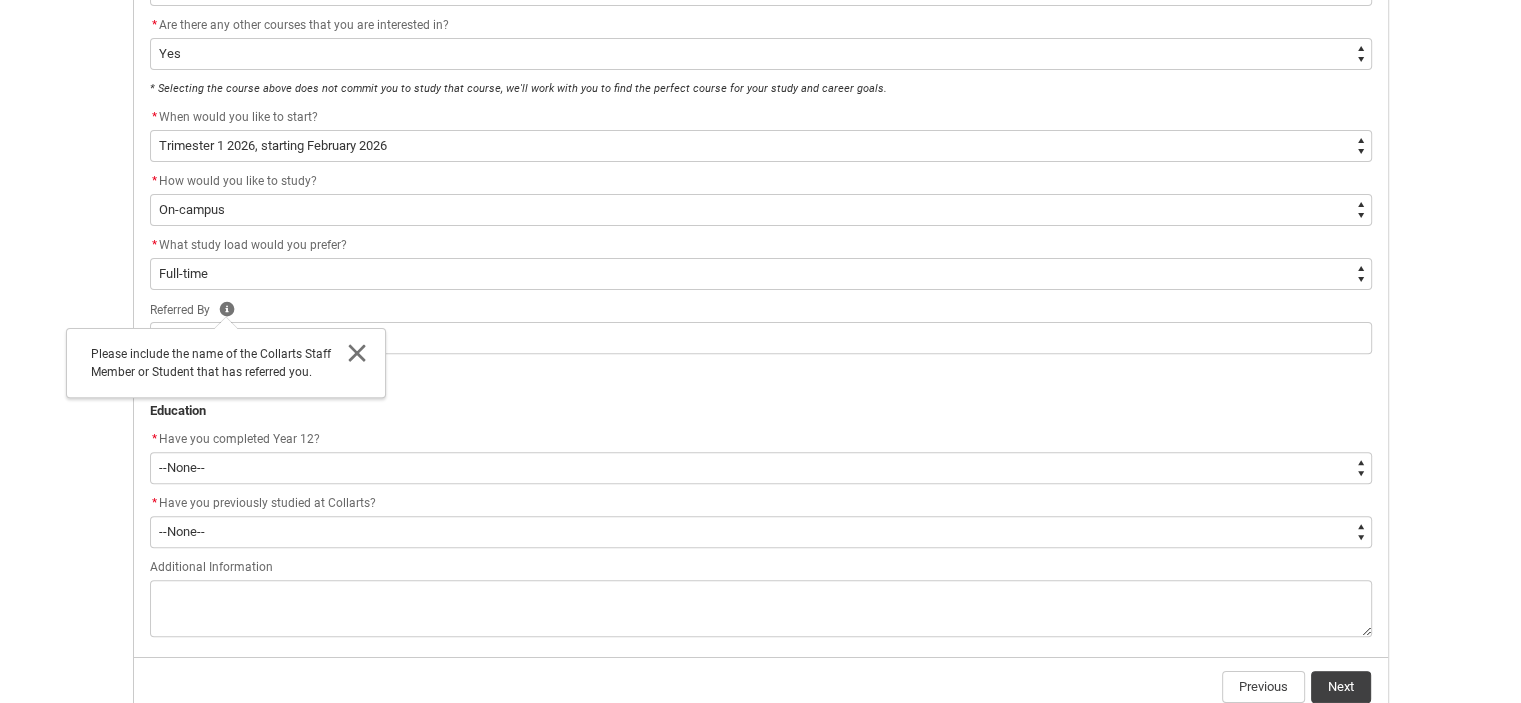click 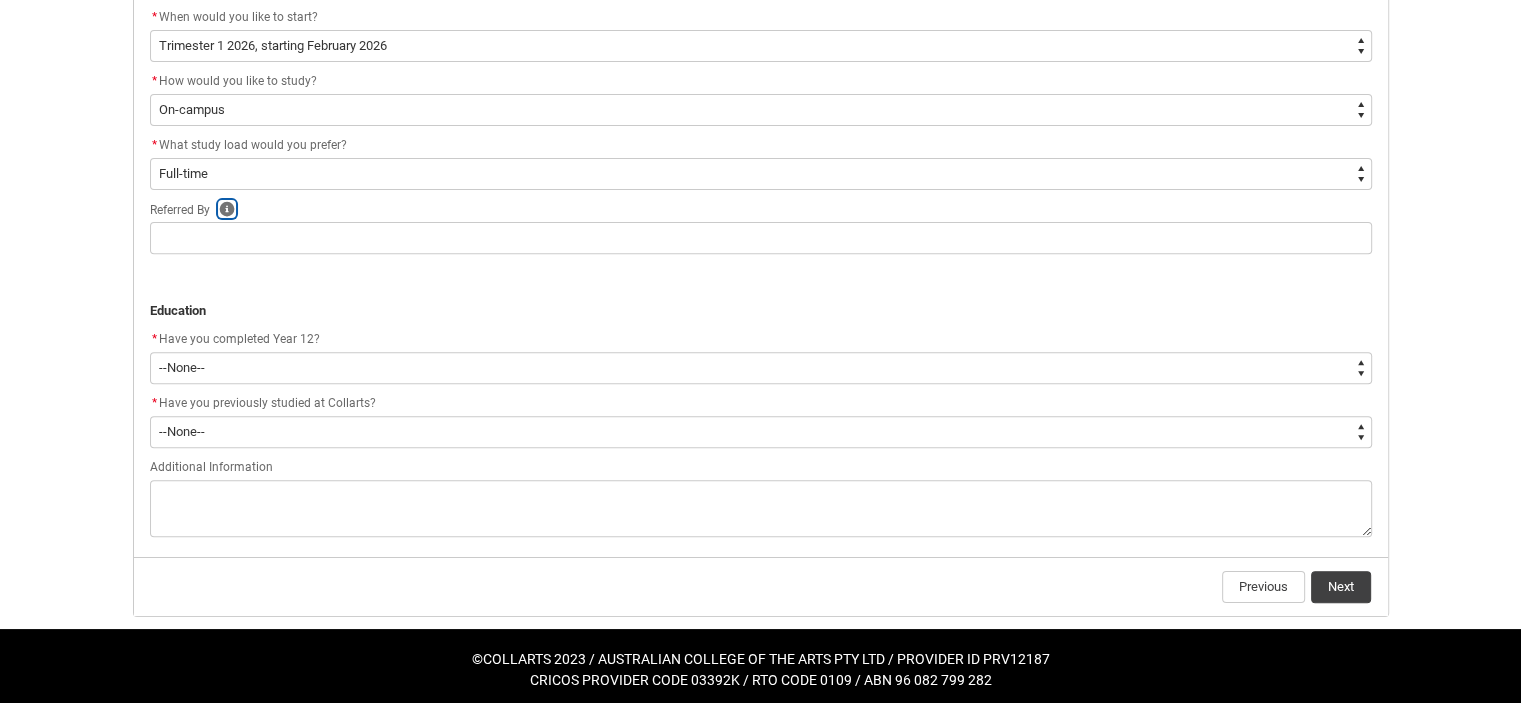 scroll, scrollTop: 708, scrollLeft: 0, axis: vertical 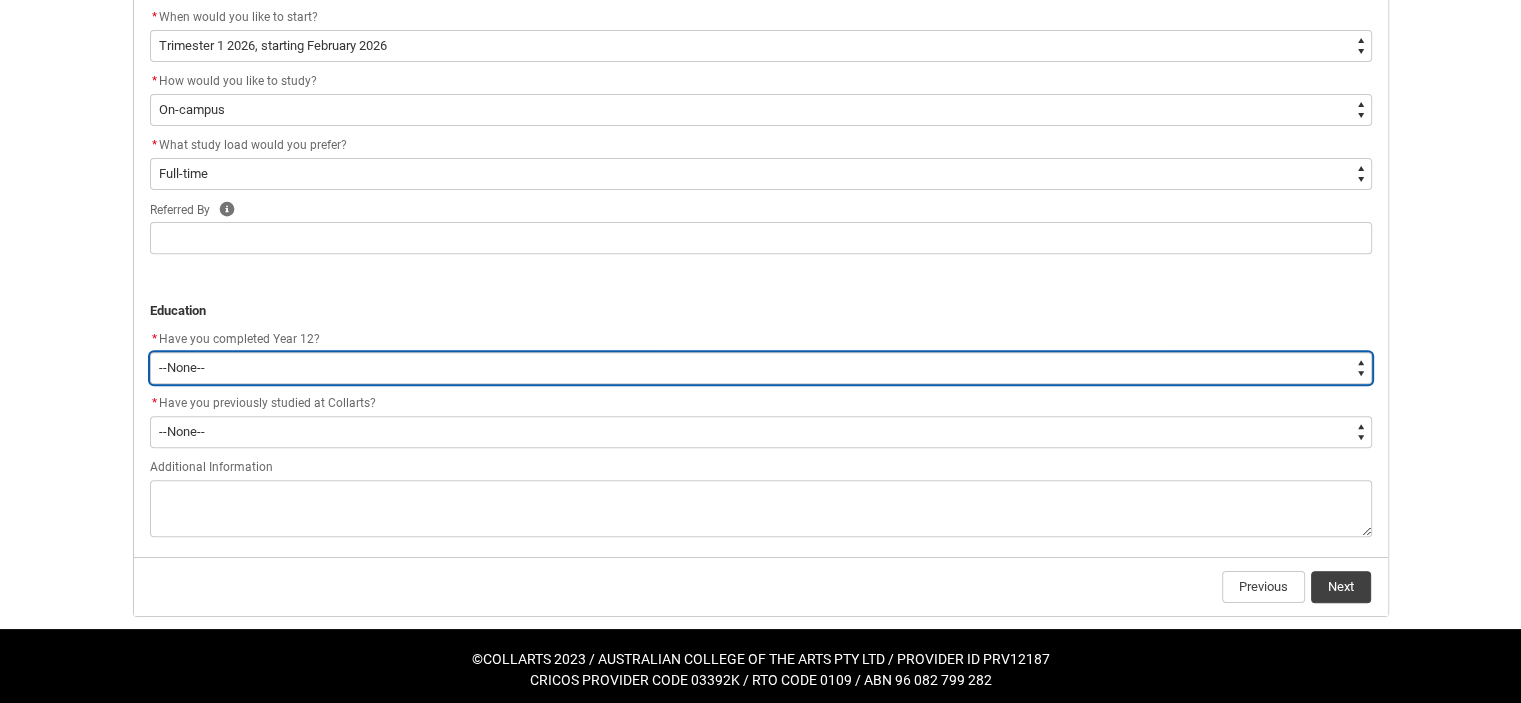 click on "--None-- Yes No Other" at bounding box center (761, 368) 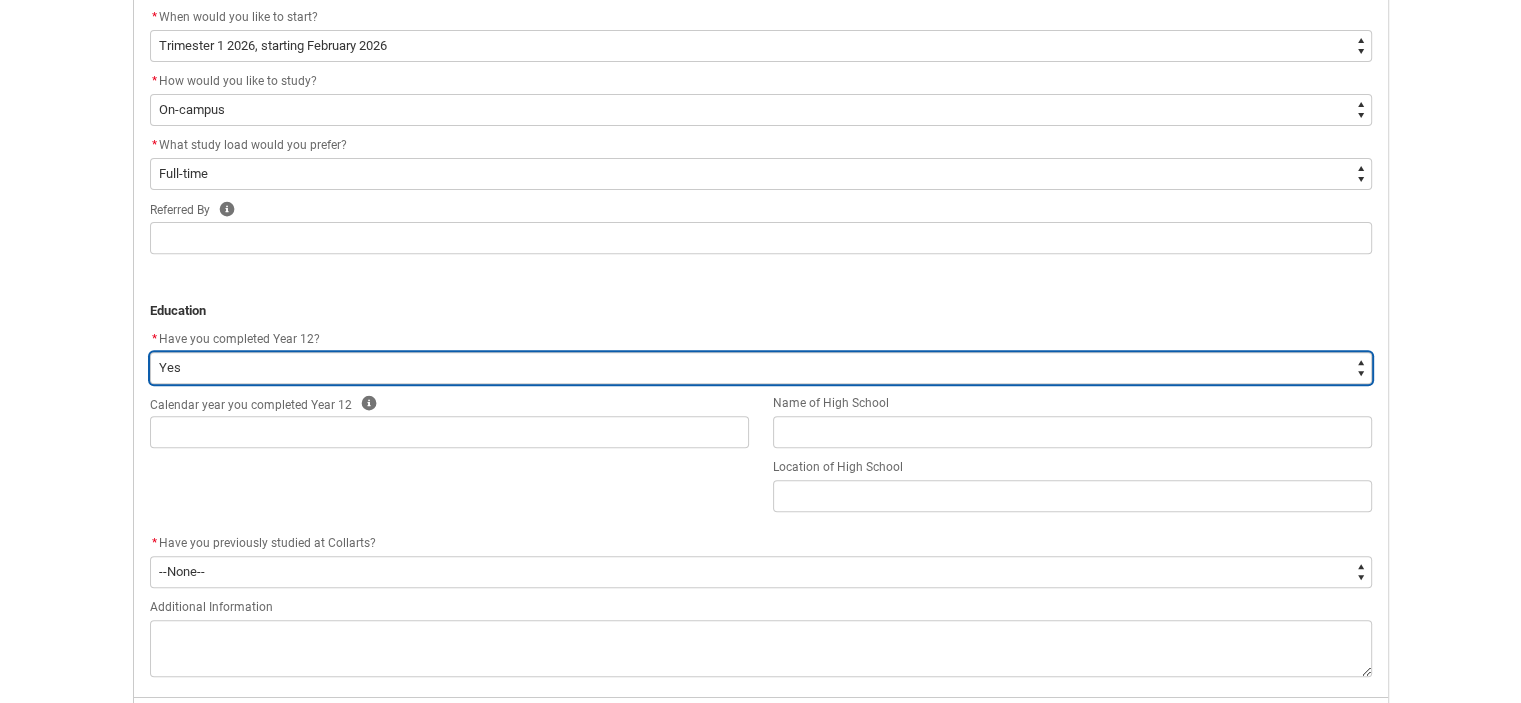 scroll, scrollTop: 808, scrollLeft: 0, axis: vertical 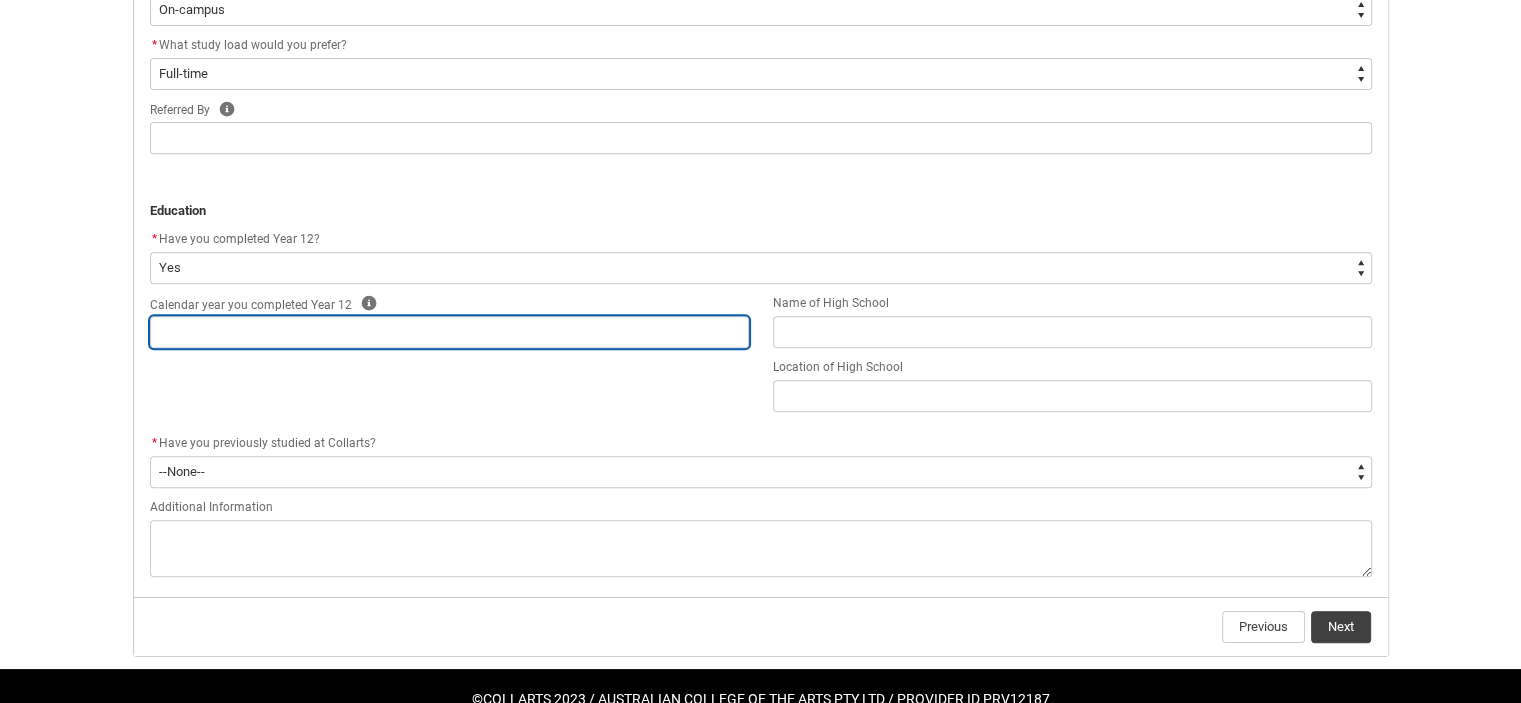 click at bounding box center (449, 332) 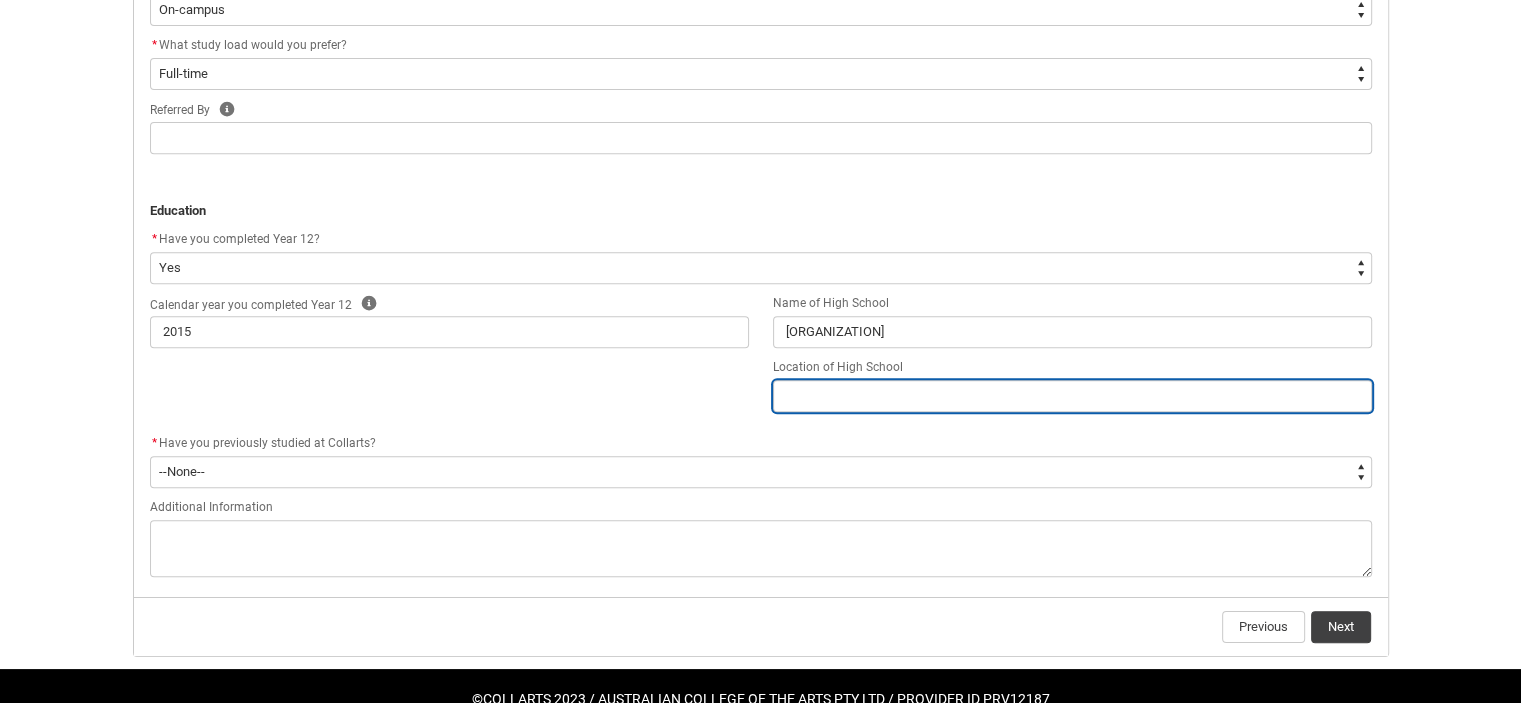 click at bounding box center [1072, 396] 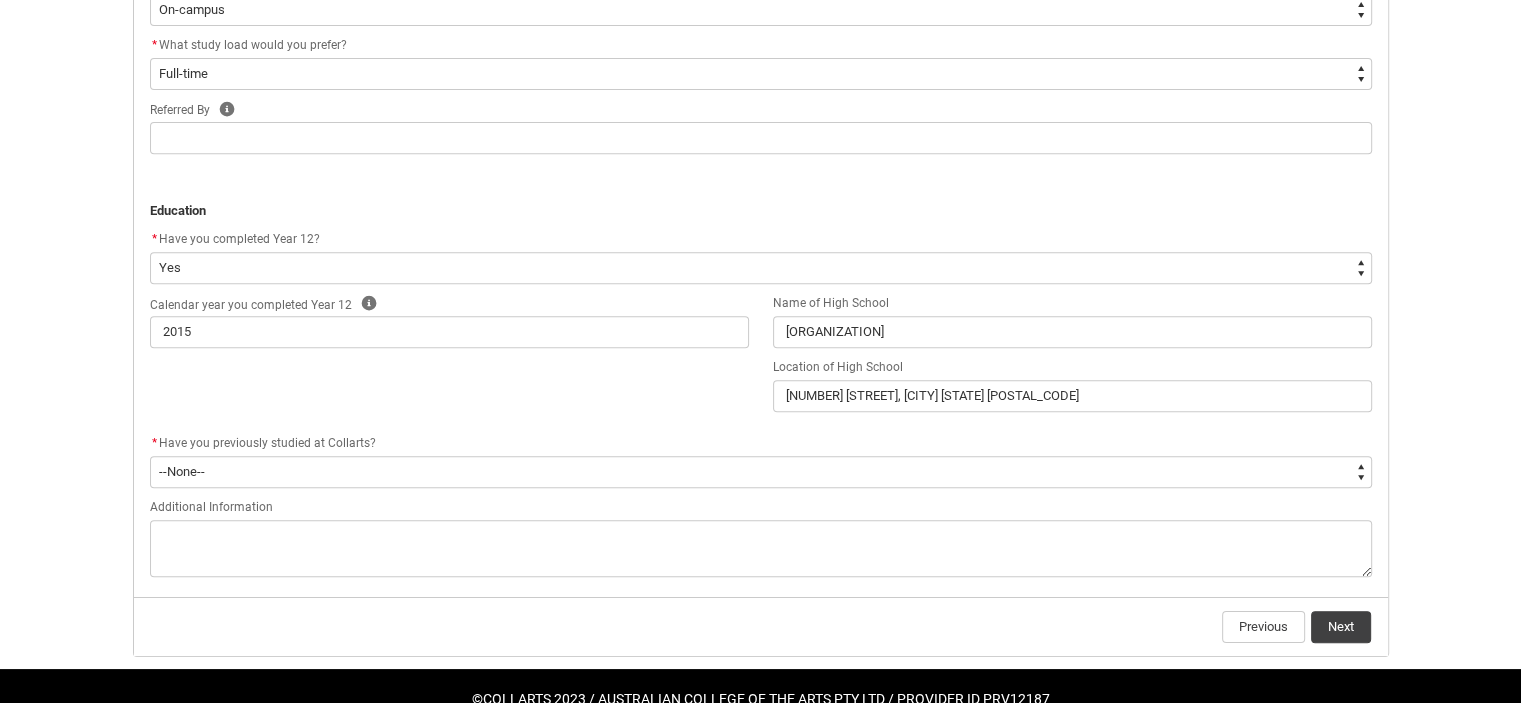 click on "Calendar year you completed Year 12 Help 2015 Name of High School [ORGANIZATION] Location of High School [NUMBER] [STREET], [CITY] [STATE] [POSTAL_CODE]" 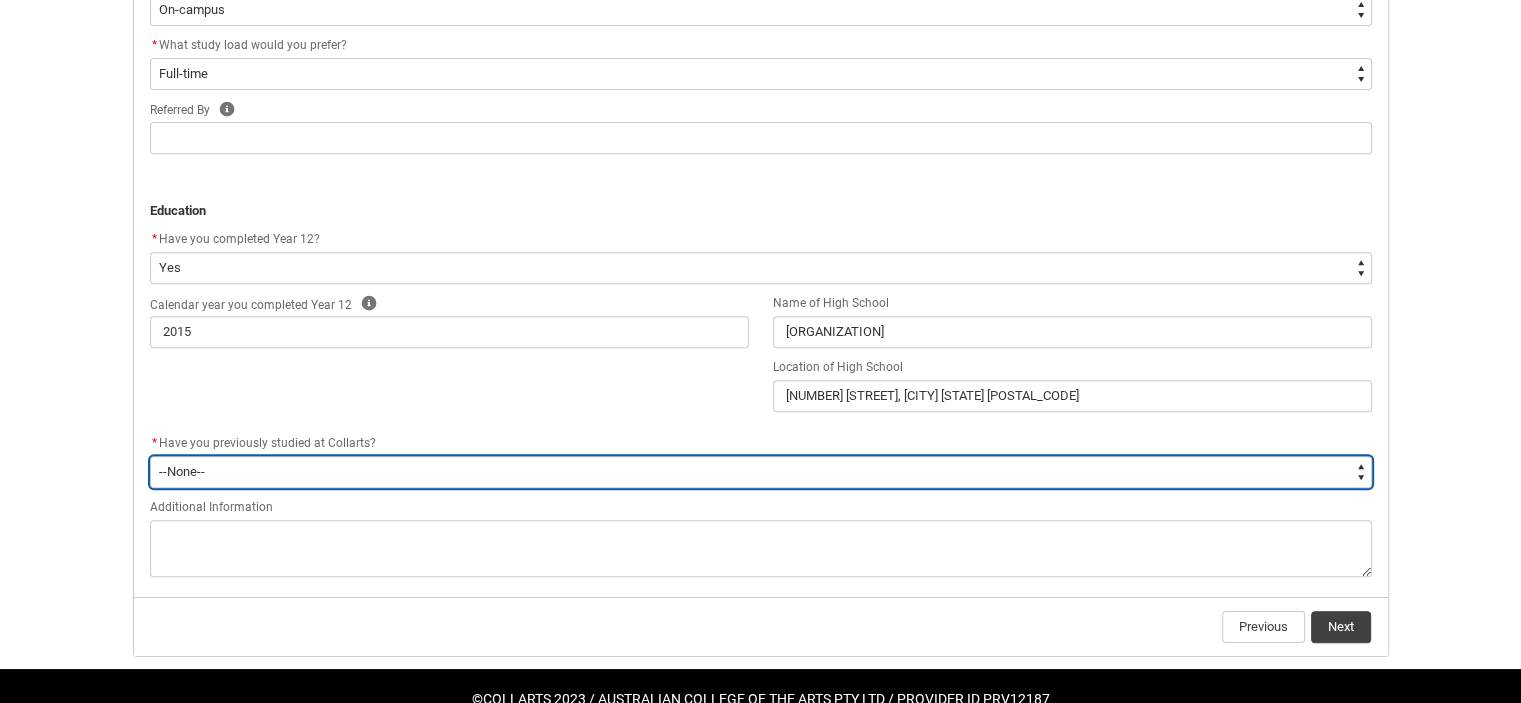 click on "--None-- Yes No" at bounding box center [761, 472] 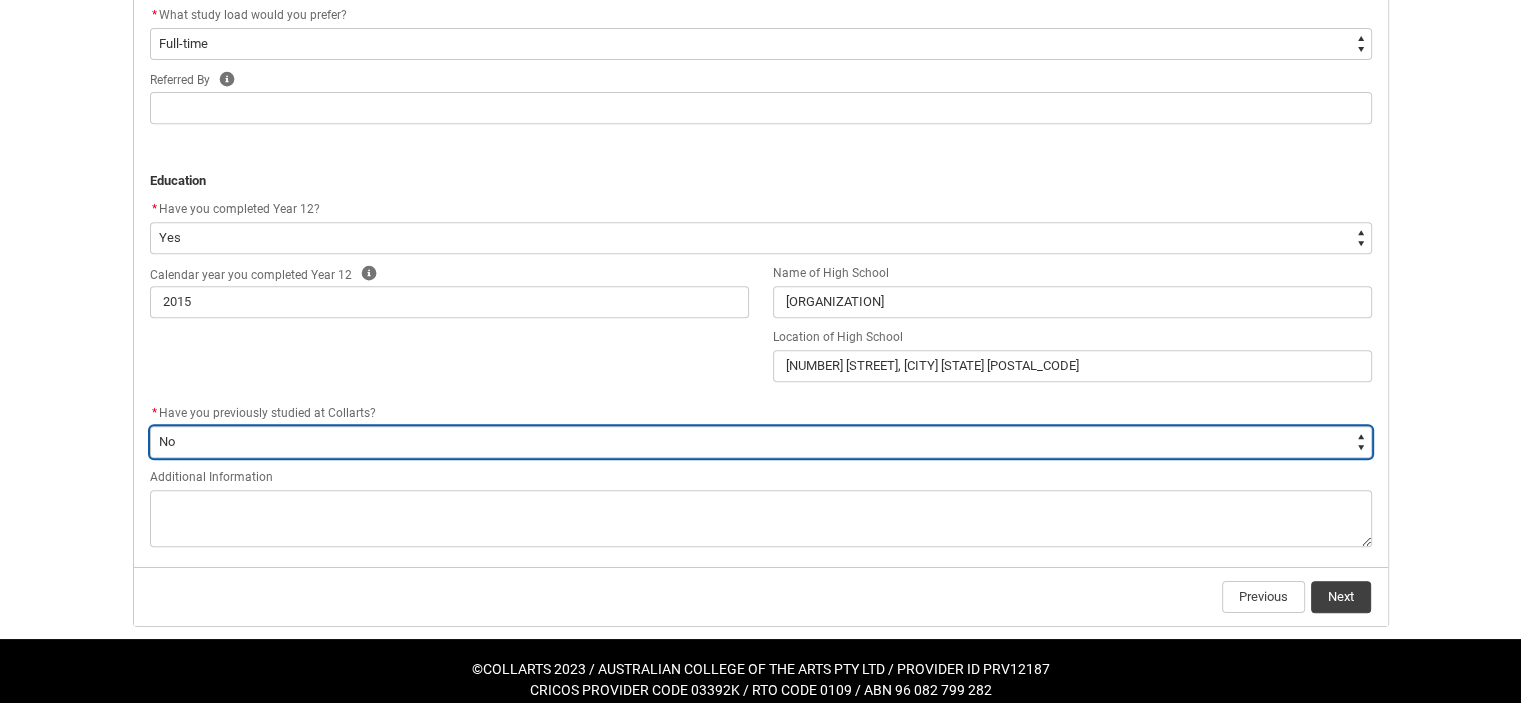 scroll, scrollTop: 852, scrollLeft: 0, axis: vertical 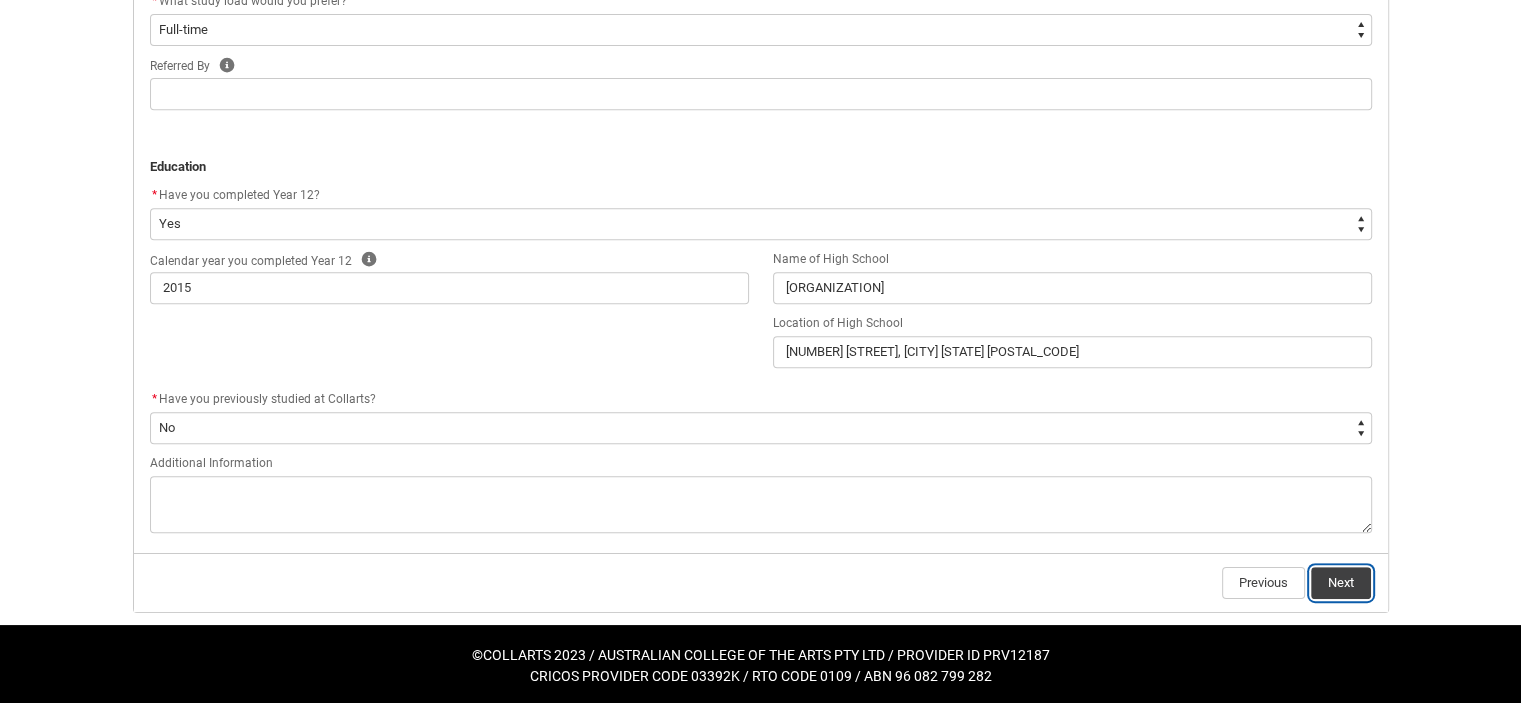 click on "Next" 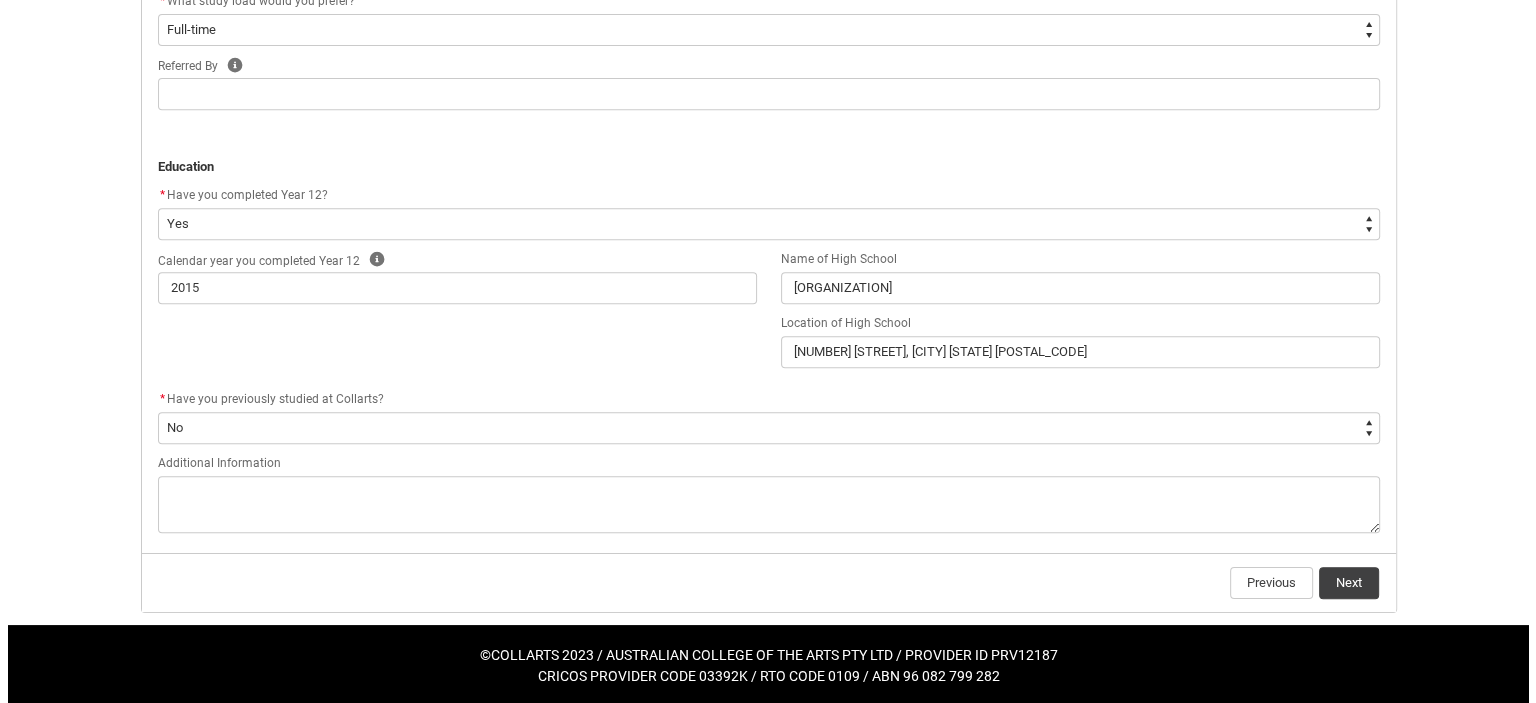 scroll, scrollTop: 0, scrollLeft: 0, axis: both 